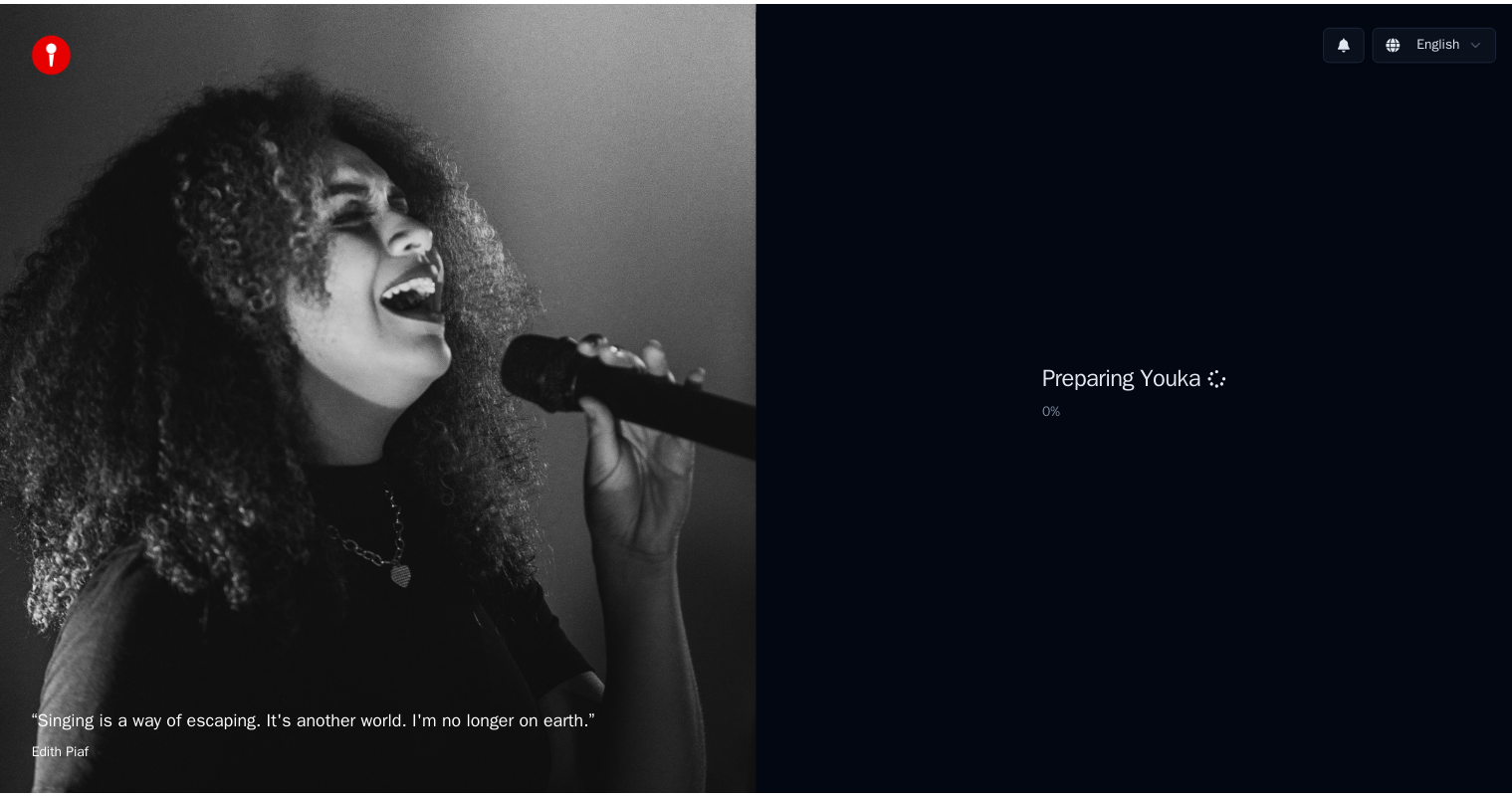 scroll, scrollTop: 0, scrollLeft: 0, axis: both 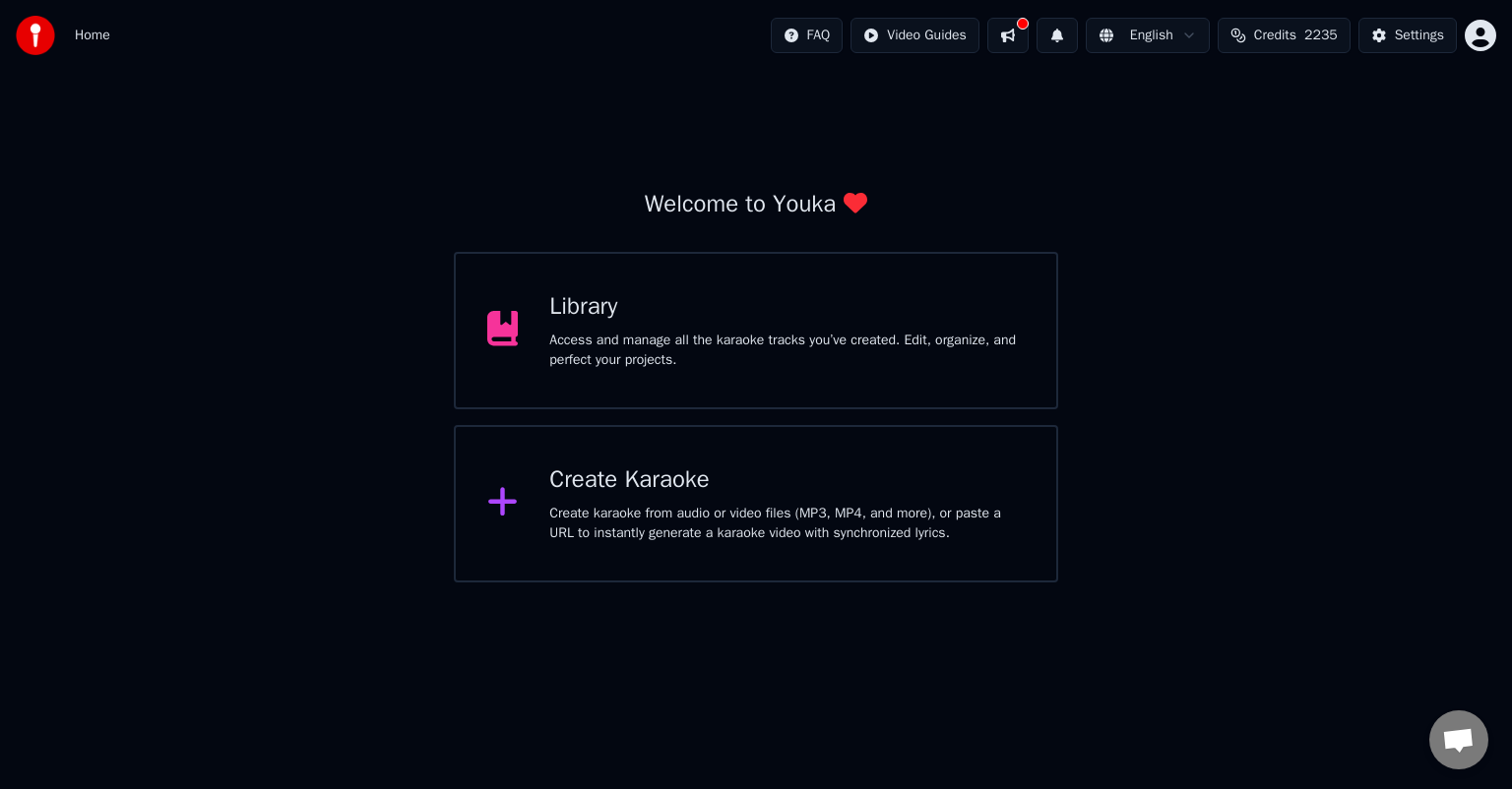click on "Library" at bounding box center (787, 307) 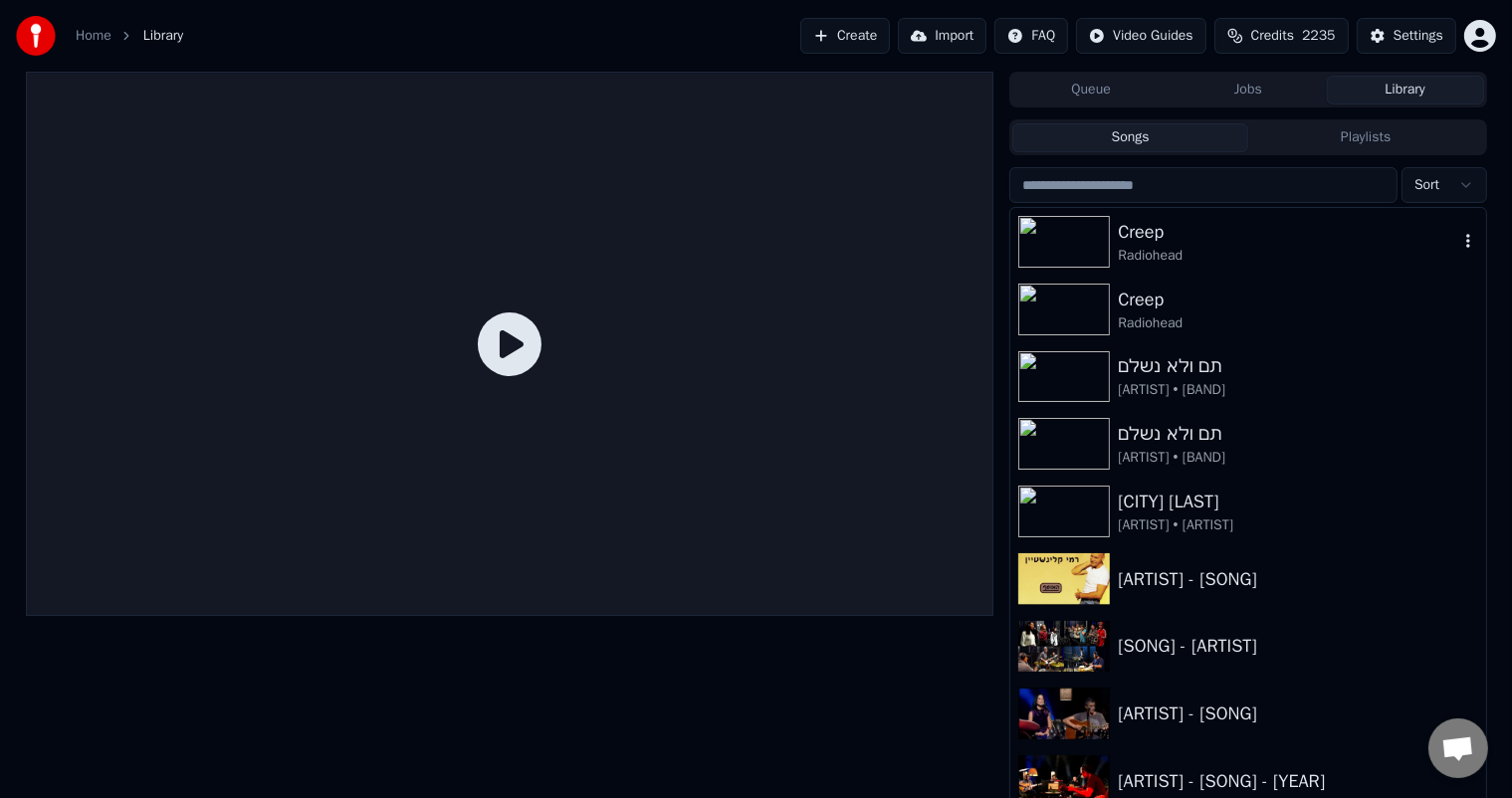 click at bounding box center (1064, 242) 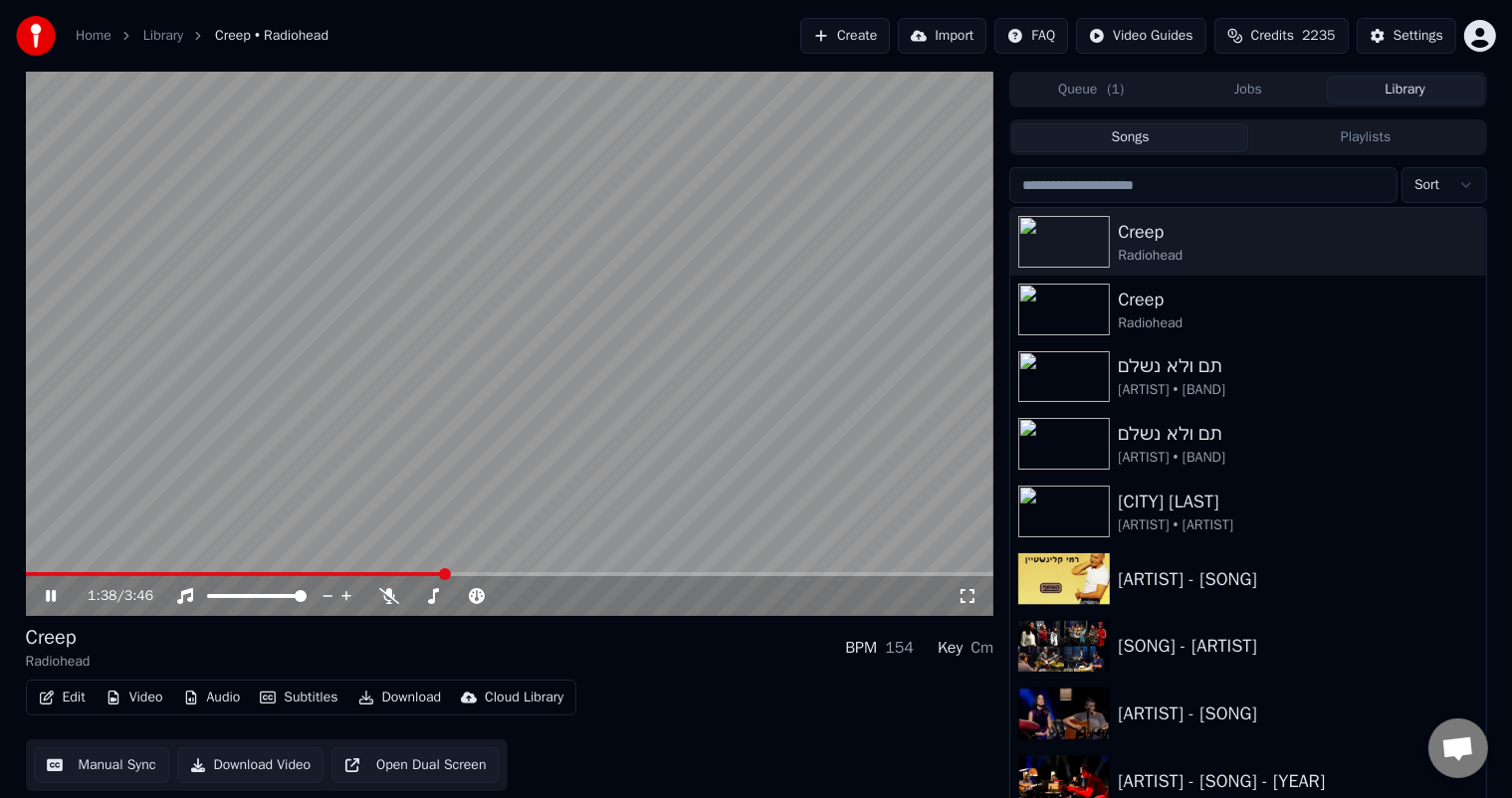 click at bounding box center (445, 574) 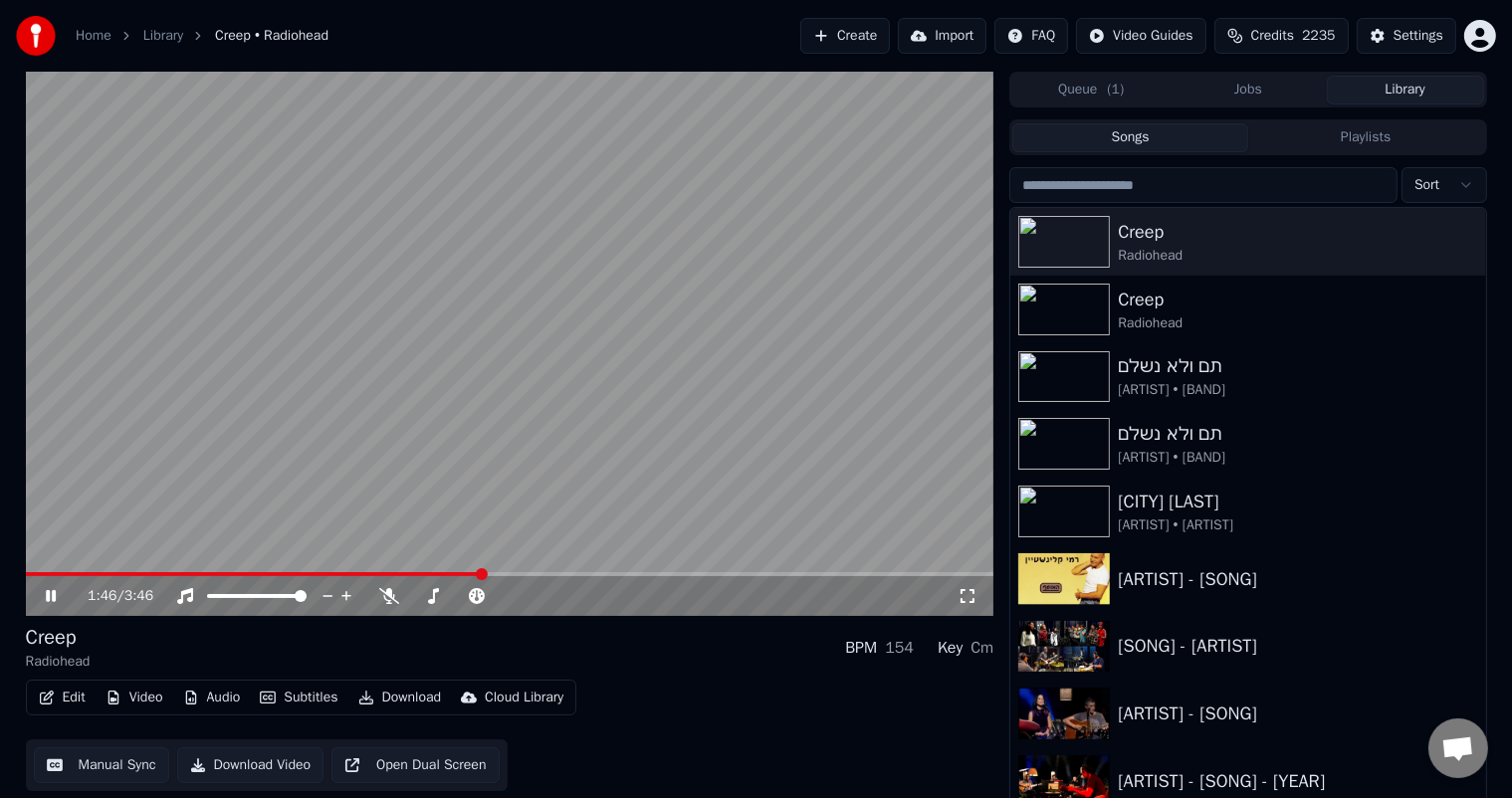 drag, startPoint x: 530, startPoint y: 582, endPoint x: 519, endPoint y: 582, distance: 11 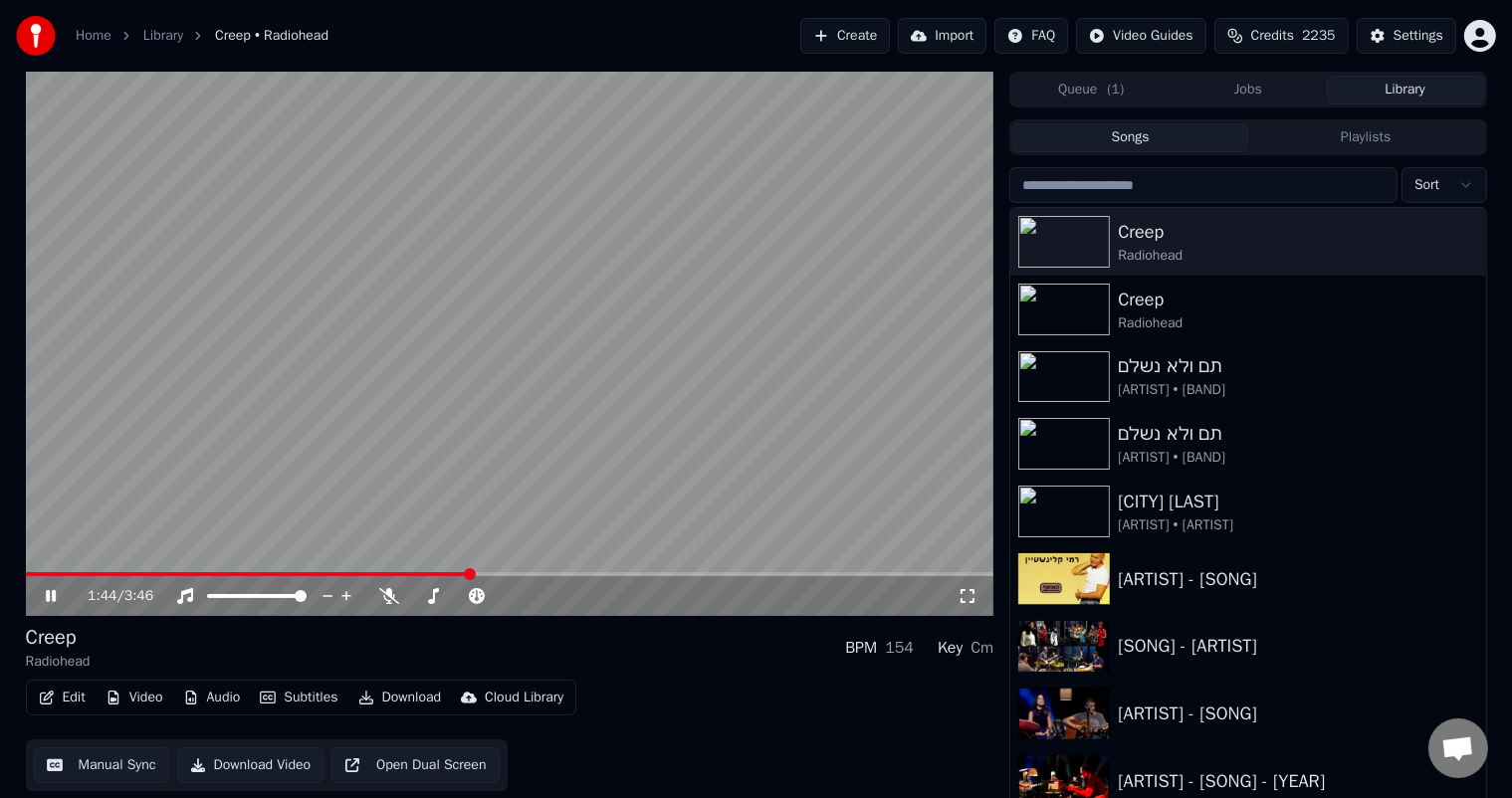 click at bounding box center [470, 574] 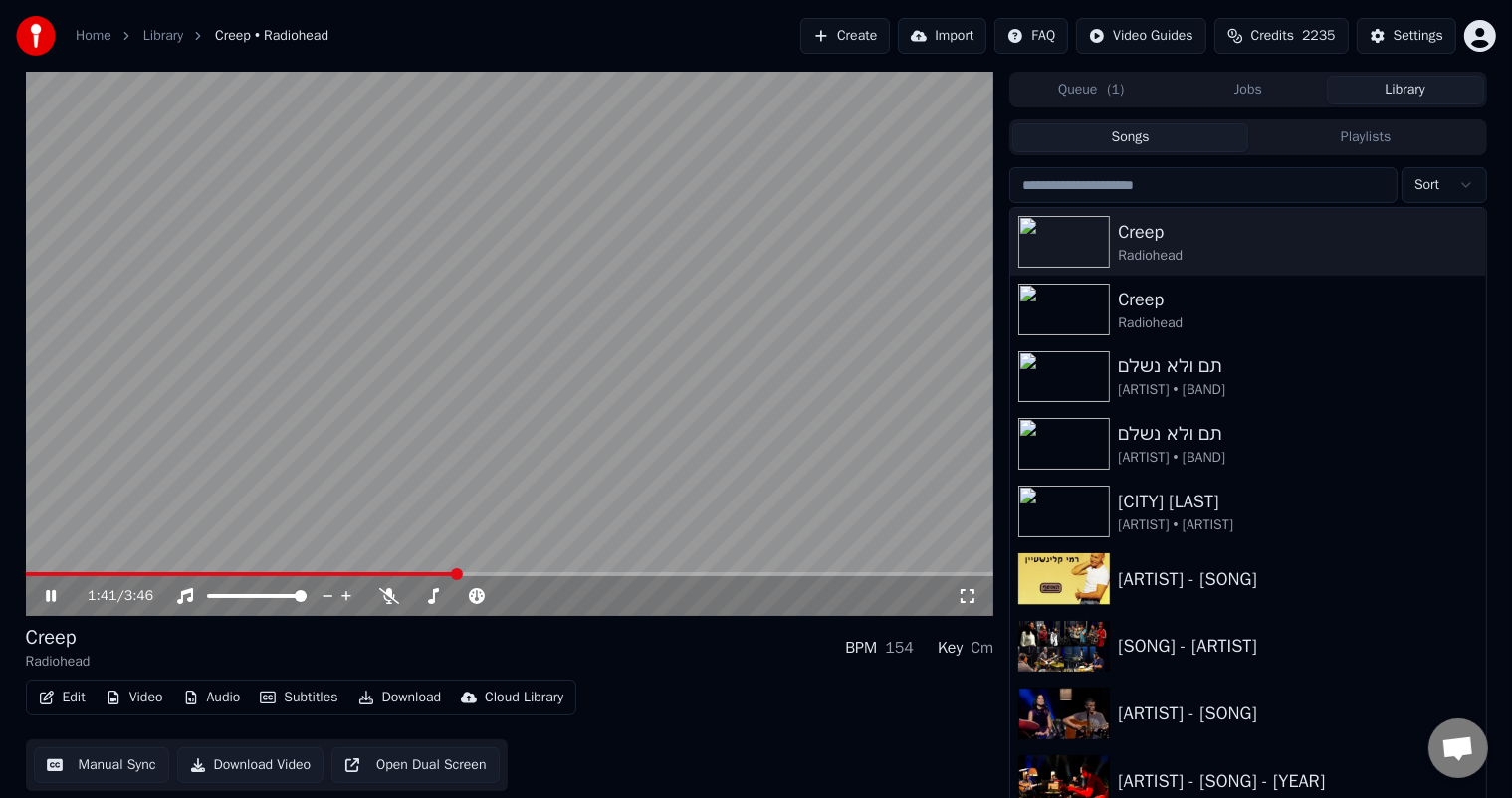 click at bounding box center [457, 574] 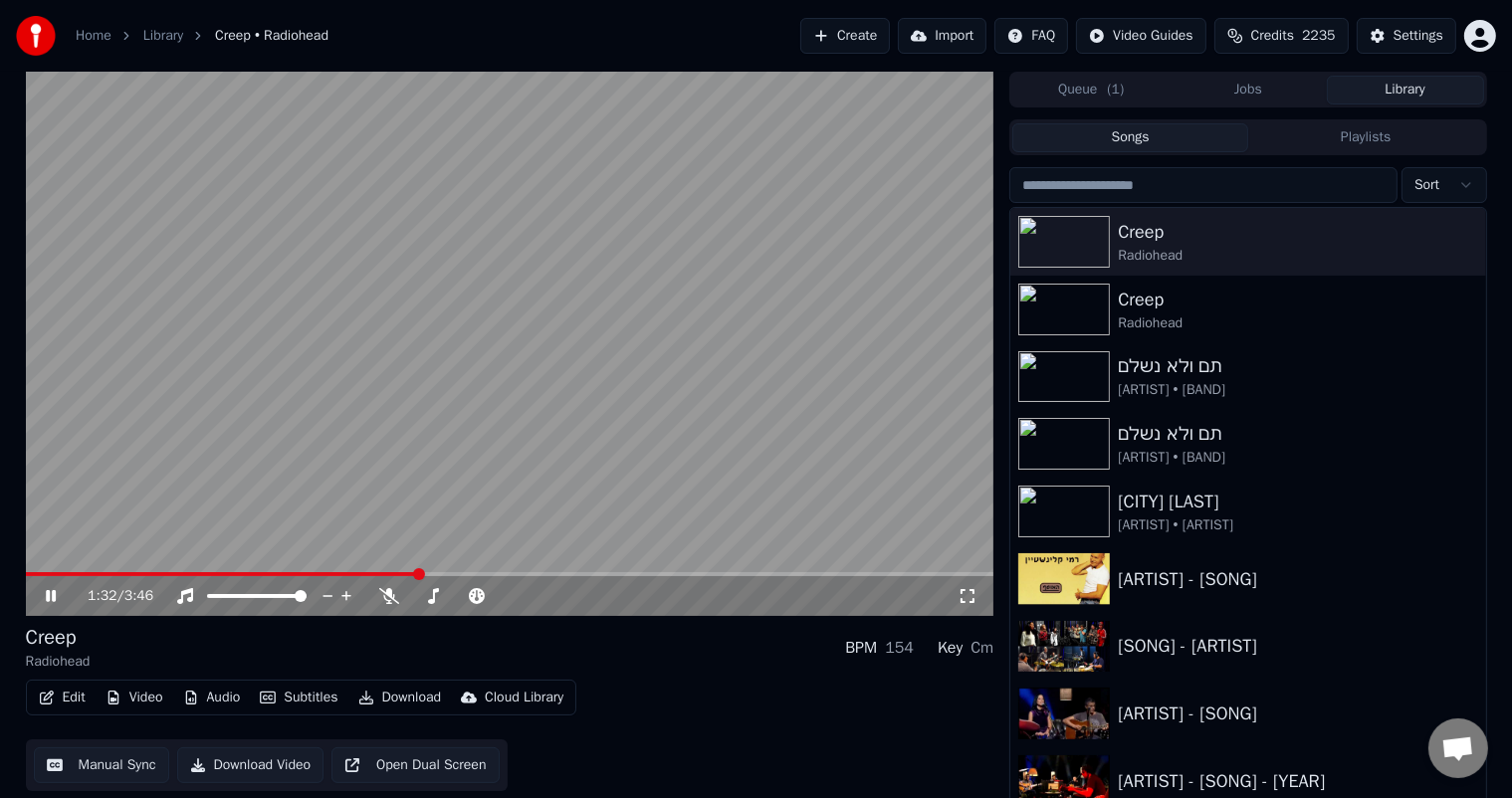 click at bounding box center (419, 574) 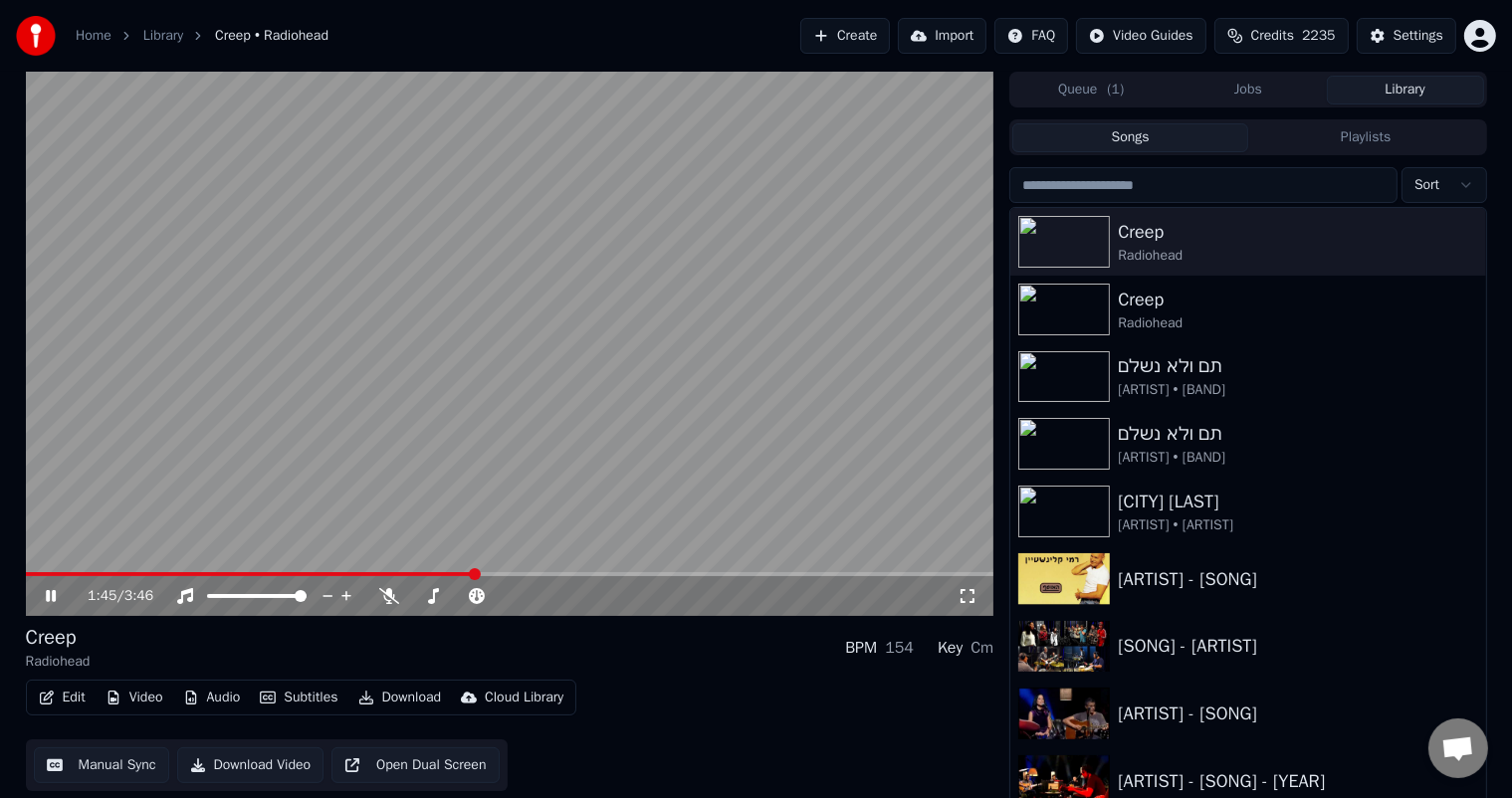 click at bounding box center (510, 343) 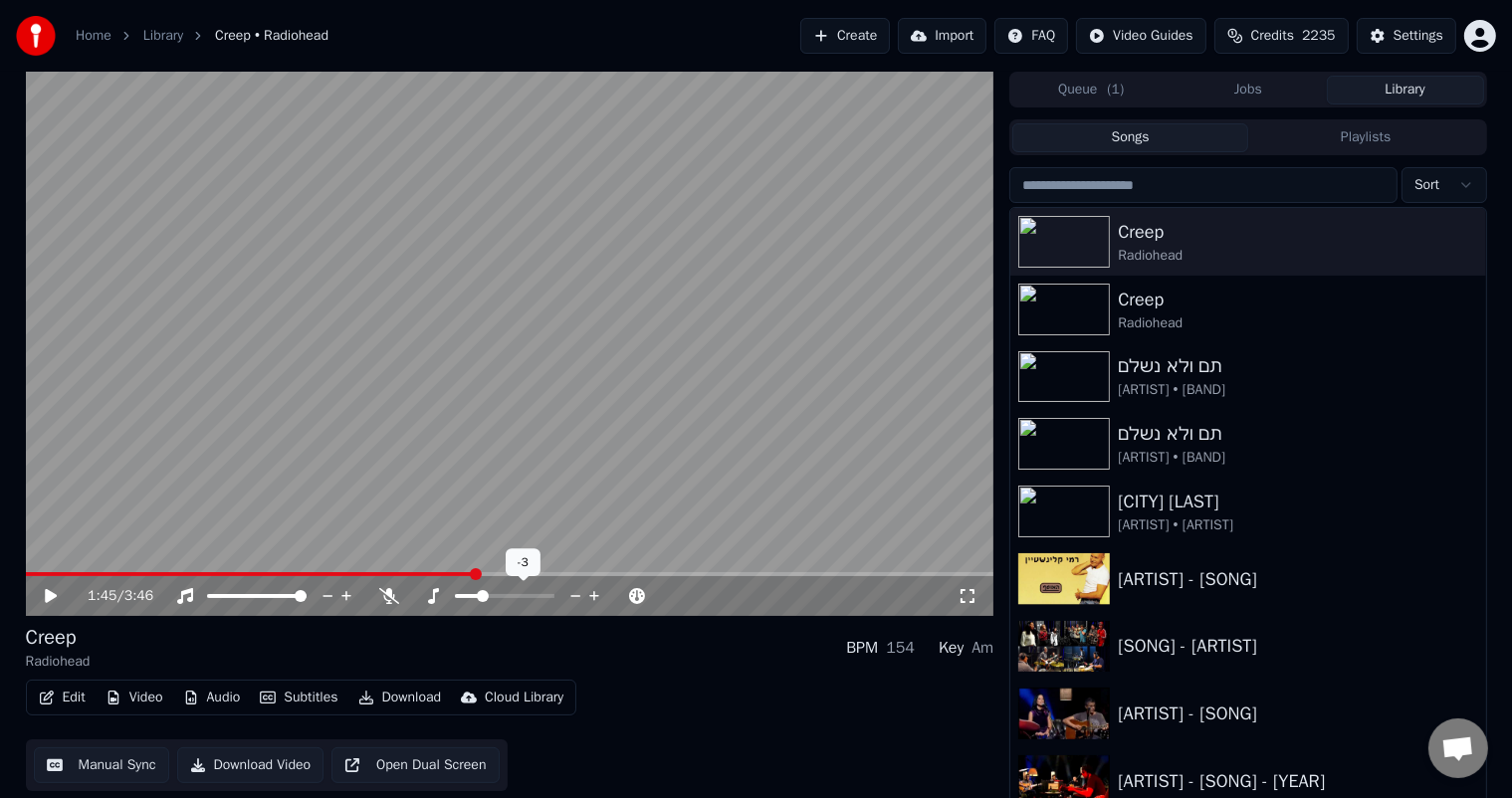 click at bounding box center (483, 596) 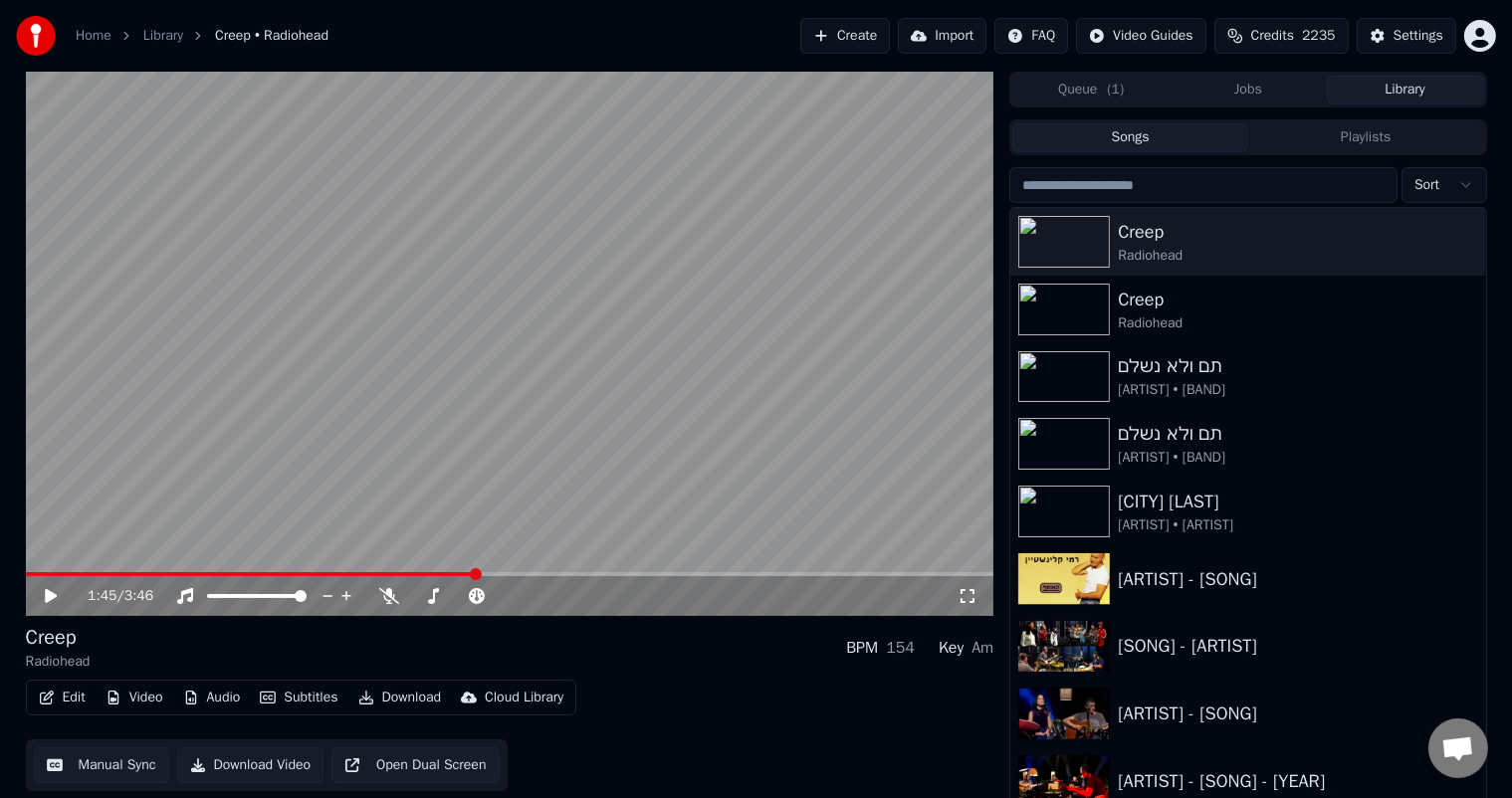 click at bounding box center [510, 343] 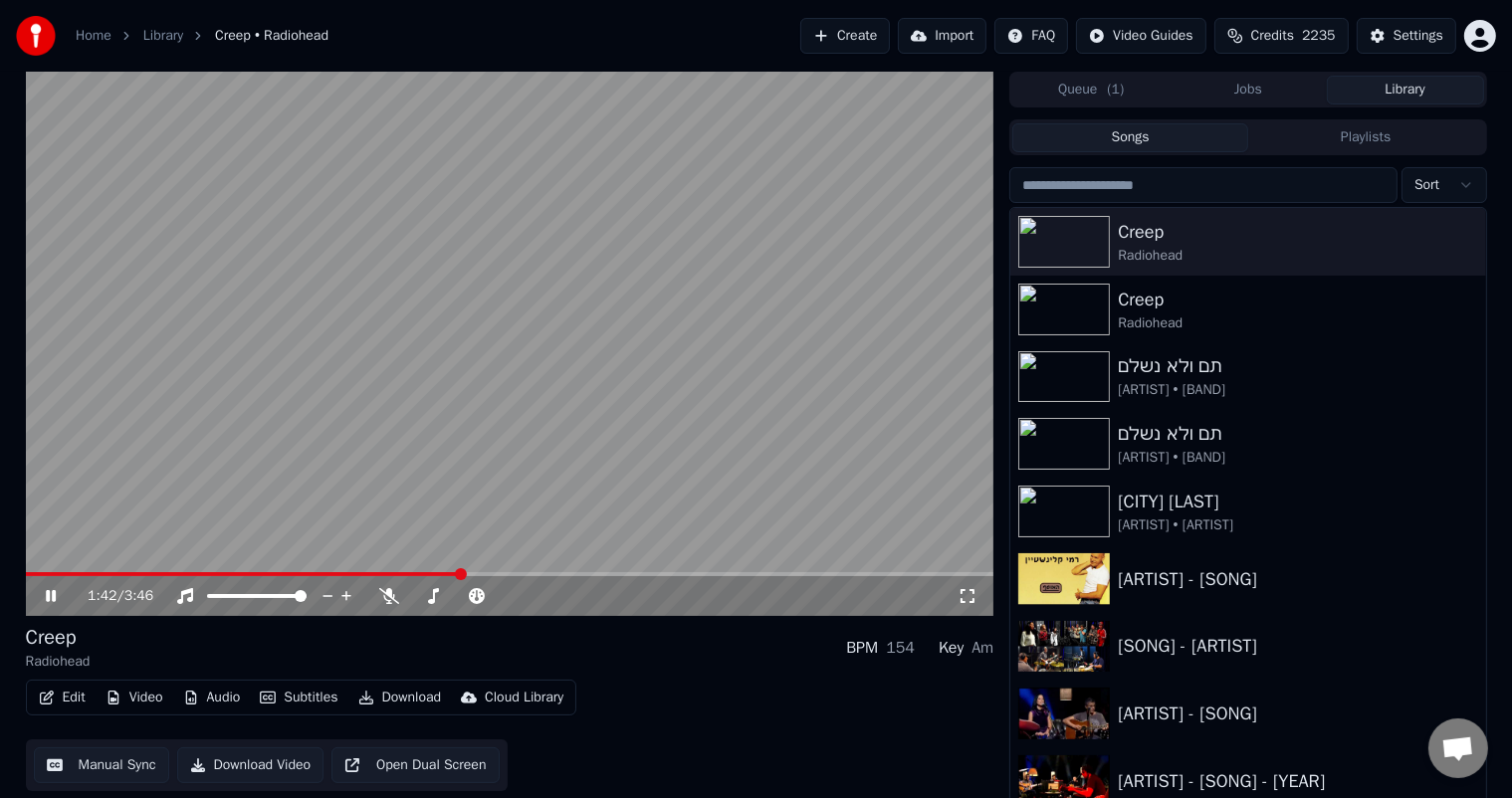 click at bounding box center (461, 574) 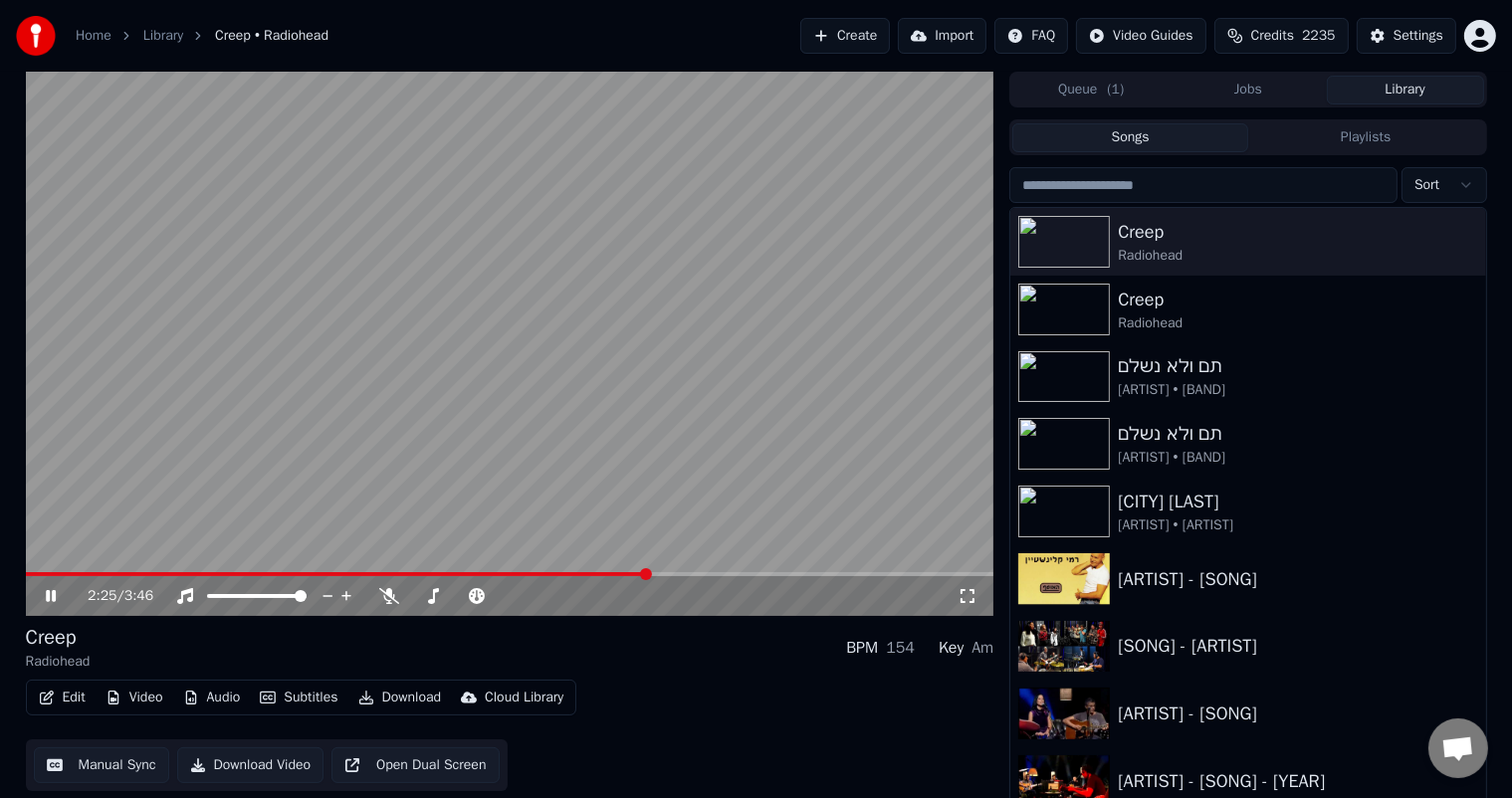 click at bounding box center [510, 343] 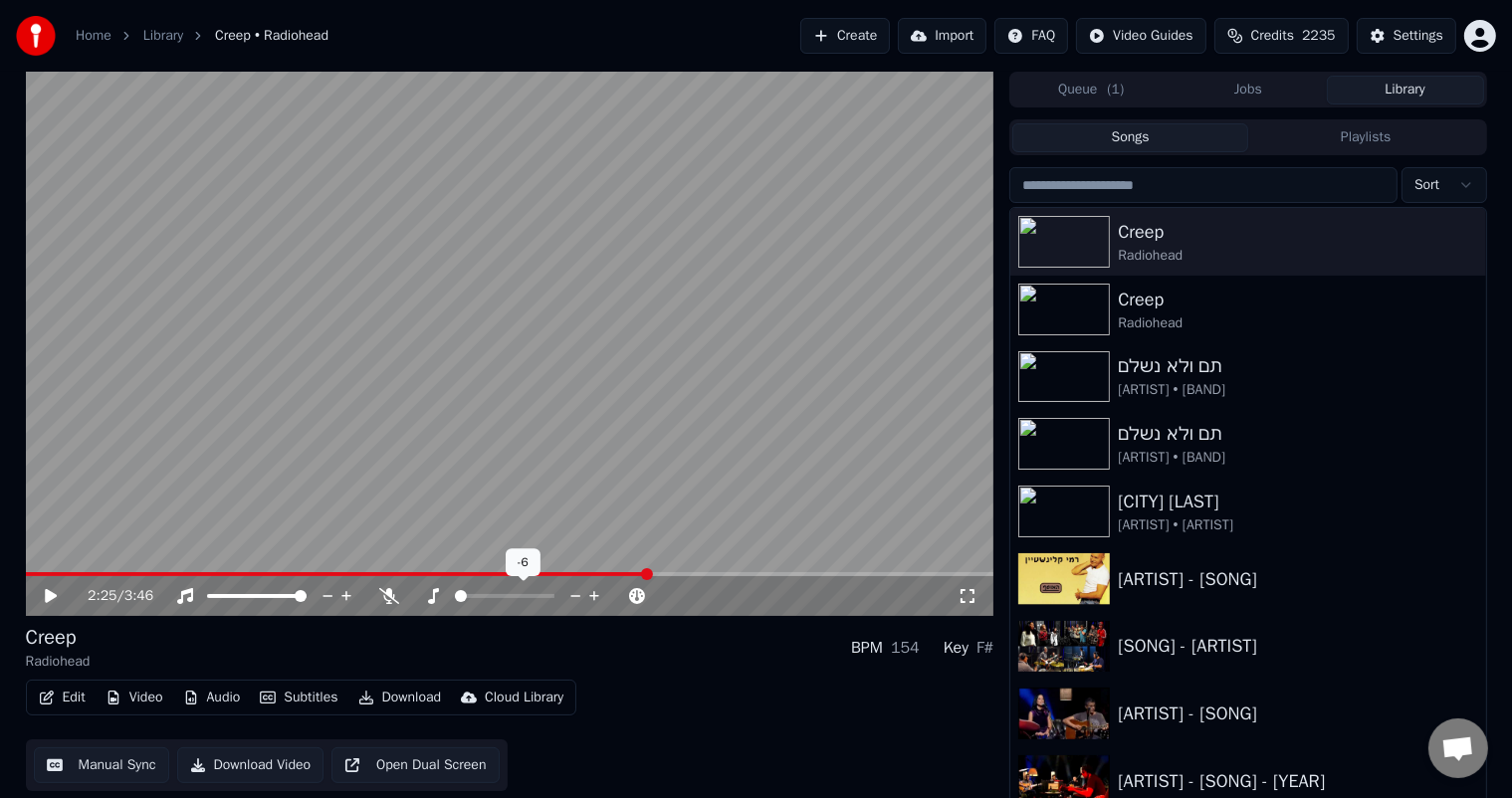 click at bounding box center [461, 596] 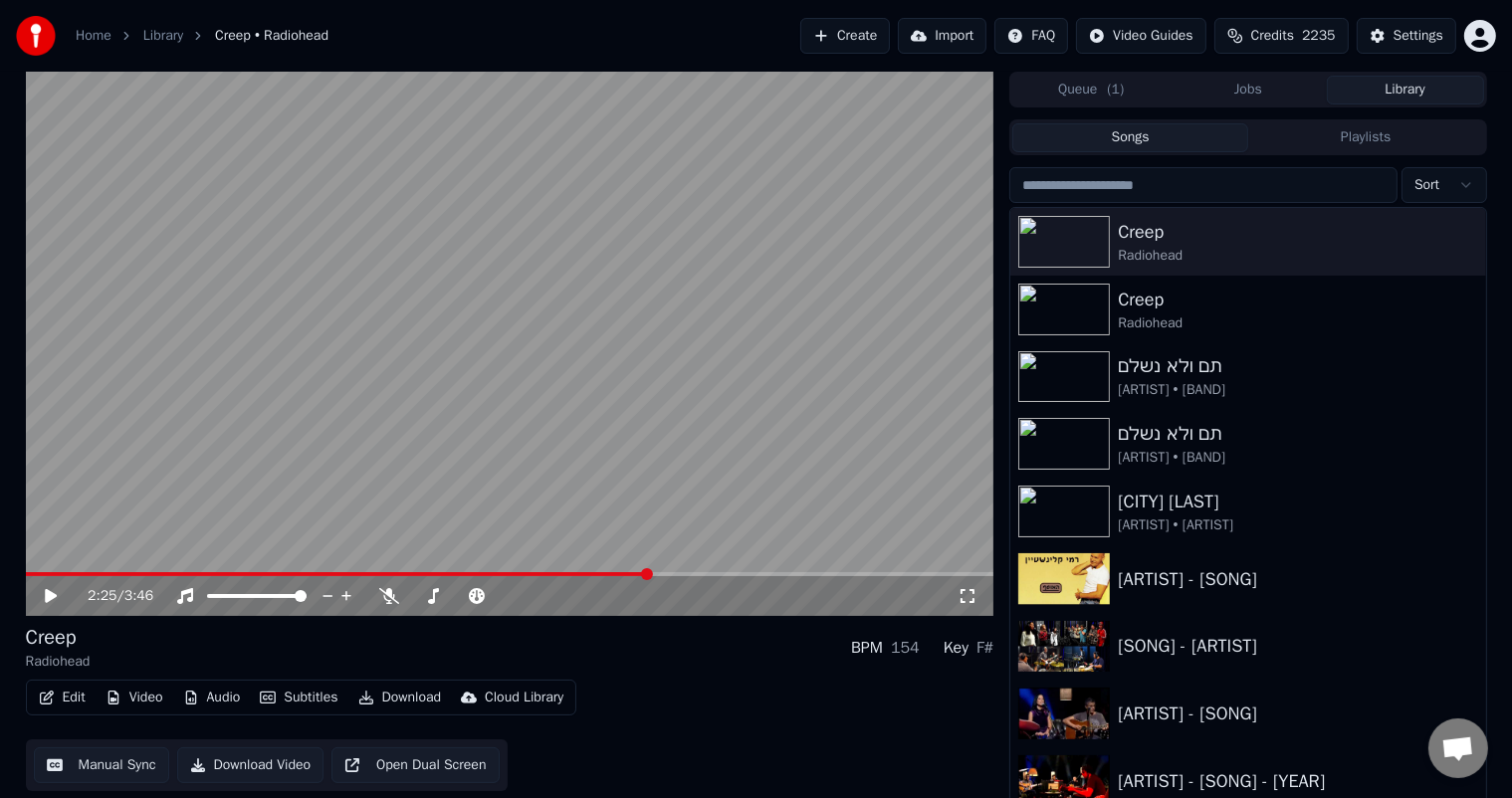 click at bounding box center (510, 343) 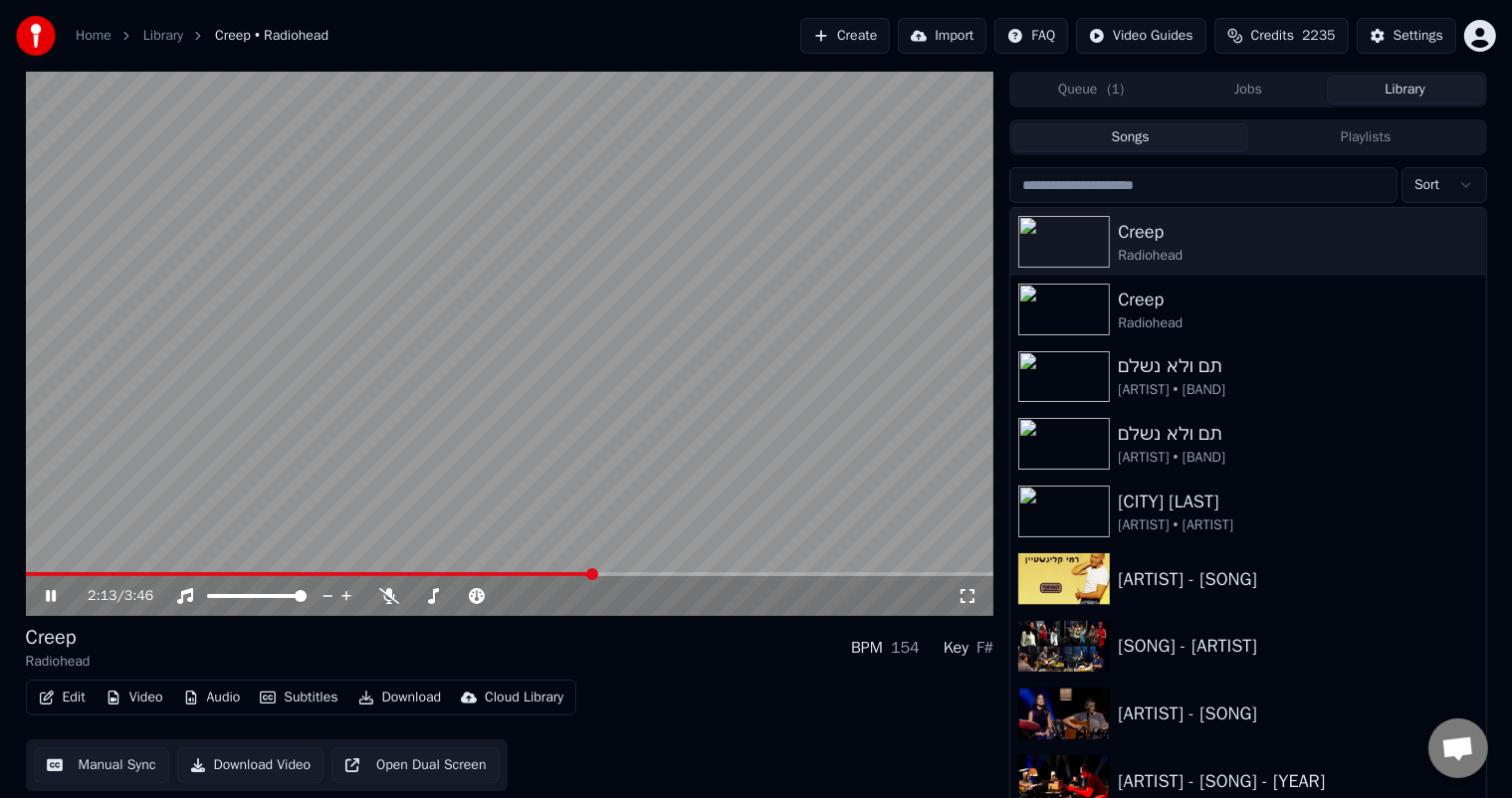 click at bounding box center (592, 574) 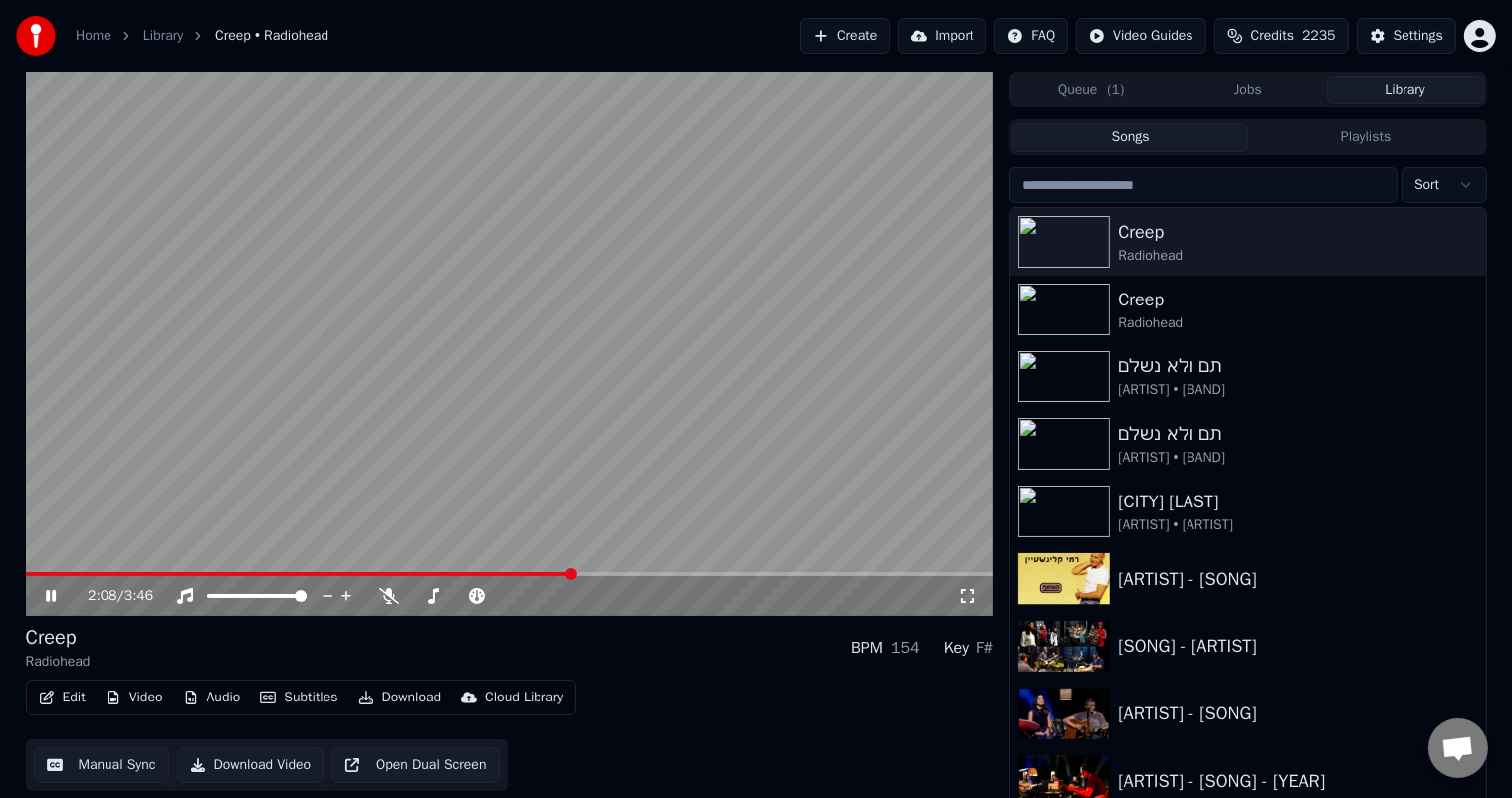 click at bounding box center (571, 574) 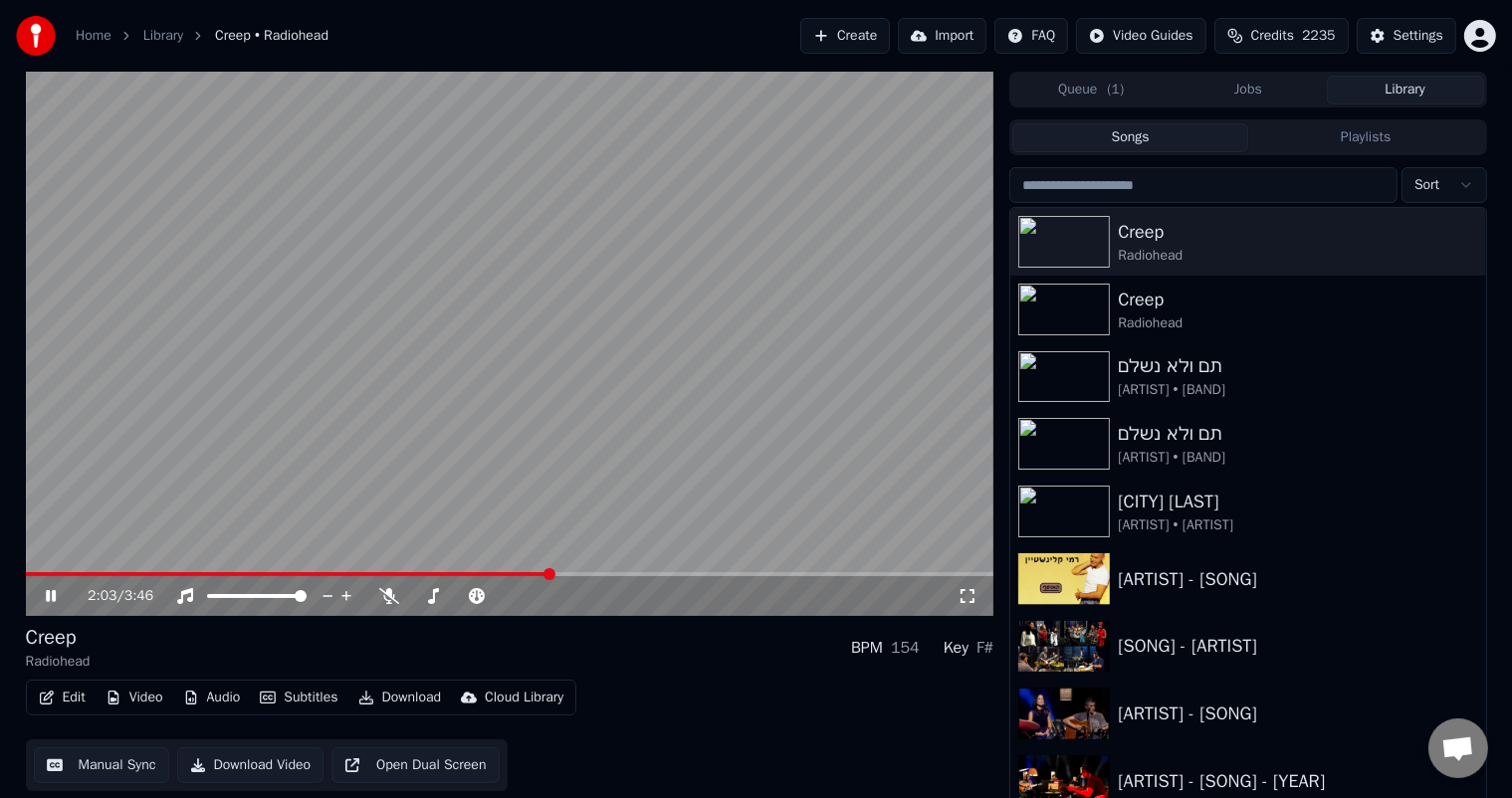 click at bounding box center (549, 574) 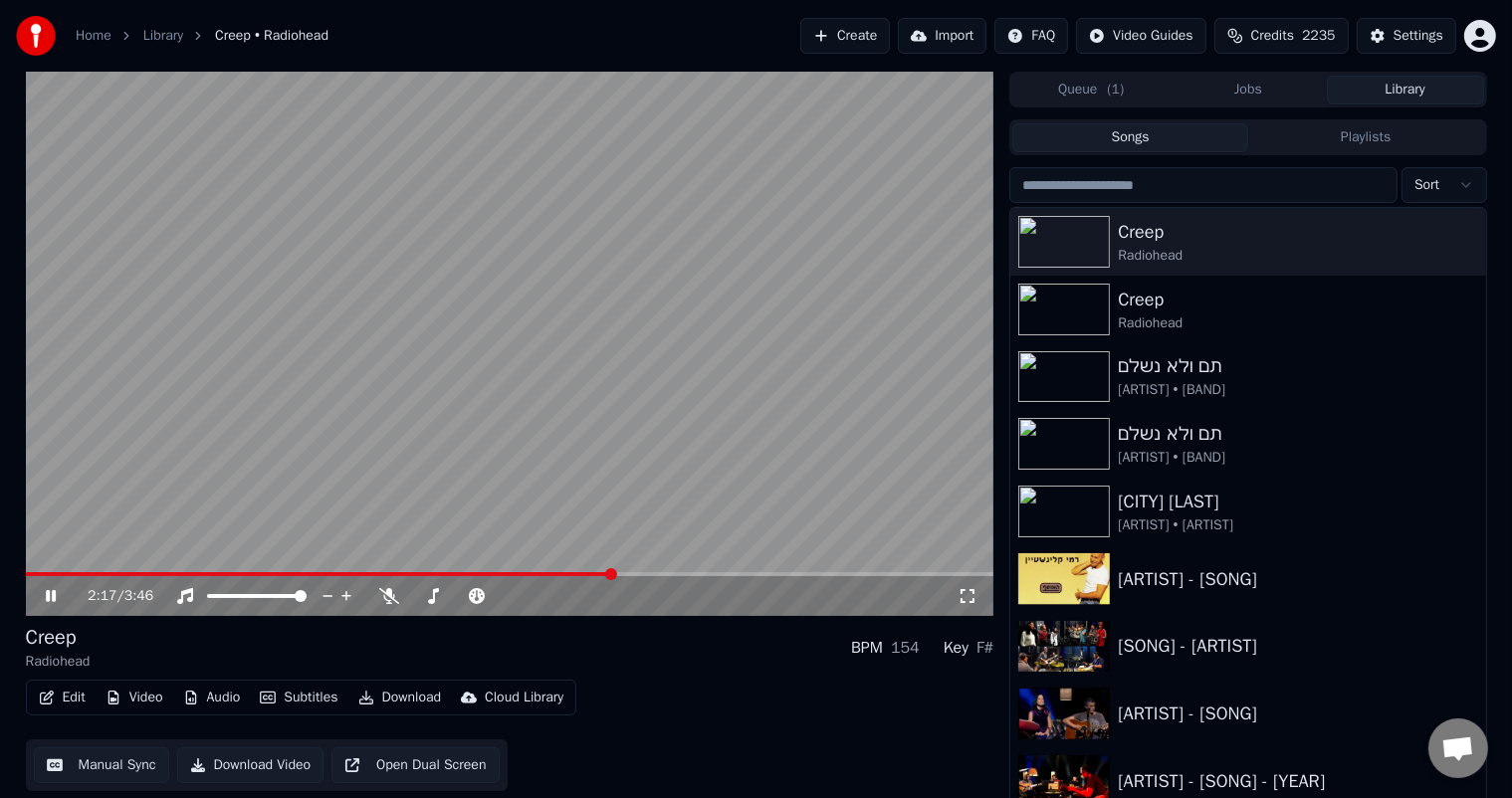 click at bounding box center (510, 343) 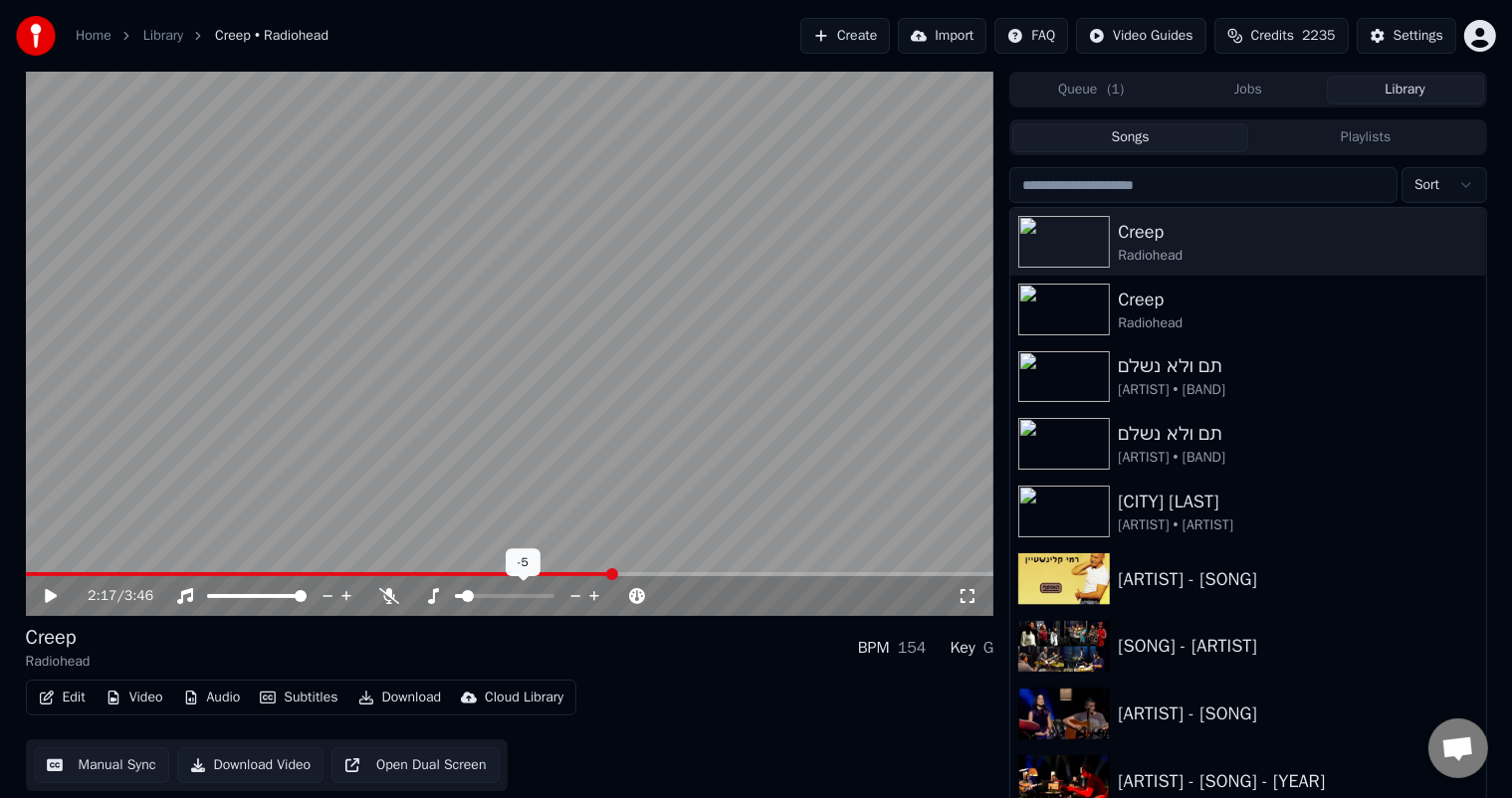 click at bounding box center [468, 596] 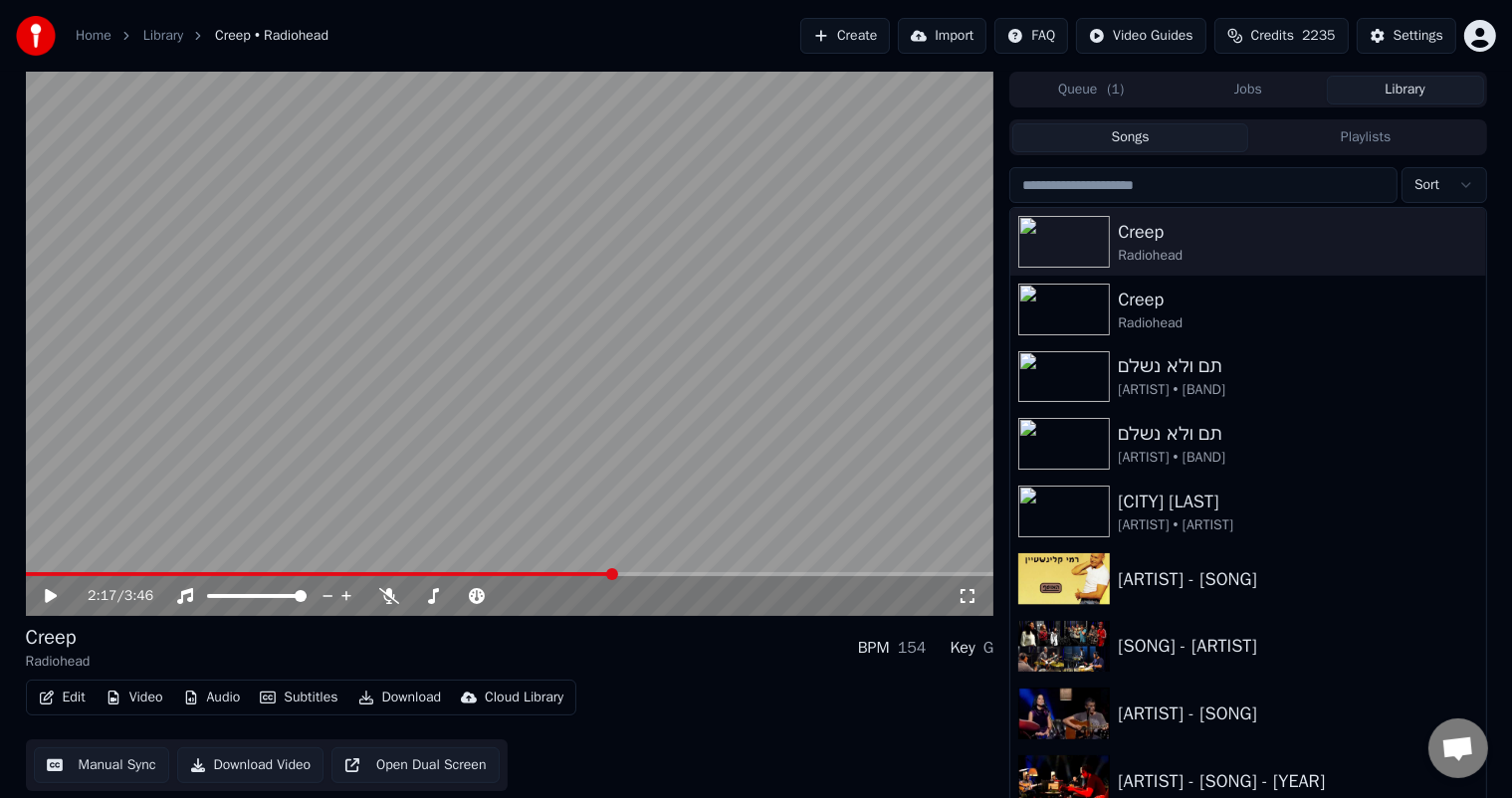 click at bounding box center [510, 343] 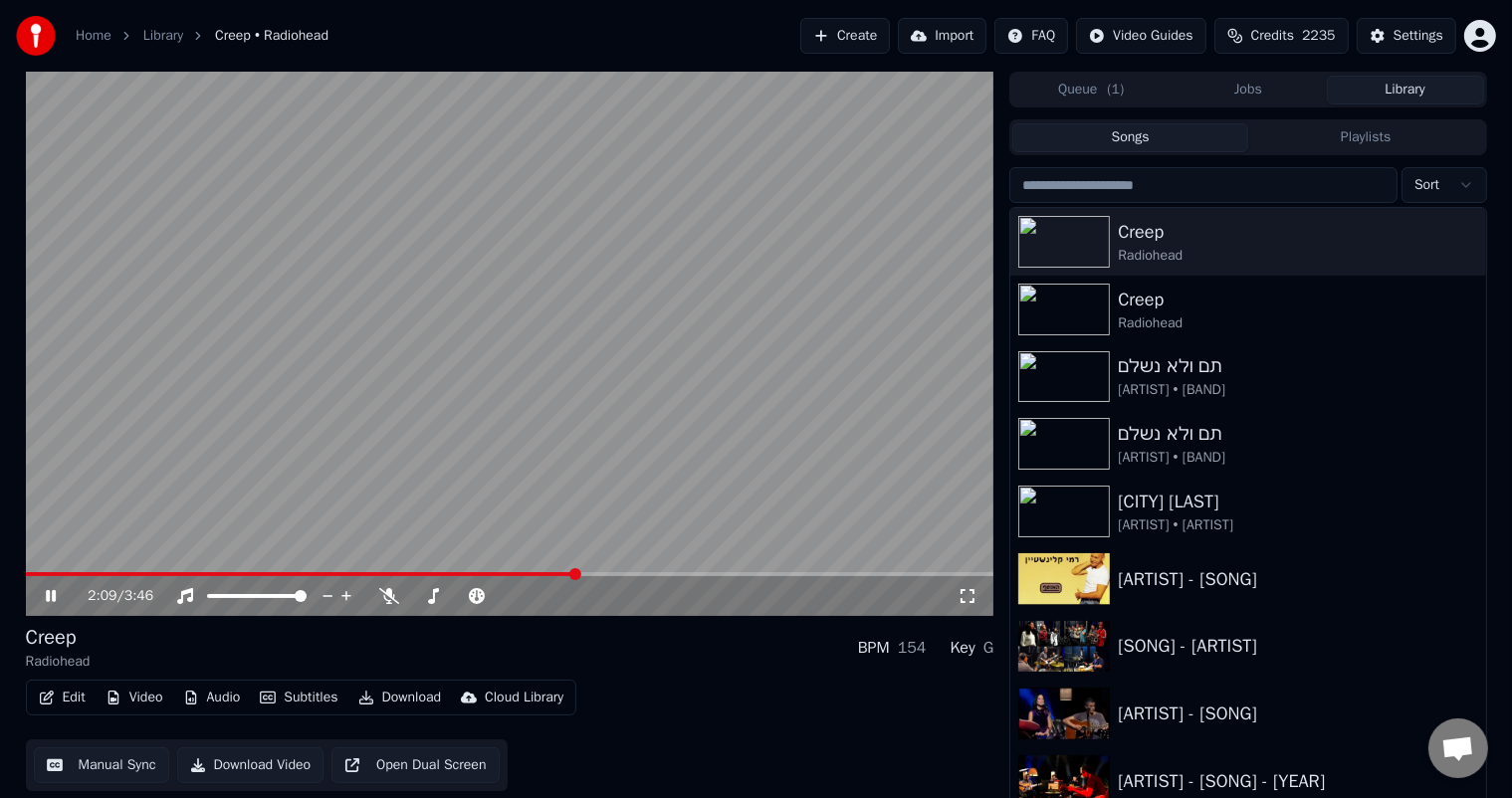 click at bounding box center (575, 574) 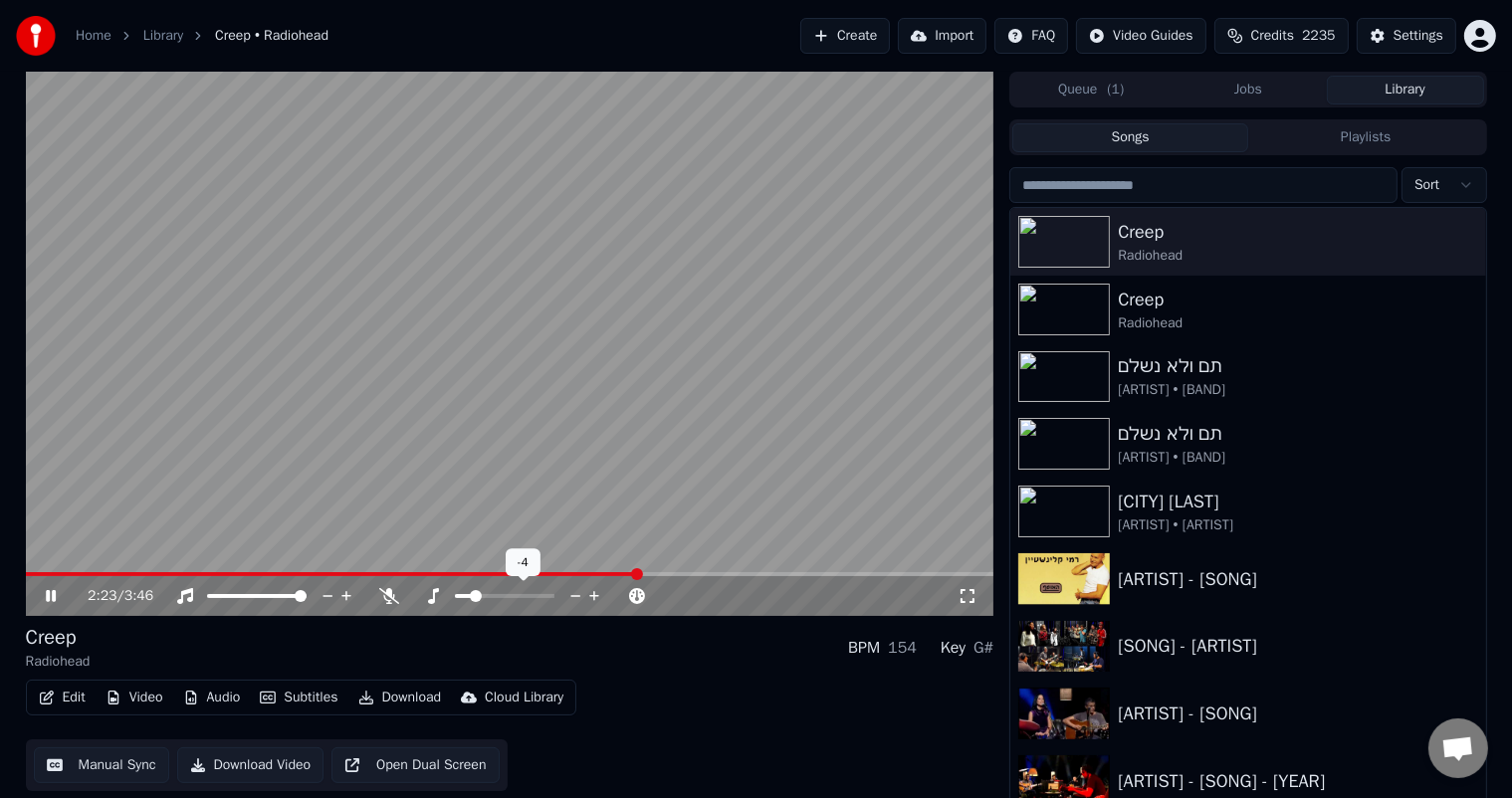 click at bounding box center (476, 596) 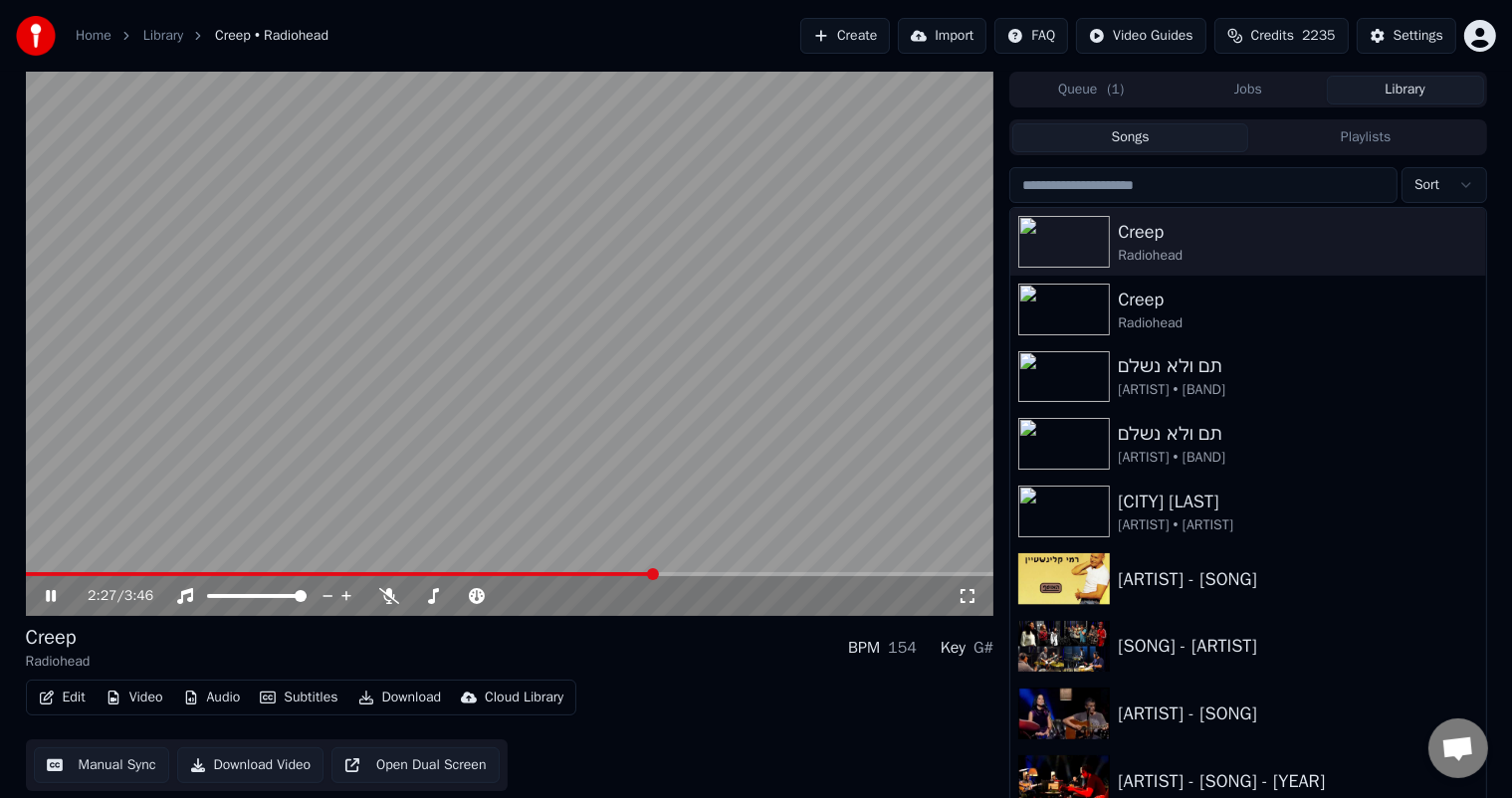 click at bounding box center [510, 343] 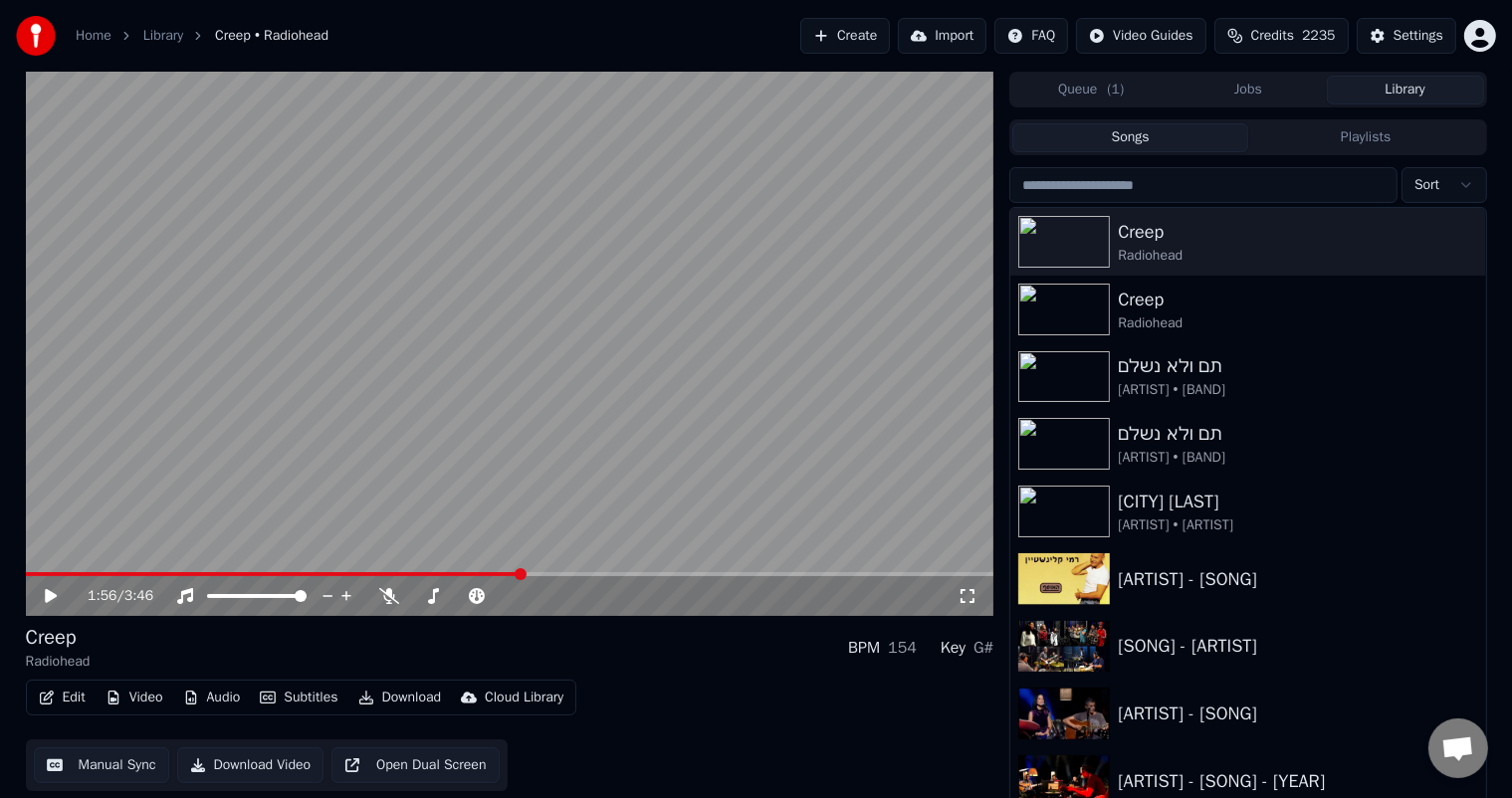 click at bounding box center (273, 574) 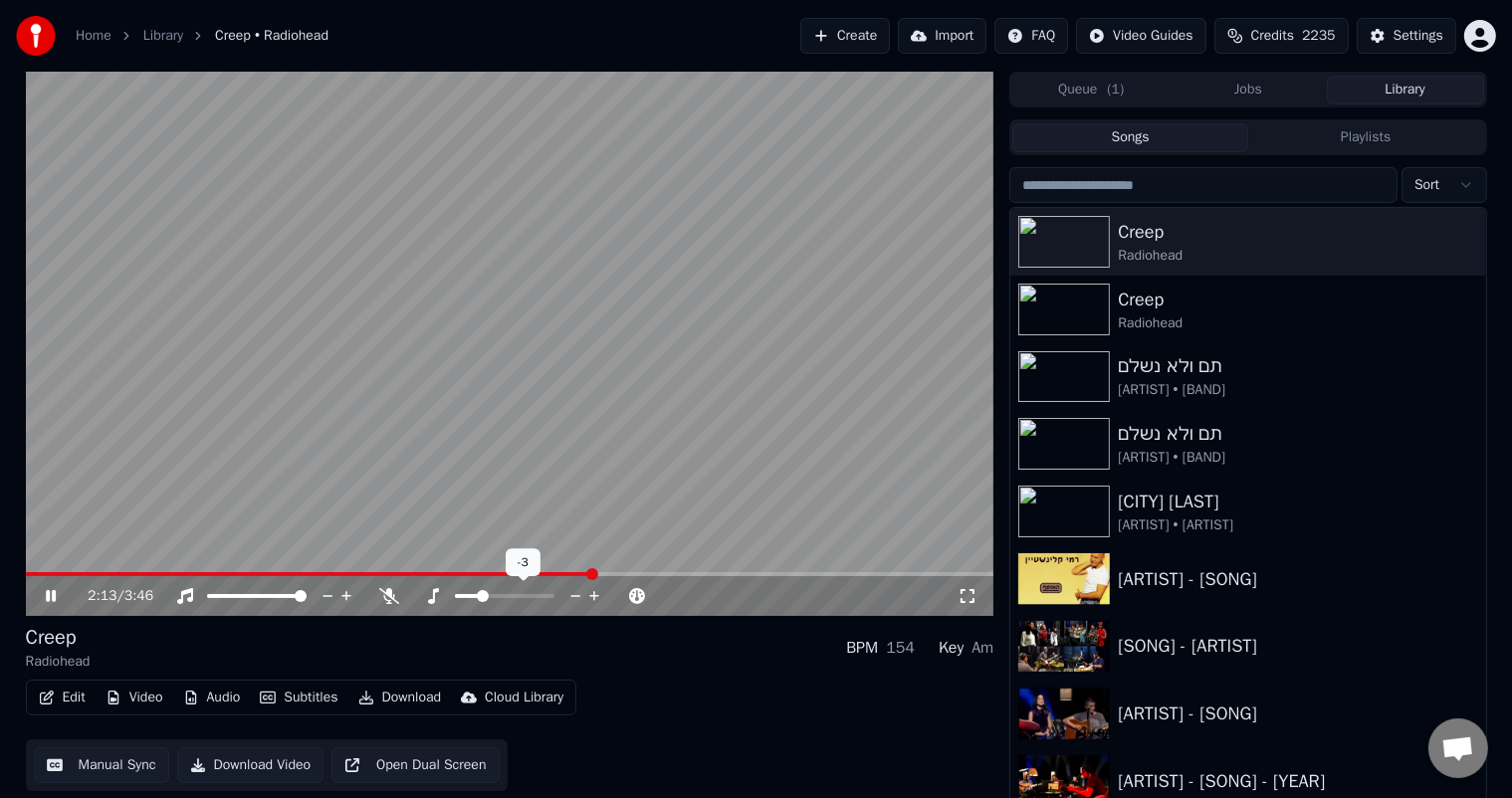 click at bounding box center [483, 596] 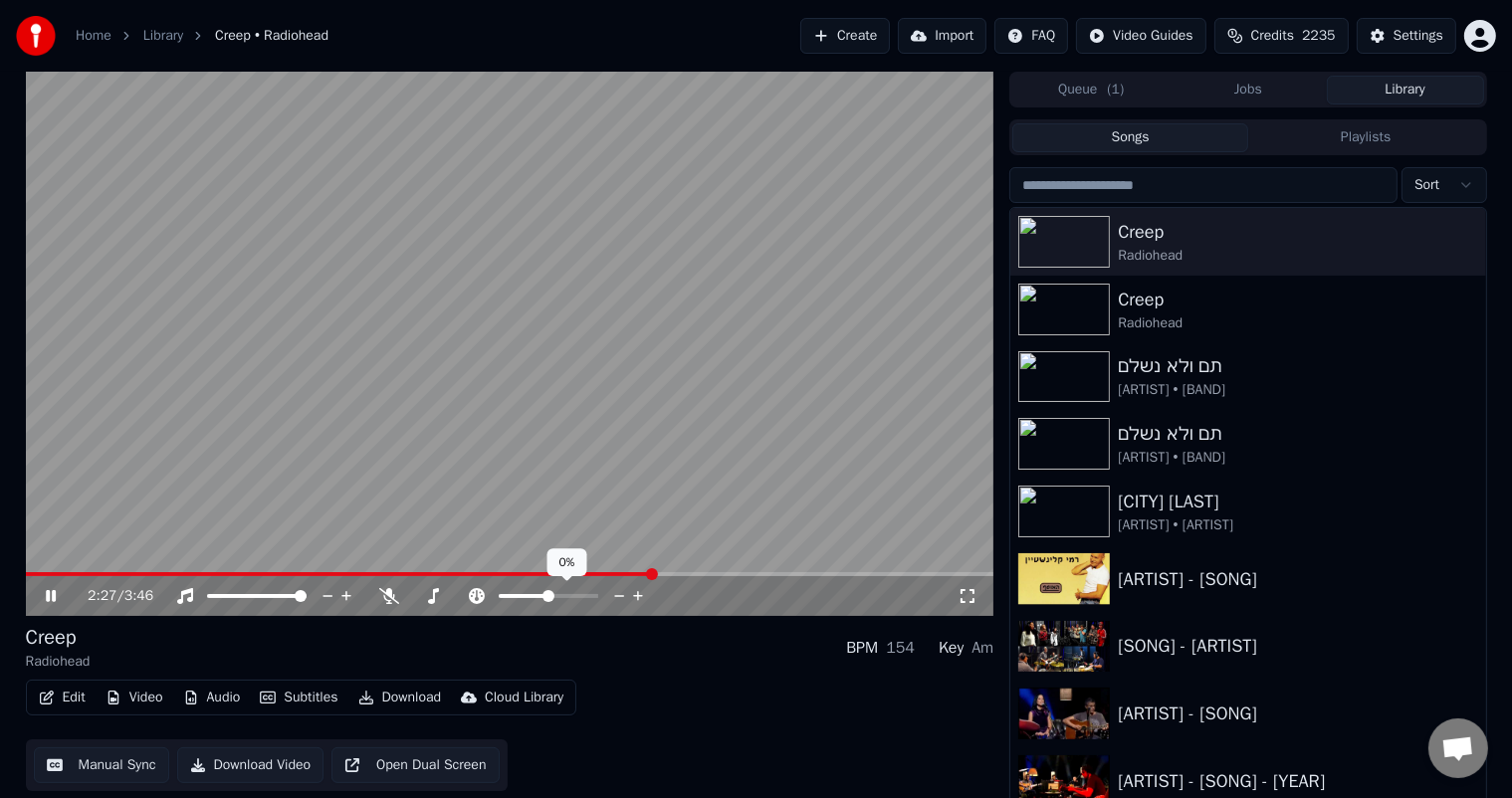 click at bounding box center (548, 596) 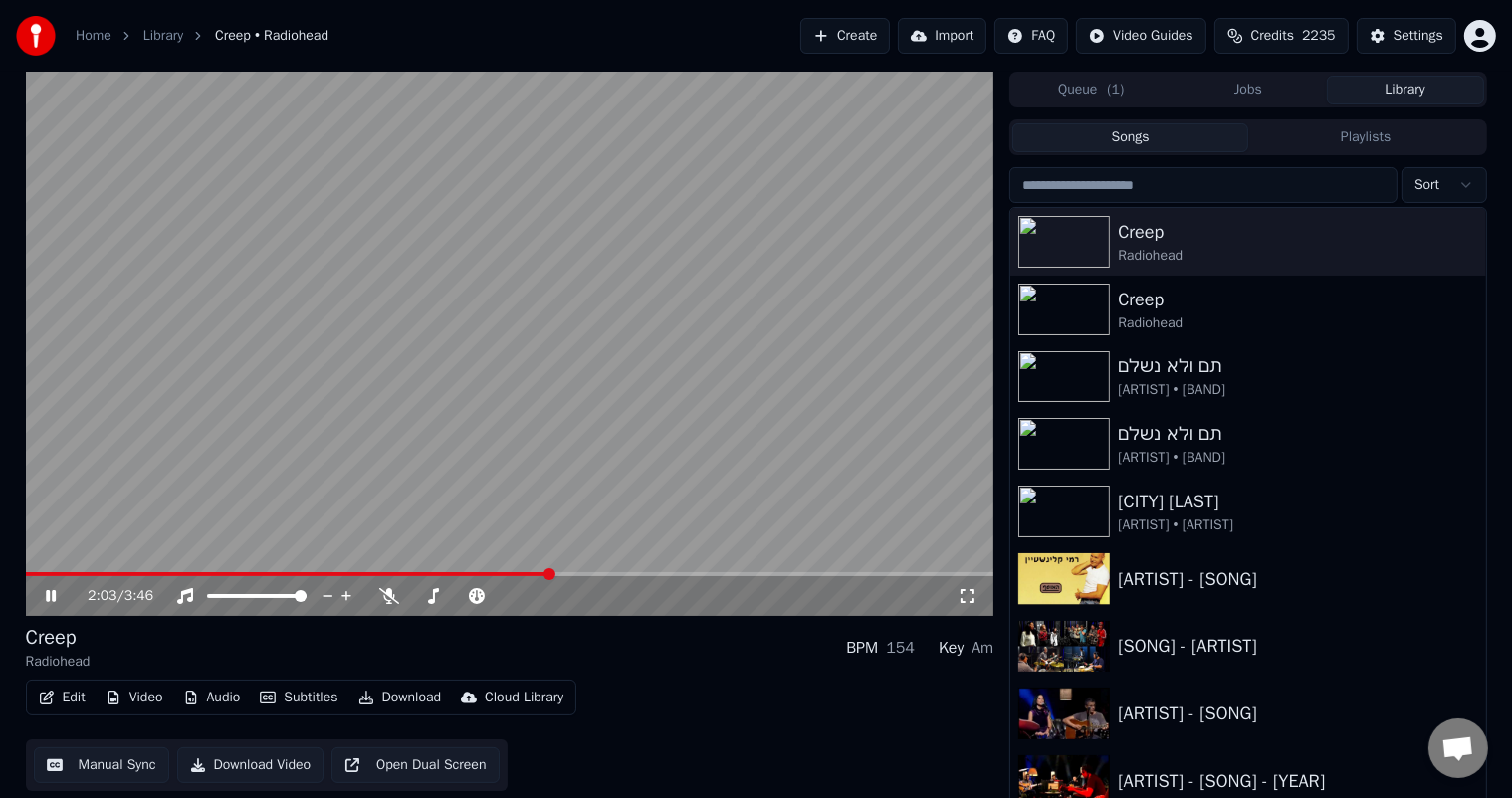 click at bounding box center (288, 574) 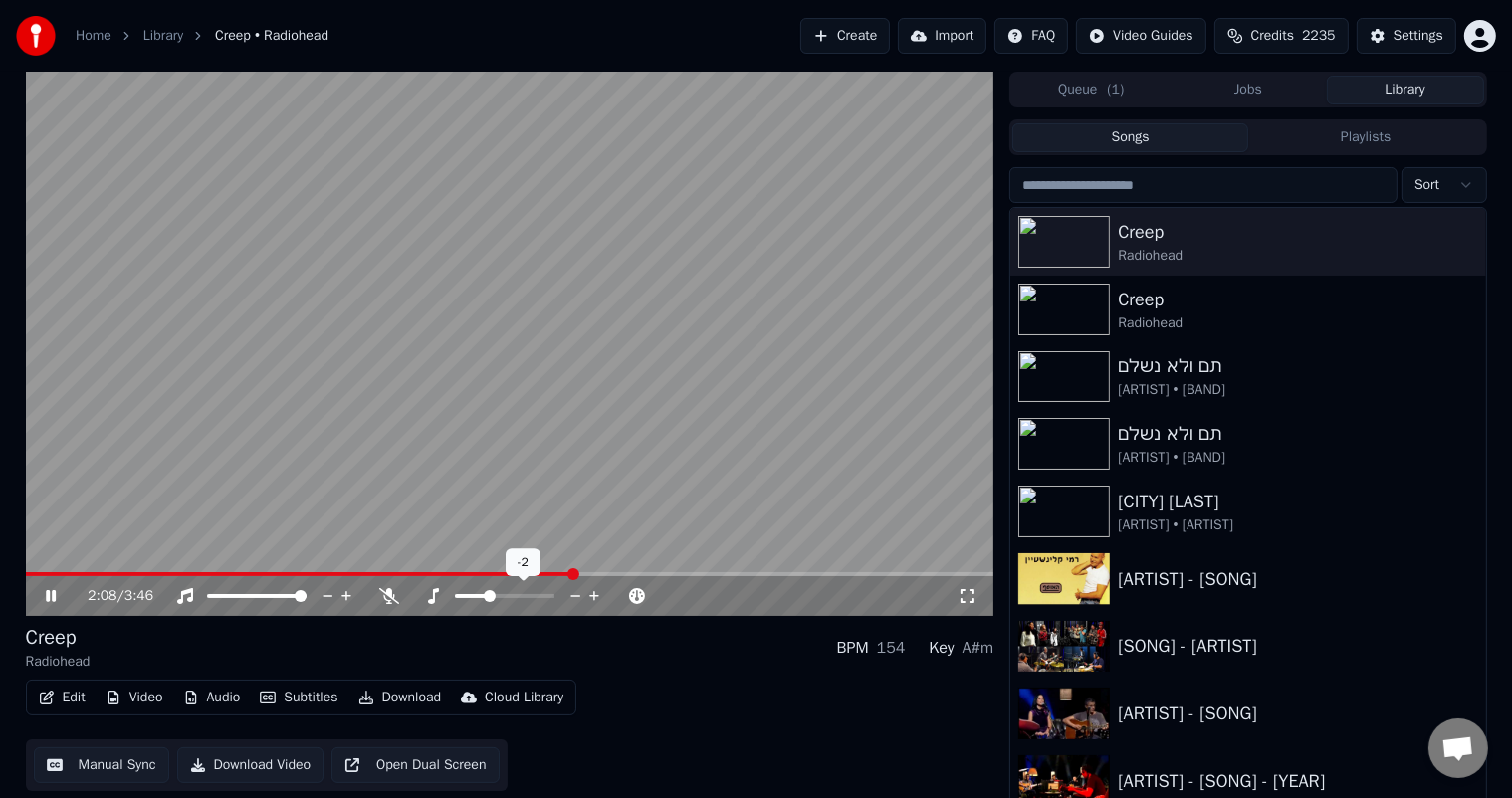 click at bounding box center [490, 596] 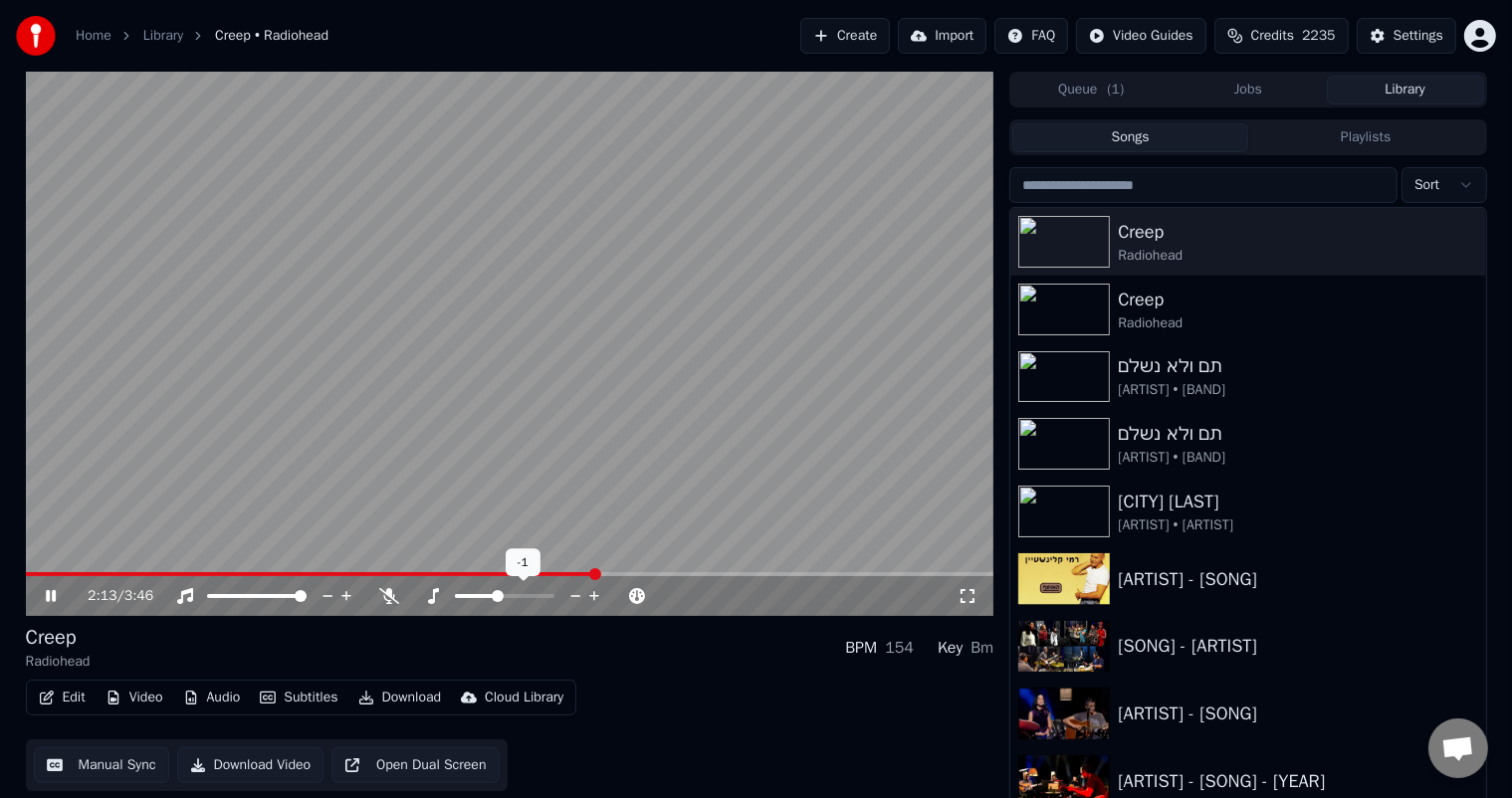 click at bounding box center (498, 596) 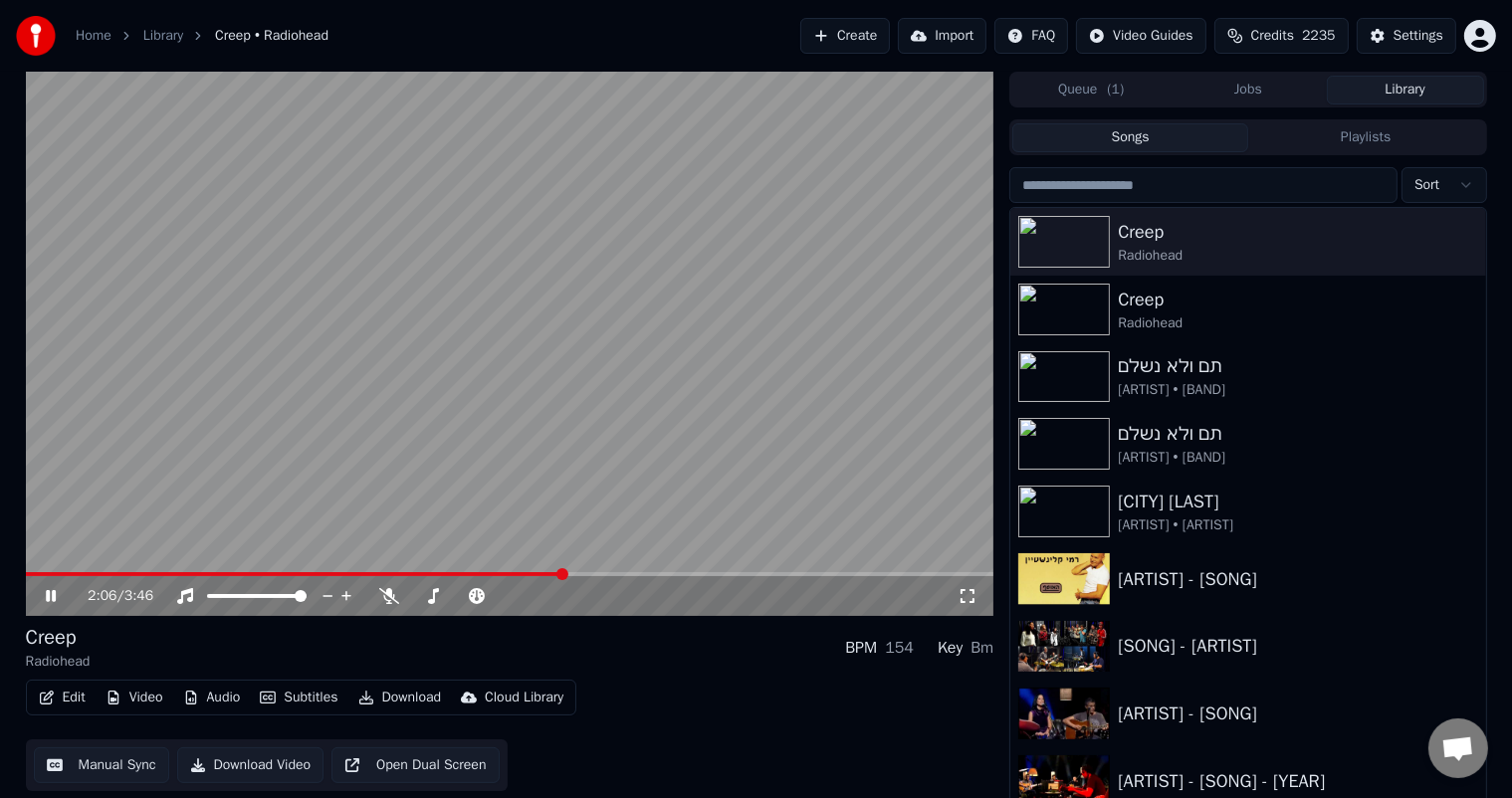 click at bounding box center (562, 574) 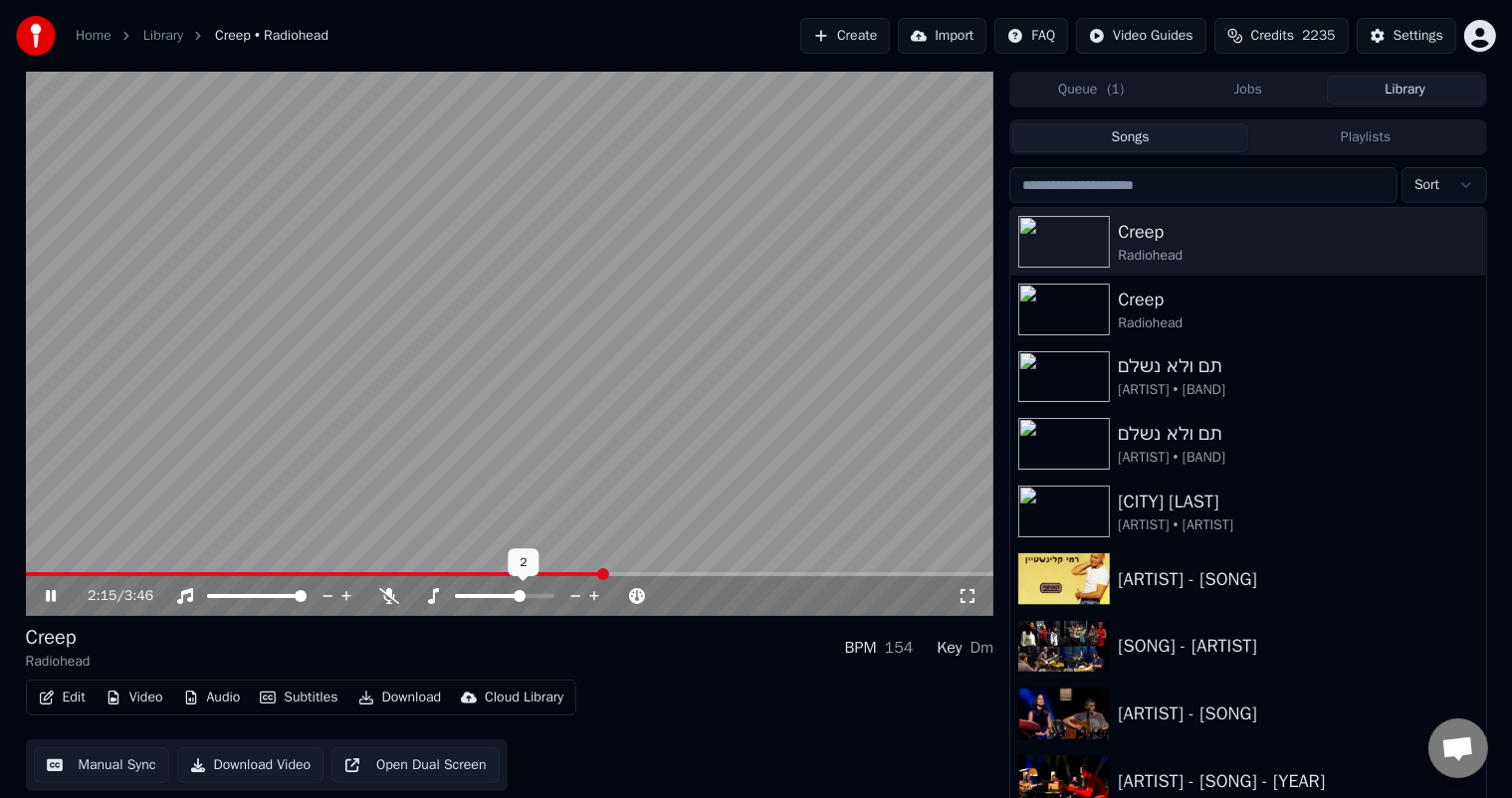 click at bounding box center (520, 596) 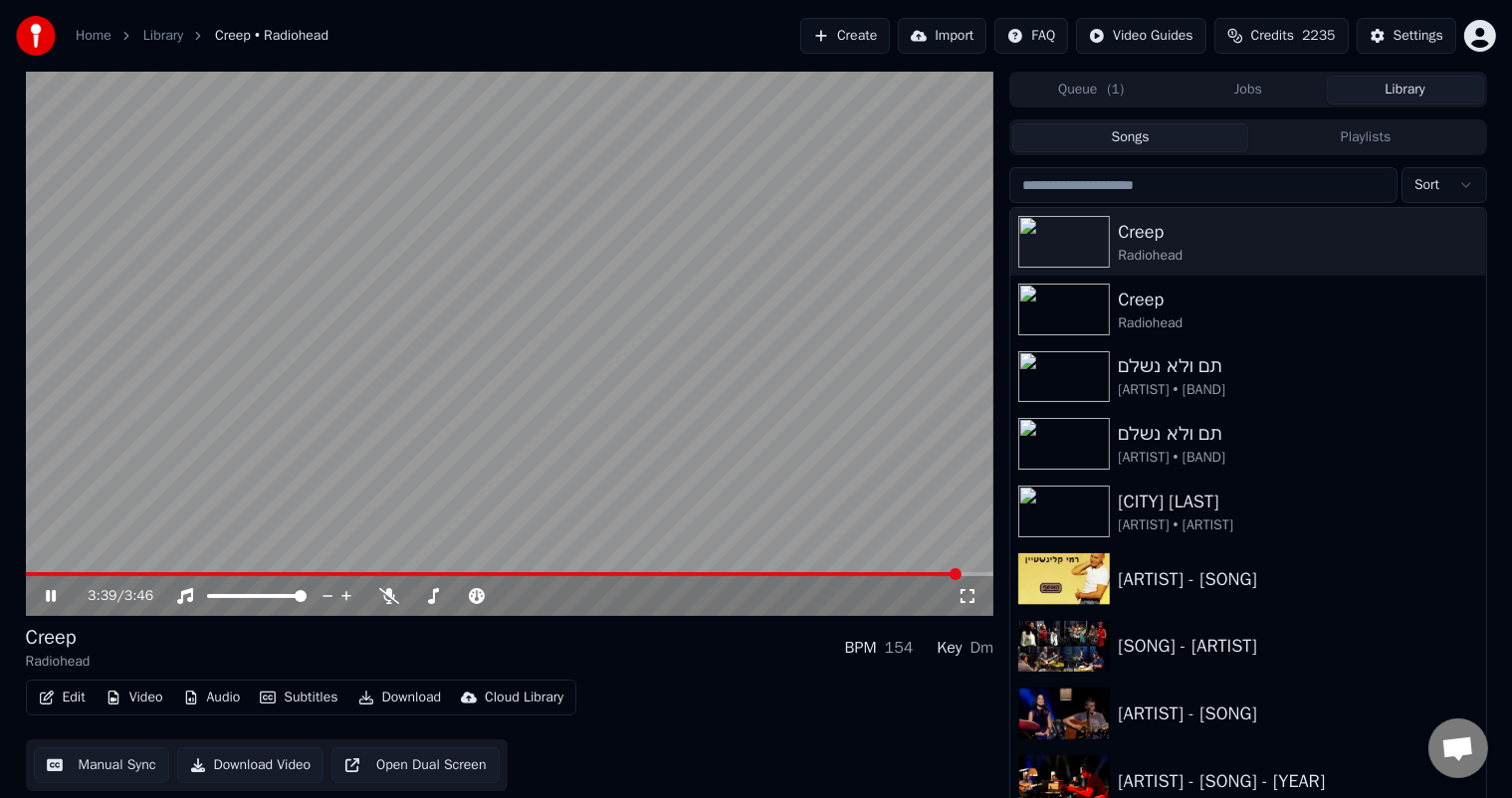 click at bounding box center (494, 574) 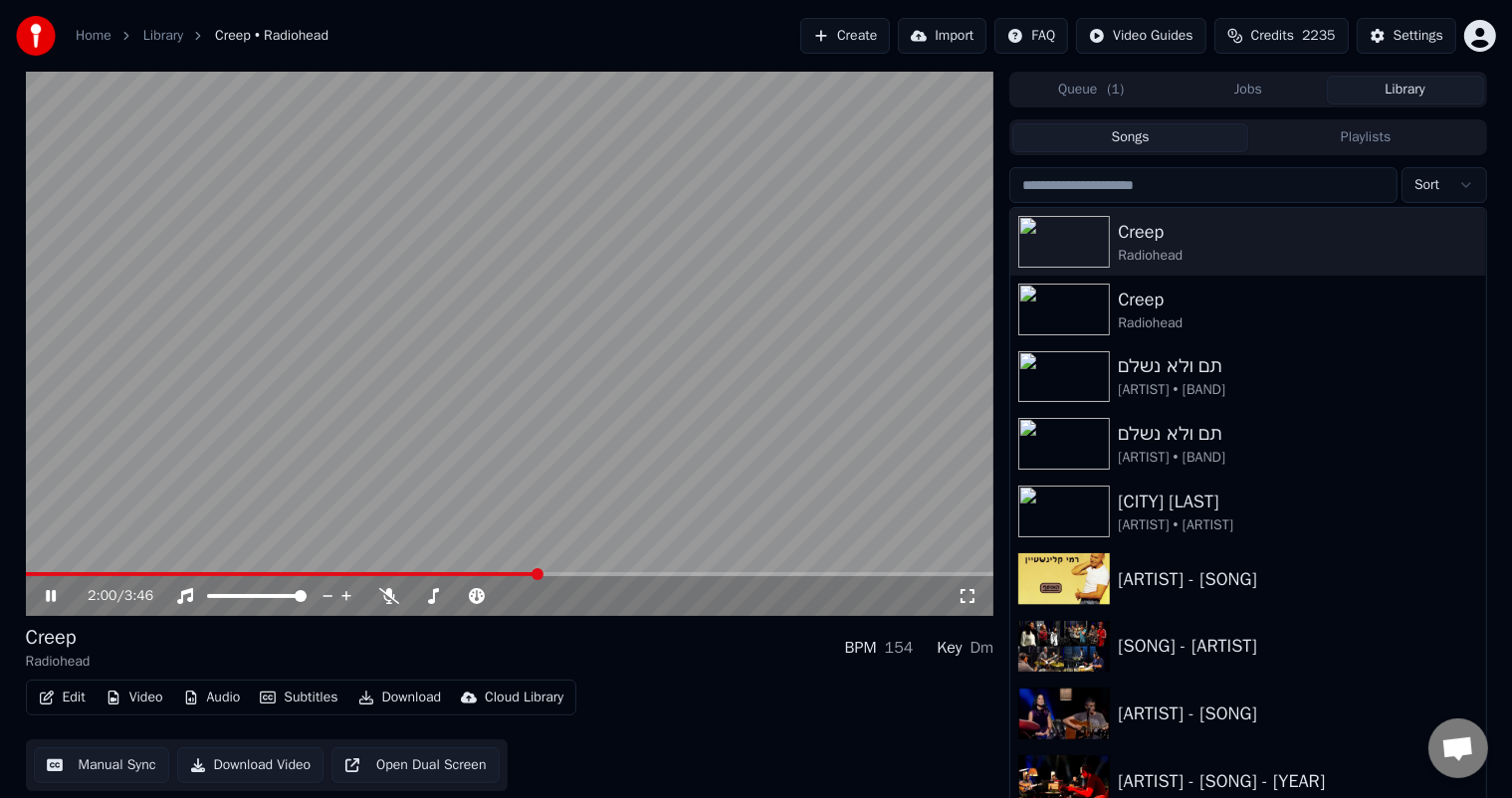 click at bounding box center (282, 574) 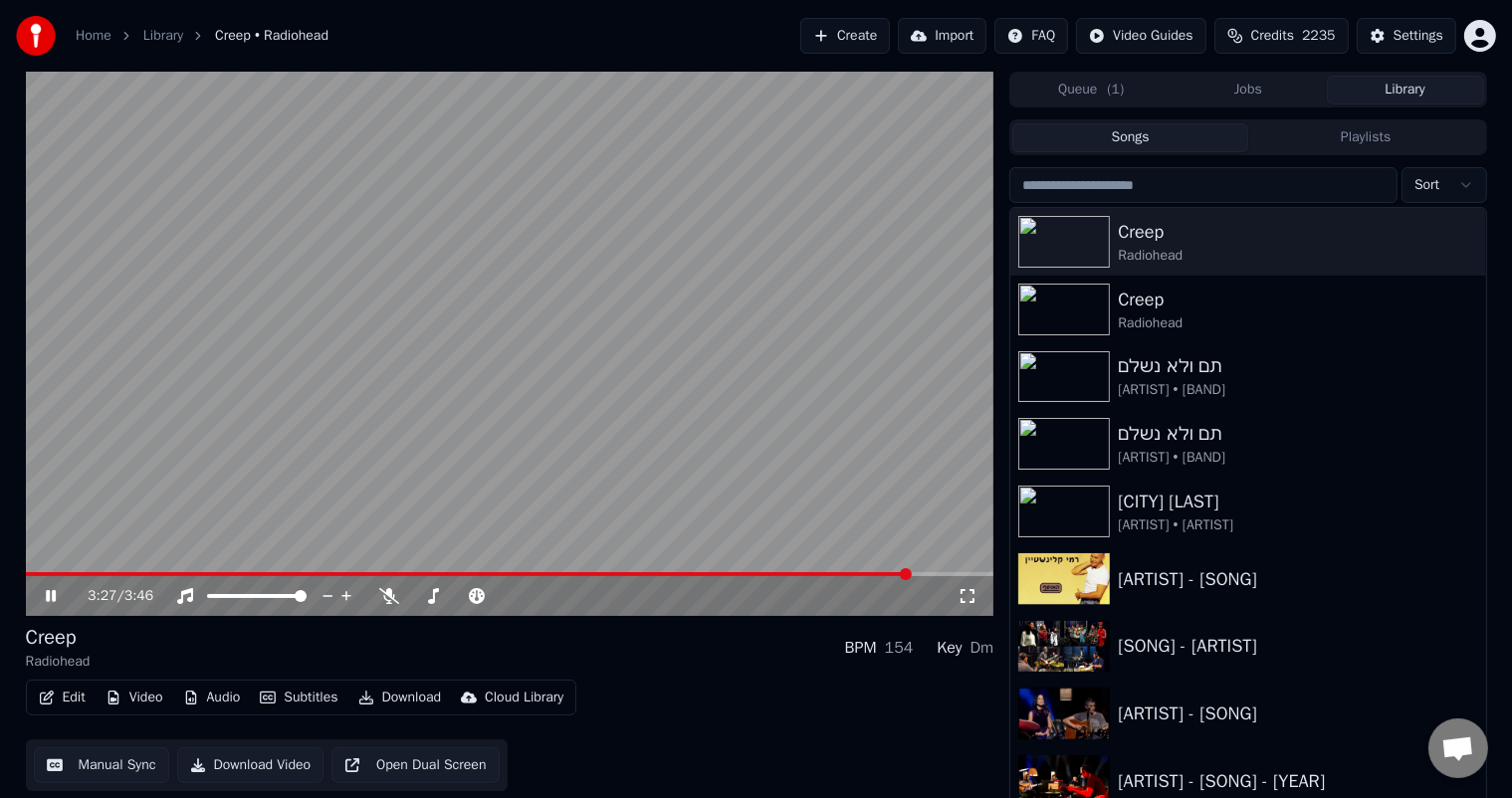 click on "3:27  /  3:46" at bounding box center (510, 594) 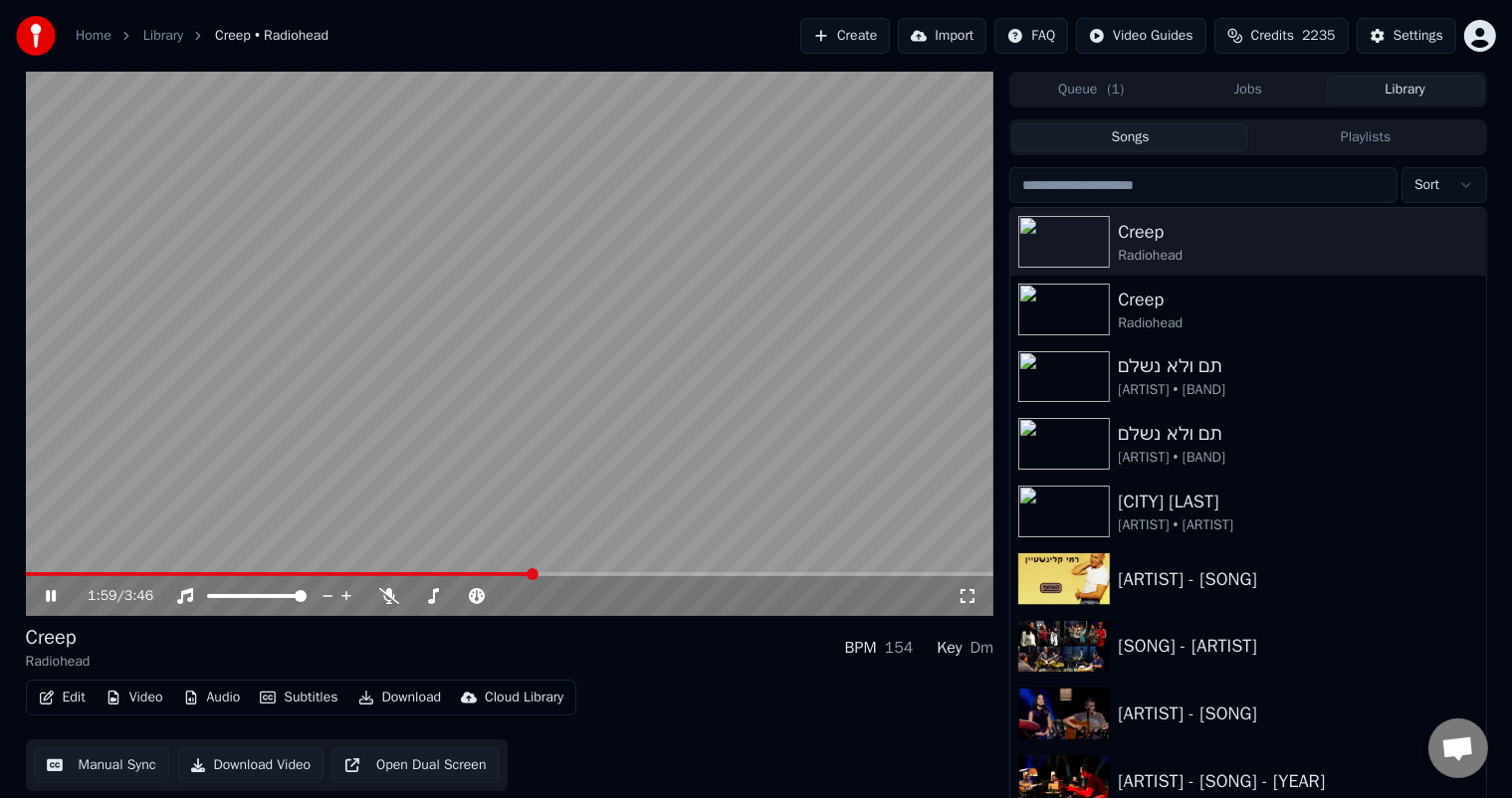 click at bounding box center [280, 574] 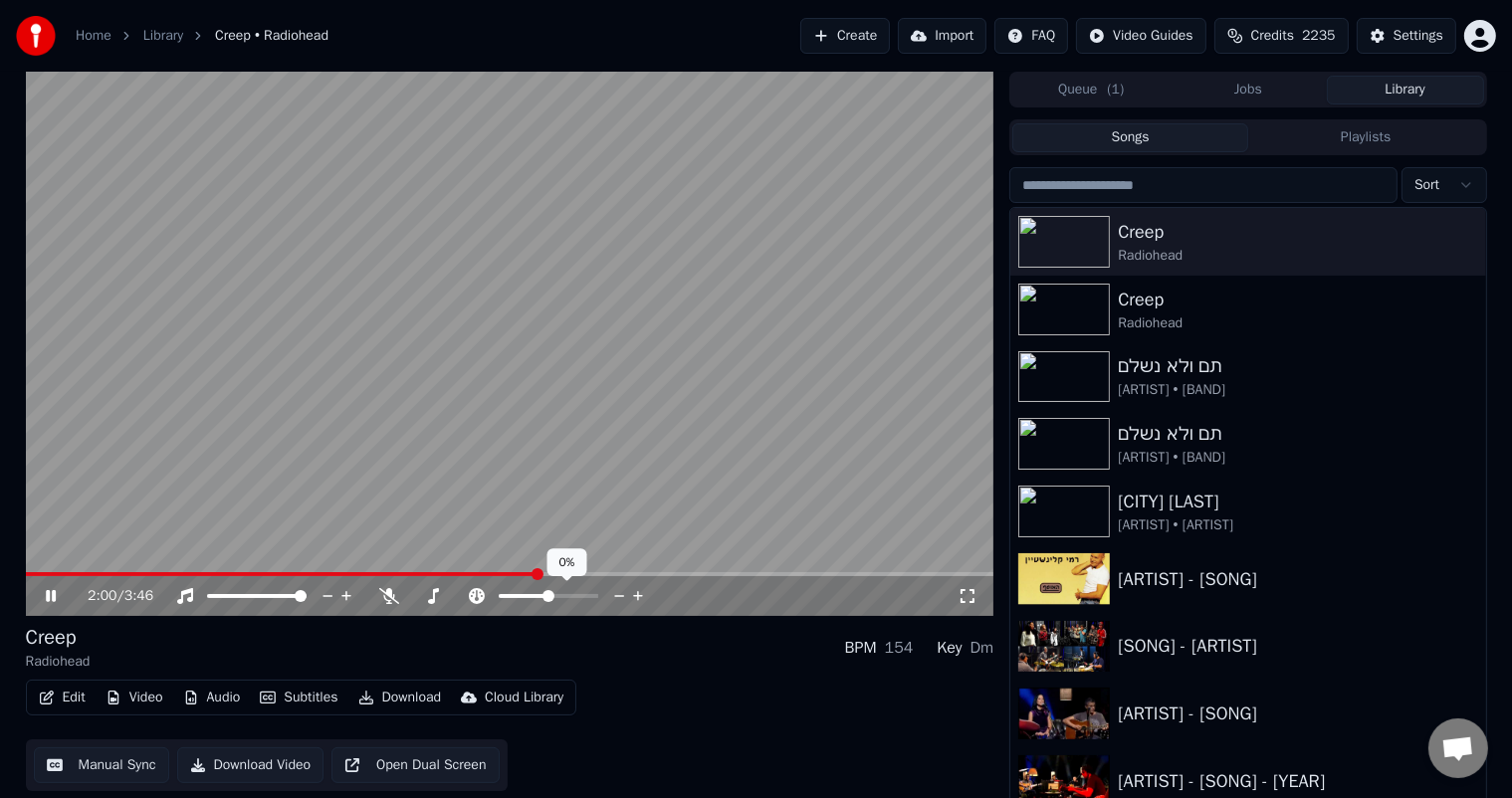 click at bounding box center [282, 574] 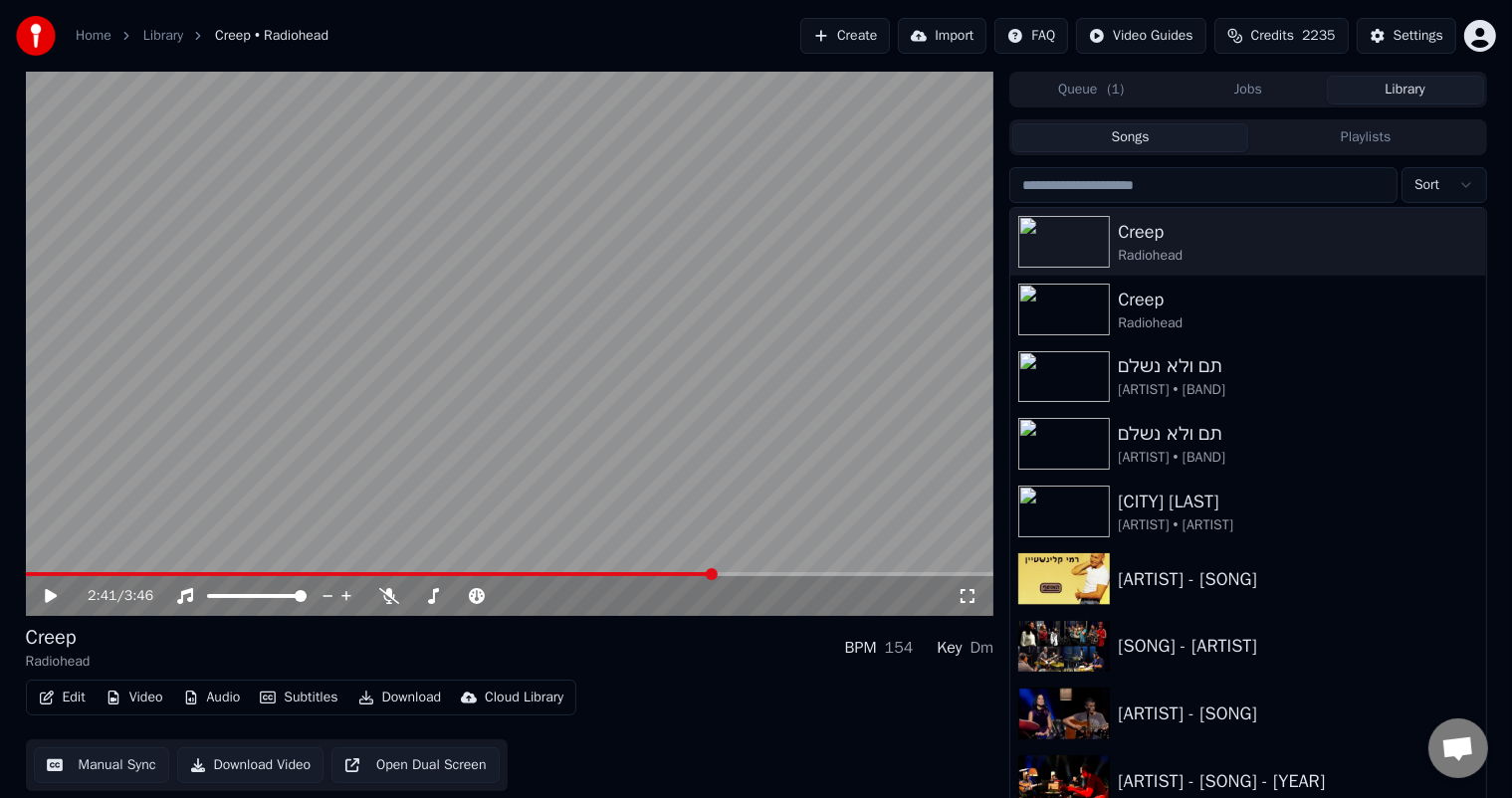 scroll, scrollTop: 8, scrollLeft: 0, axis: vertical 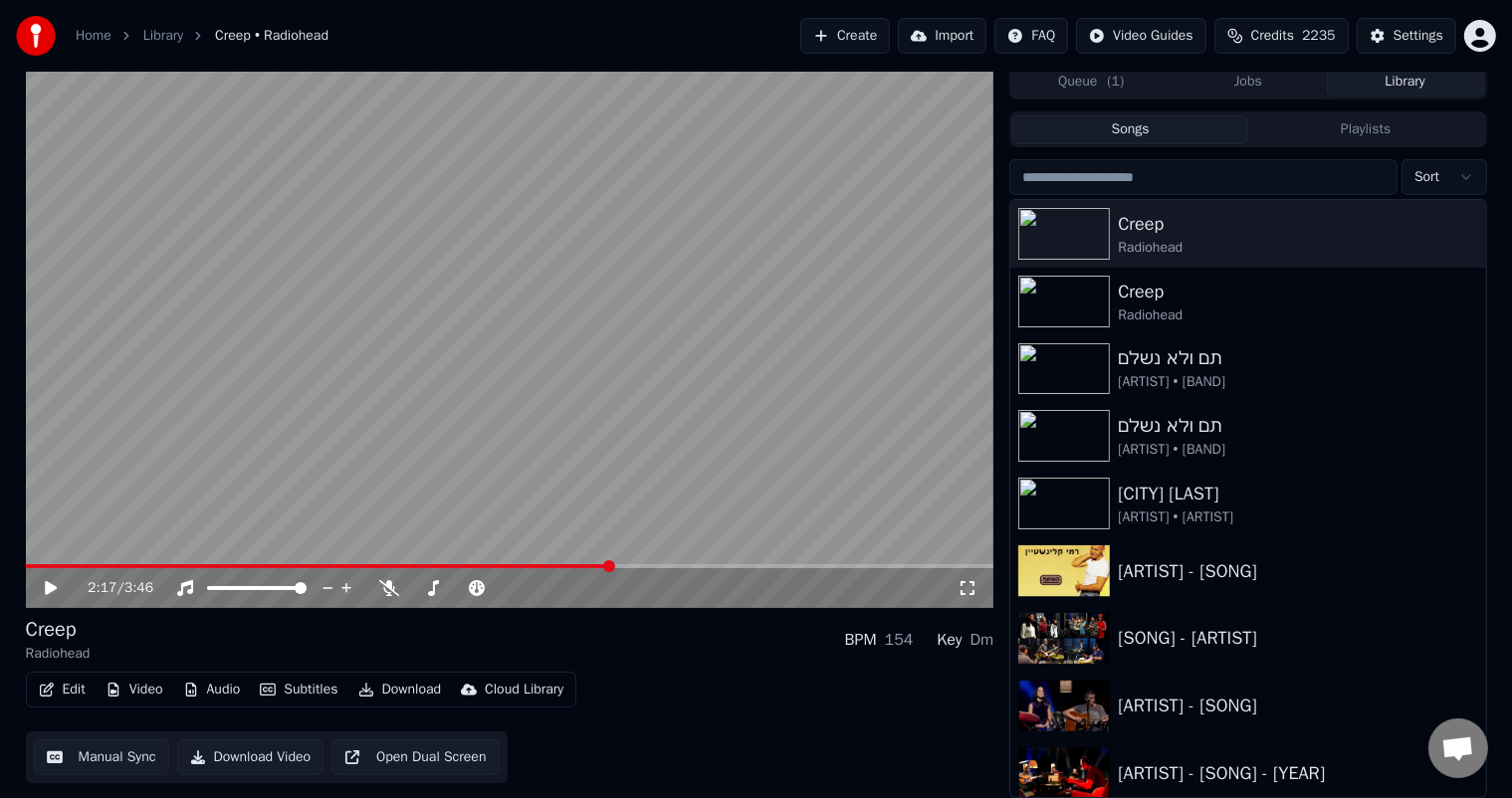 click at bounding box center (318, 566) 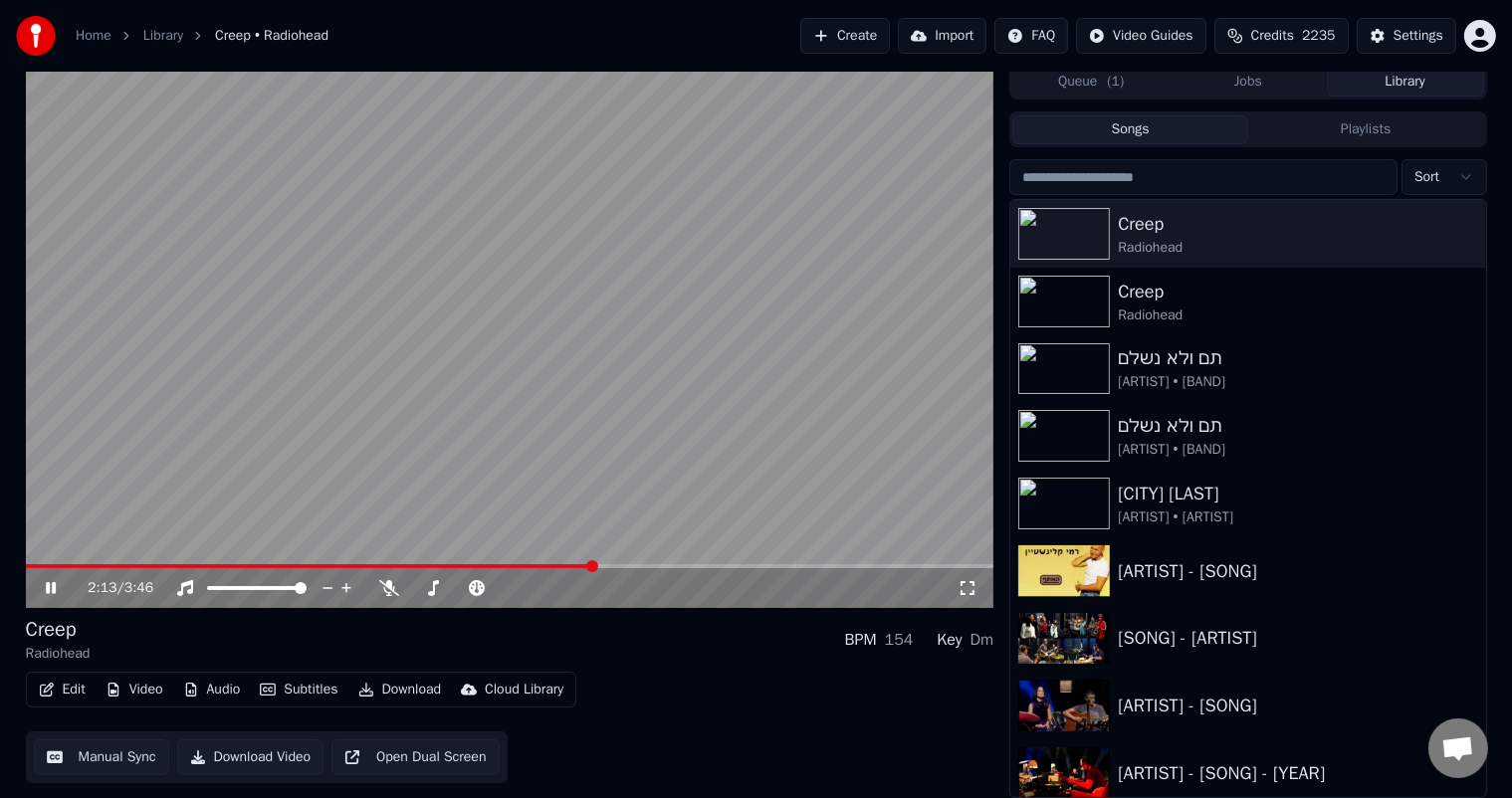 click at bounding box center (592, 566) 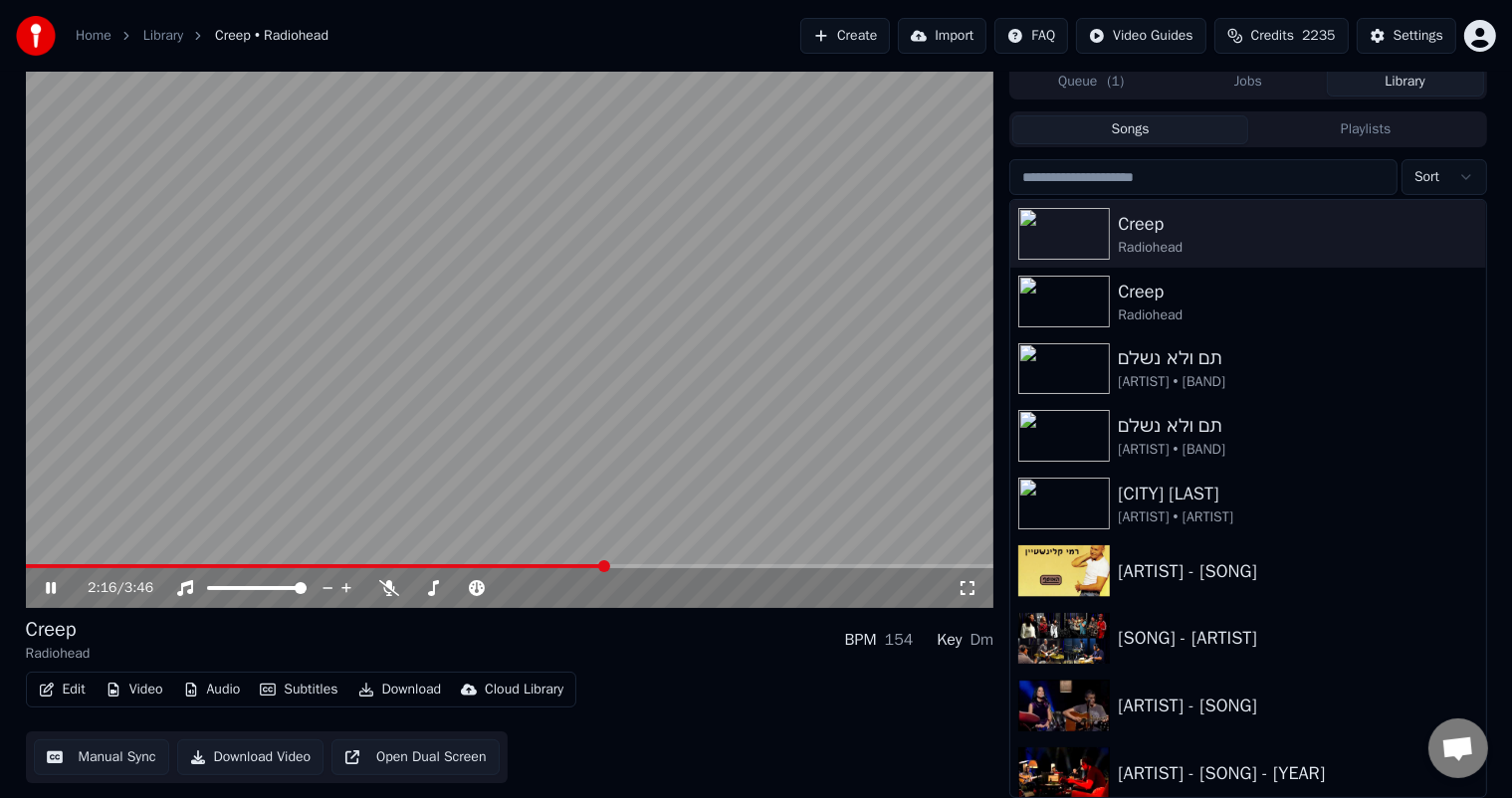 click at bounding box center (604, 566) 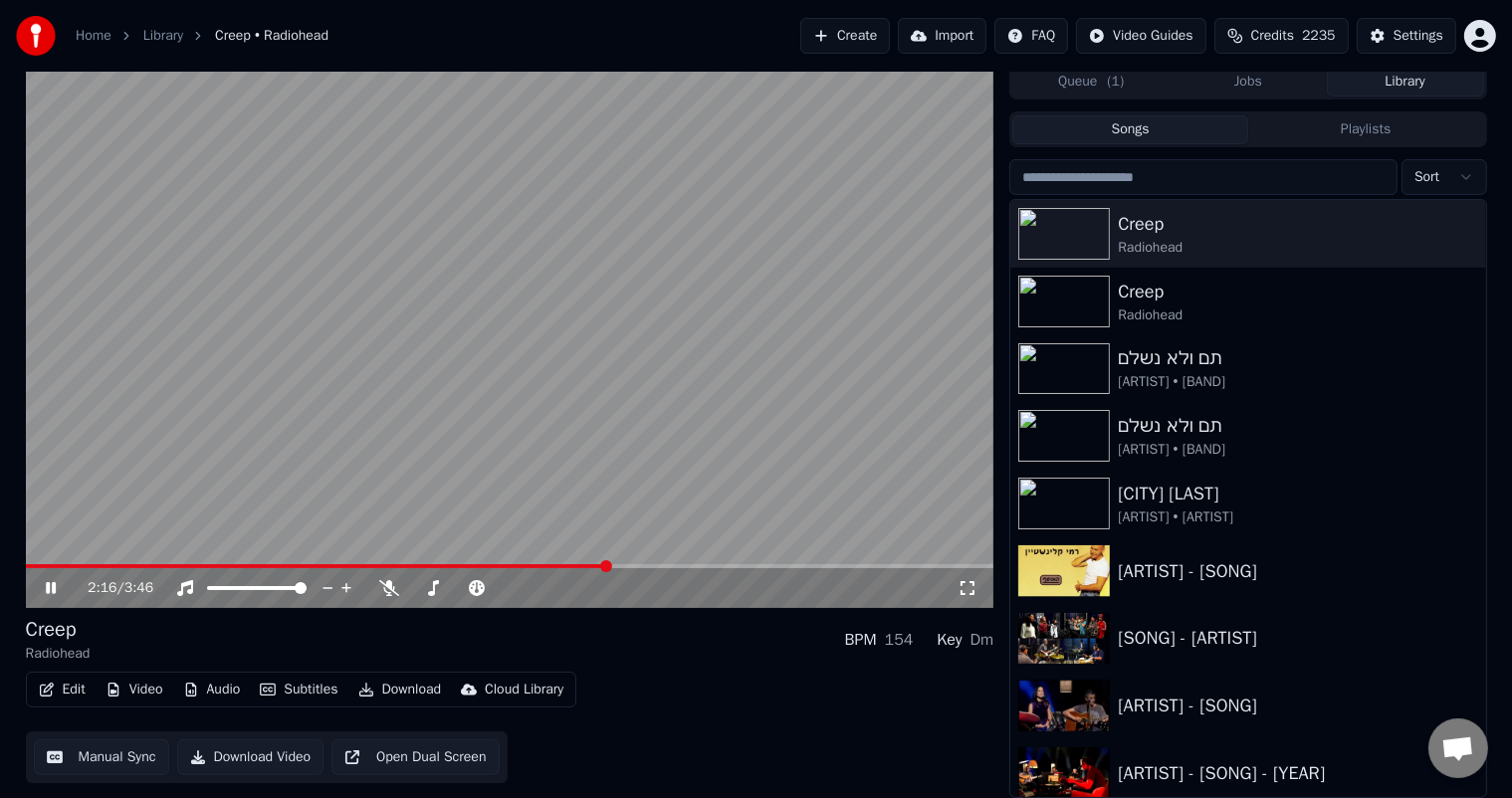drag, startPoint x: 597, startPoint y: 563, endPoint x: 588, endPoint y: 571, distance: 12.0415946 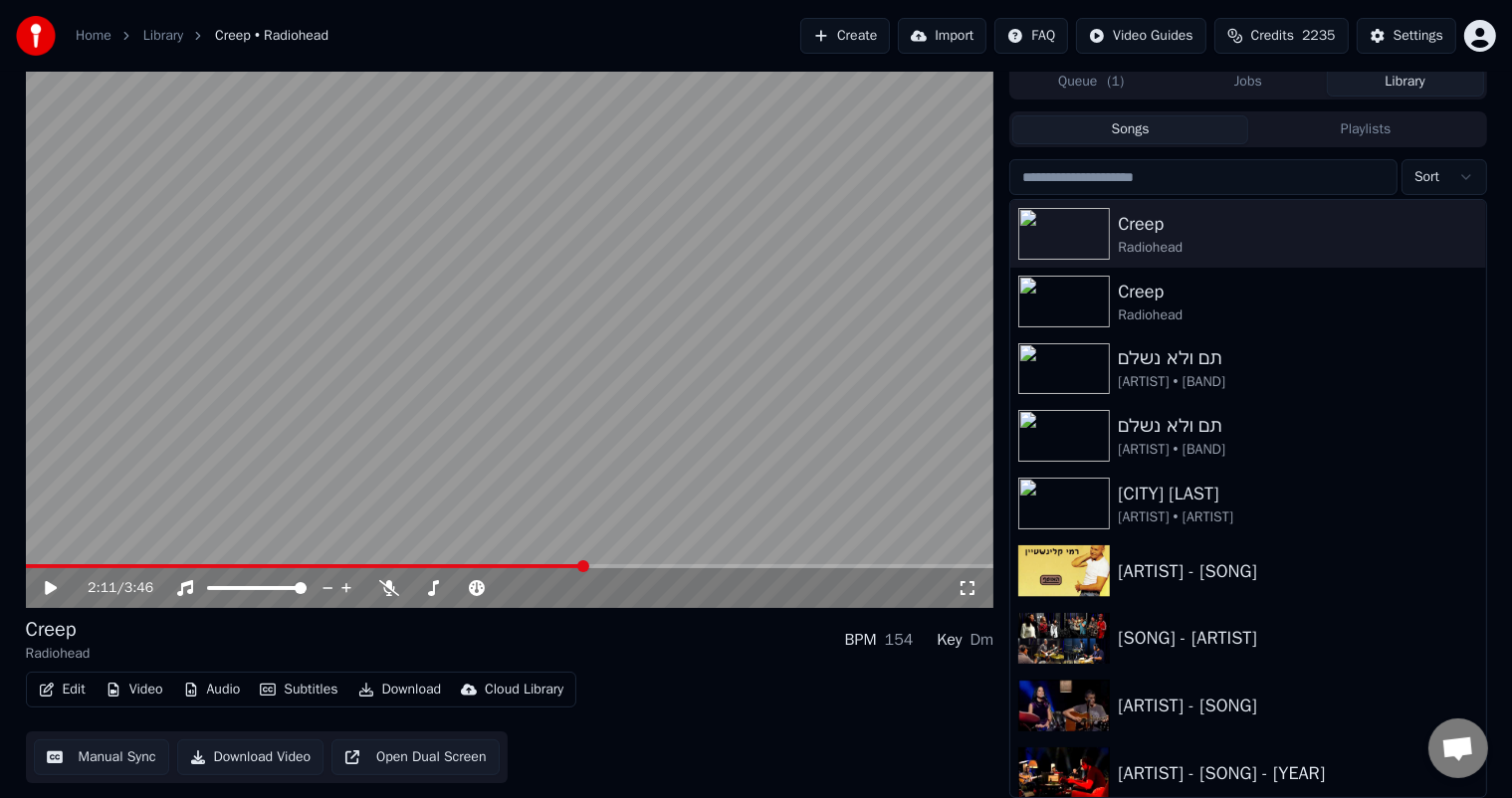 click at bounding box center [583, 566] 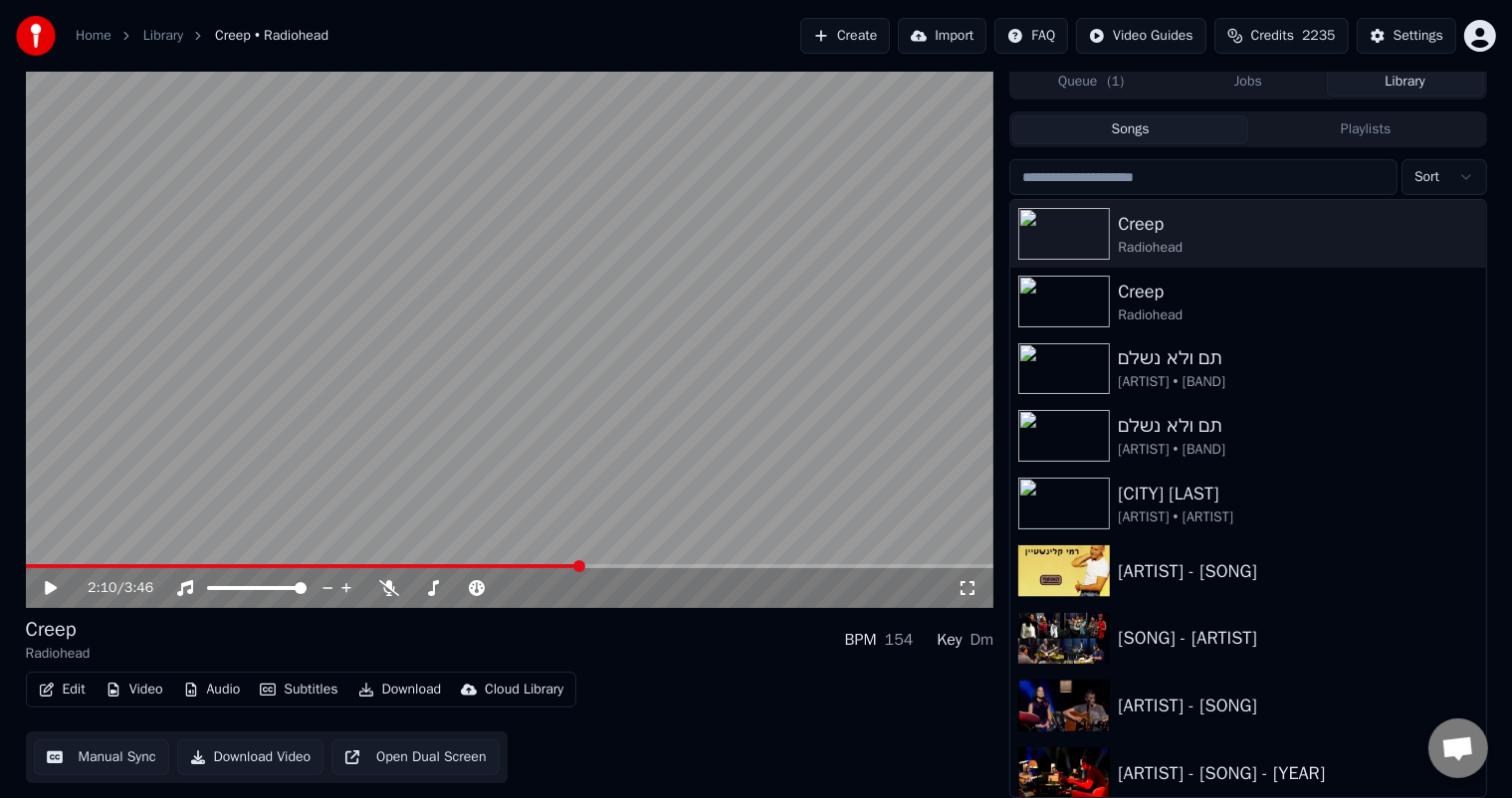 click at bounding box center (579, 566) 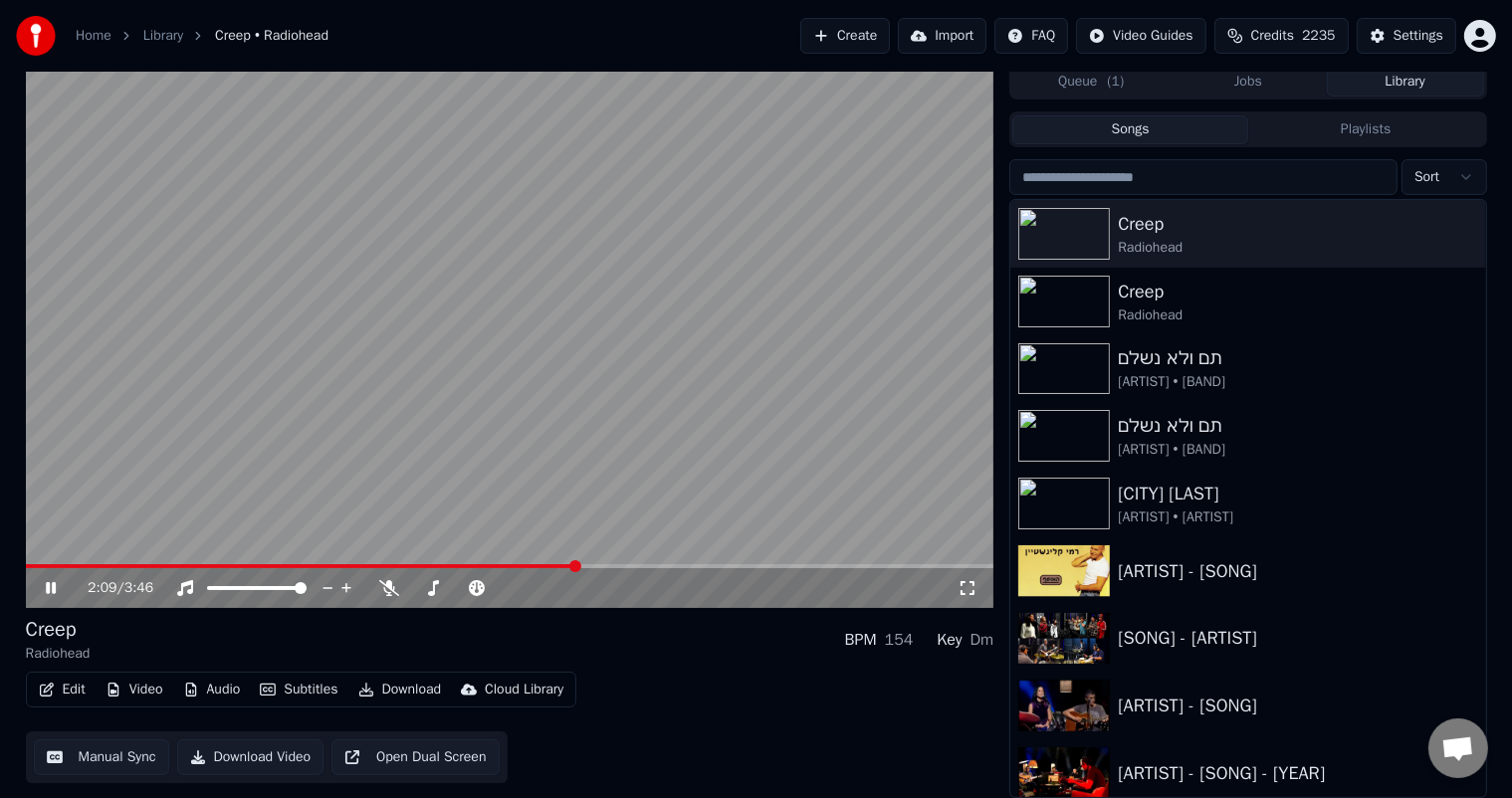 click at bounding box center [301, 566] 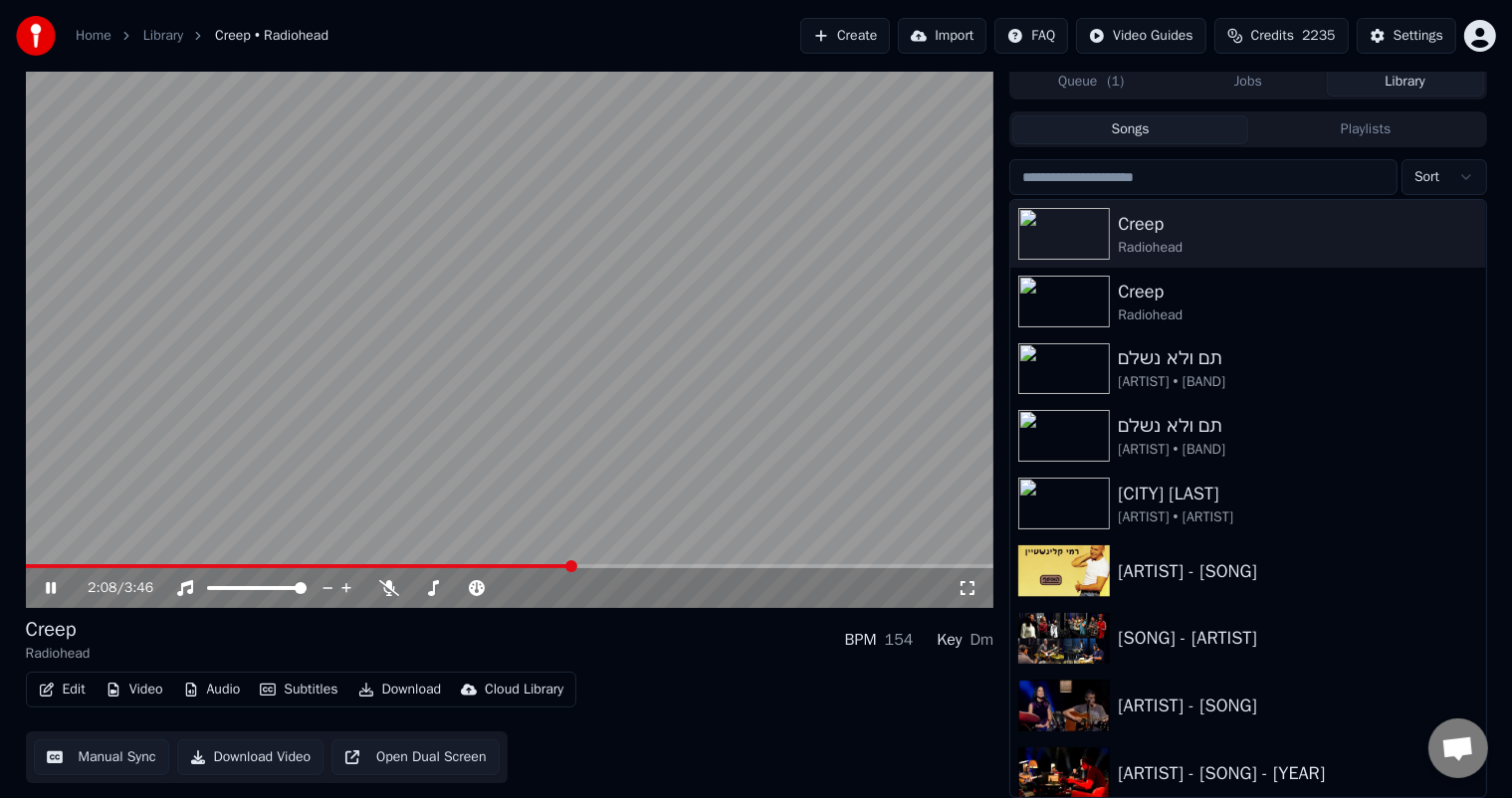 click at bounding box center (571, 566) 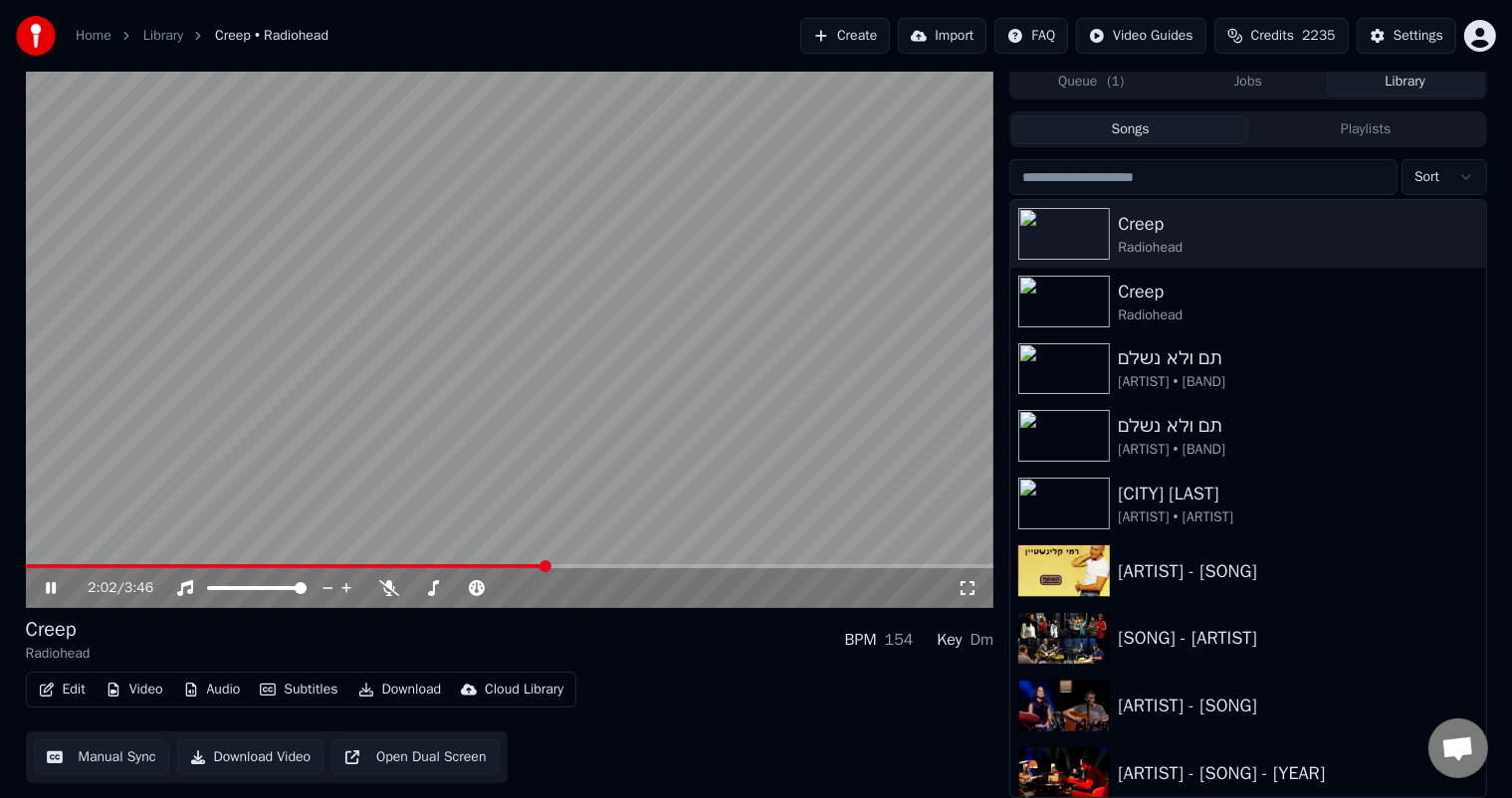 click at bounding box center (545, 566) 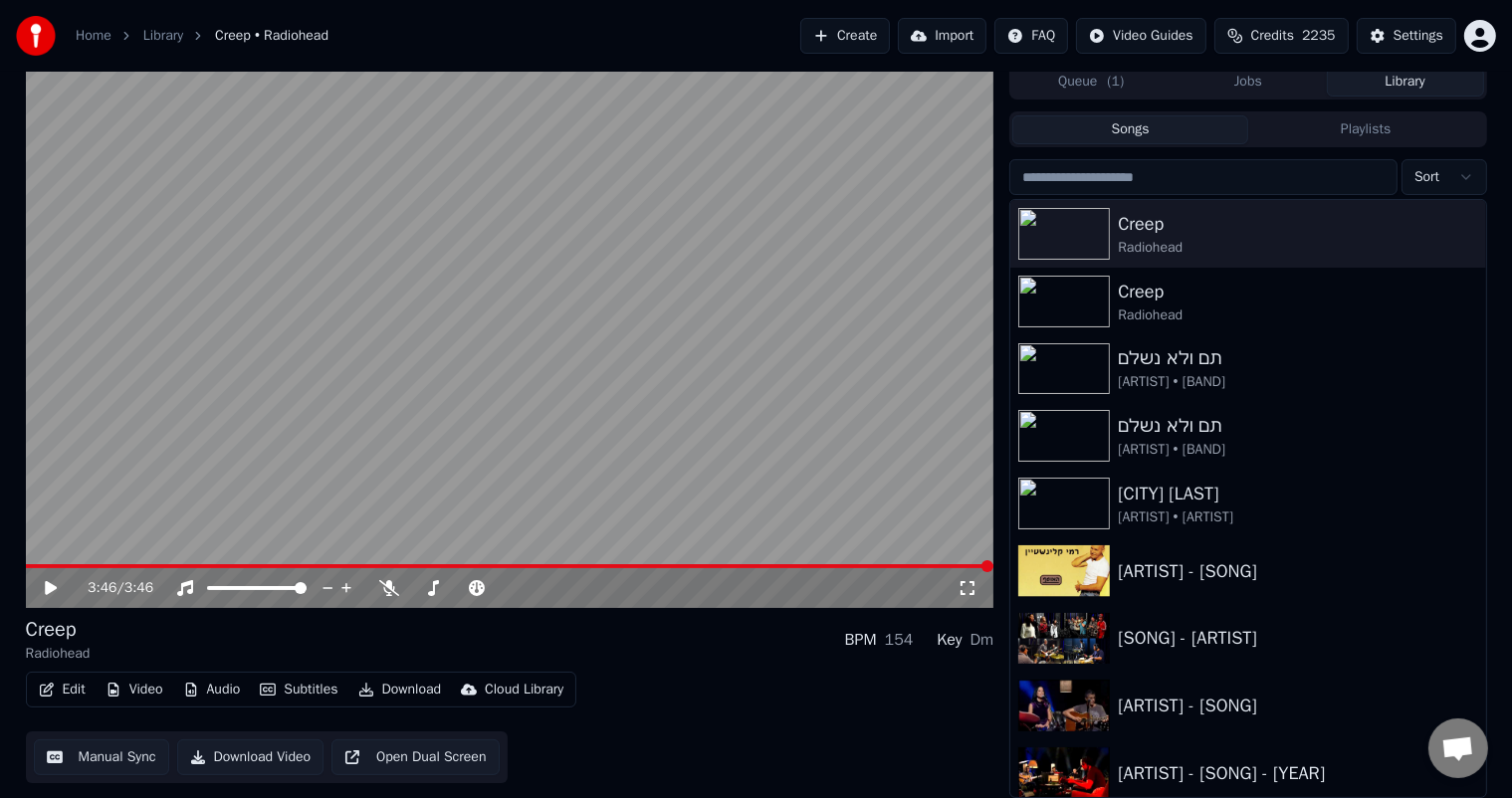 click on "3:46  /  3:46" at bounding box center (510, 588) 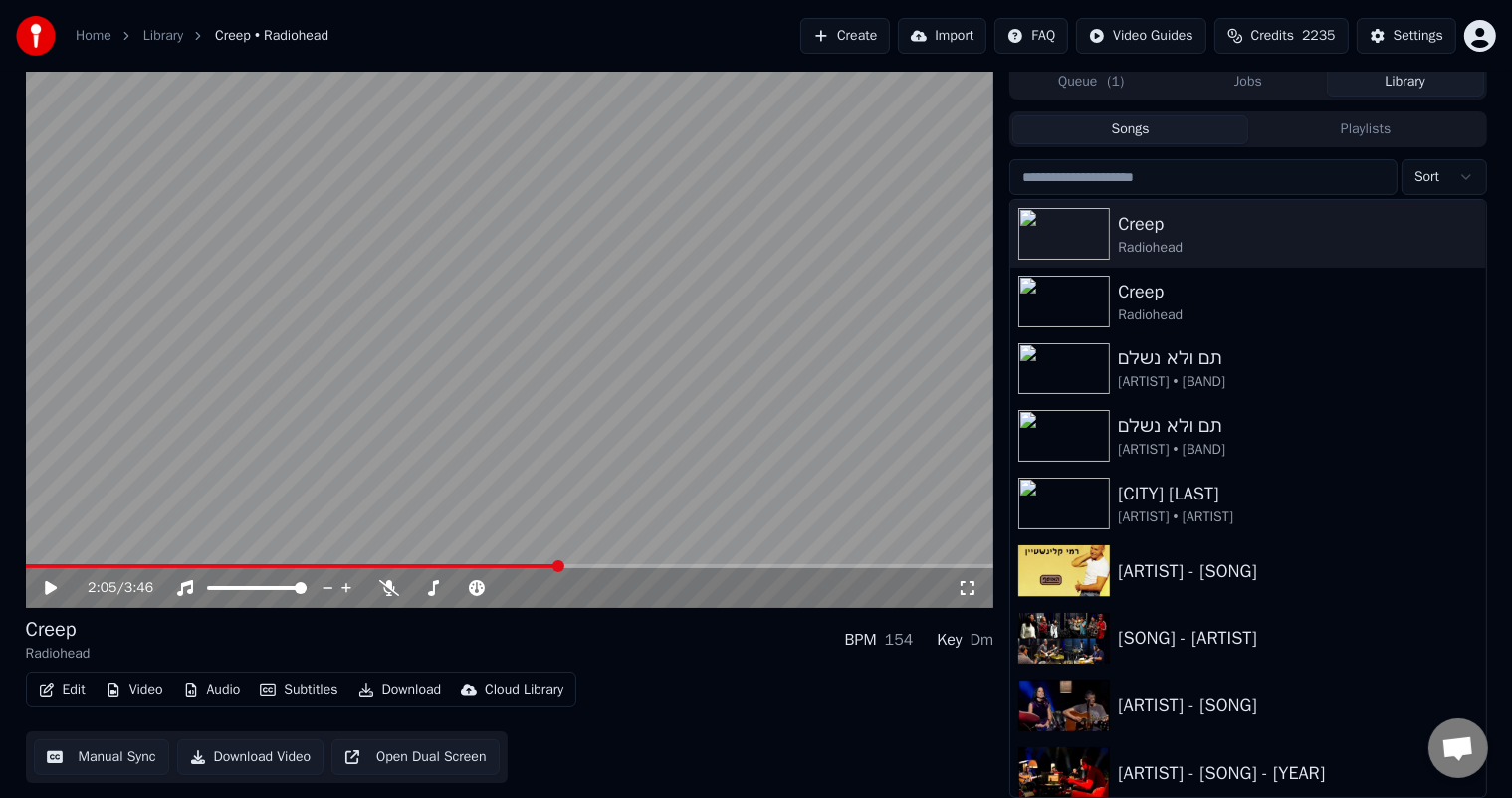 click at bounding box center (293, 566) 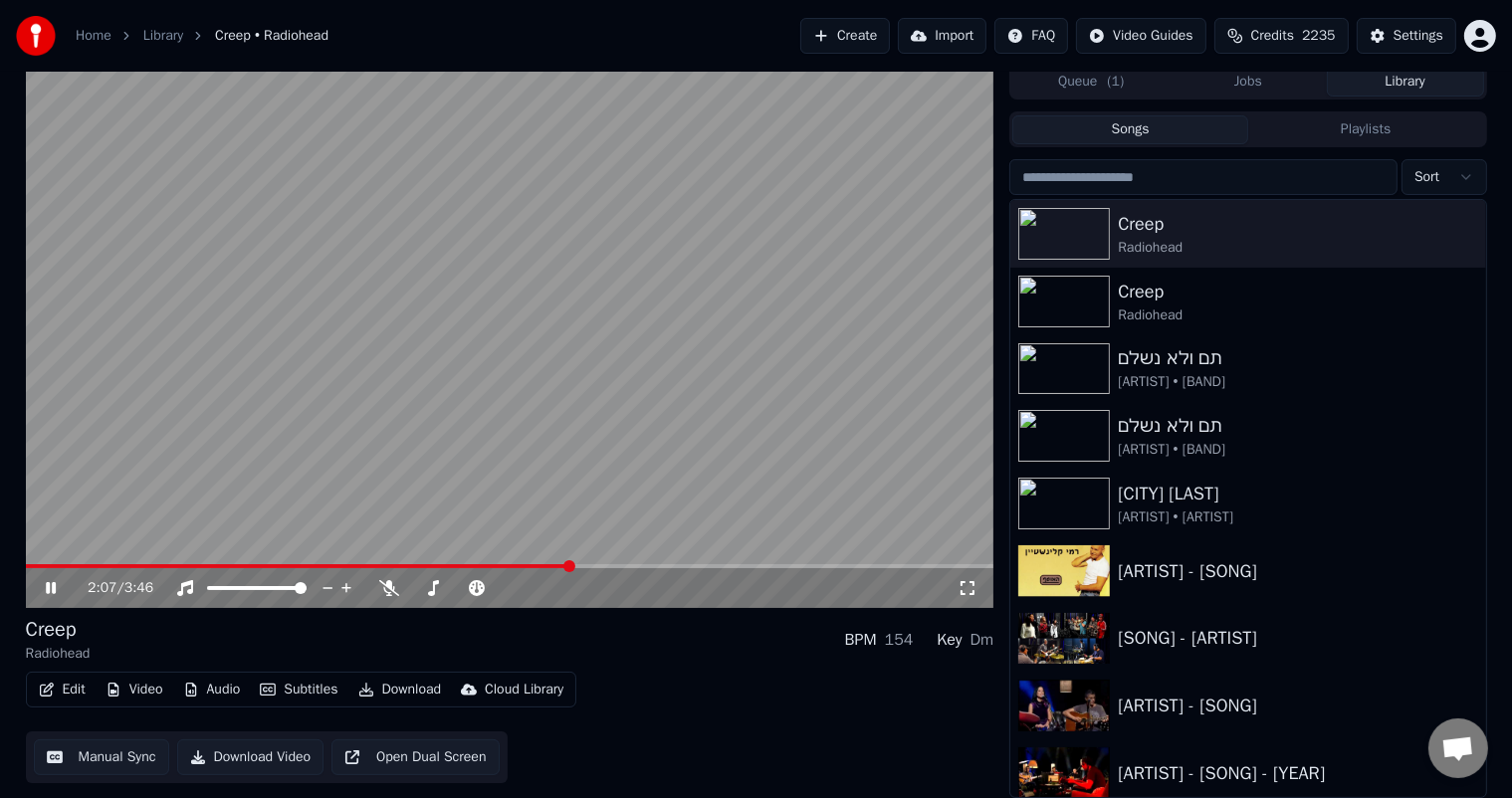 click at bounding box center (299, 566) 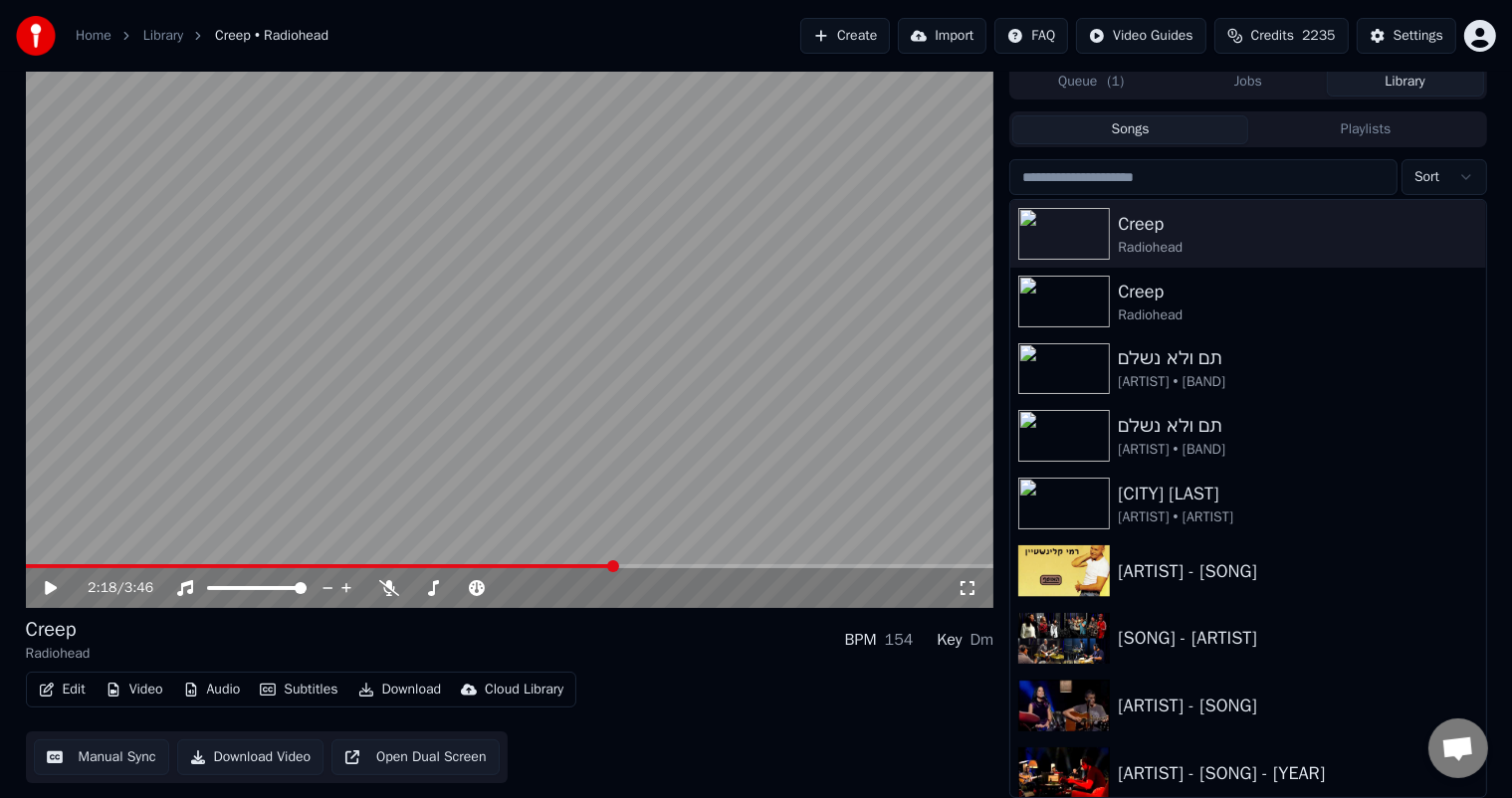 click at bounding box center [613, 566] 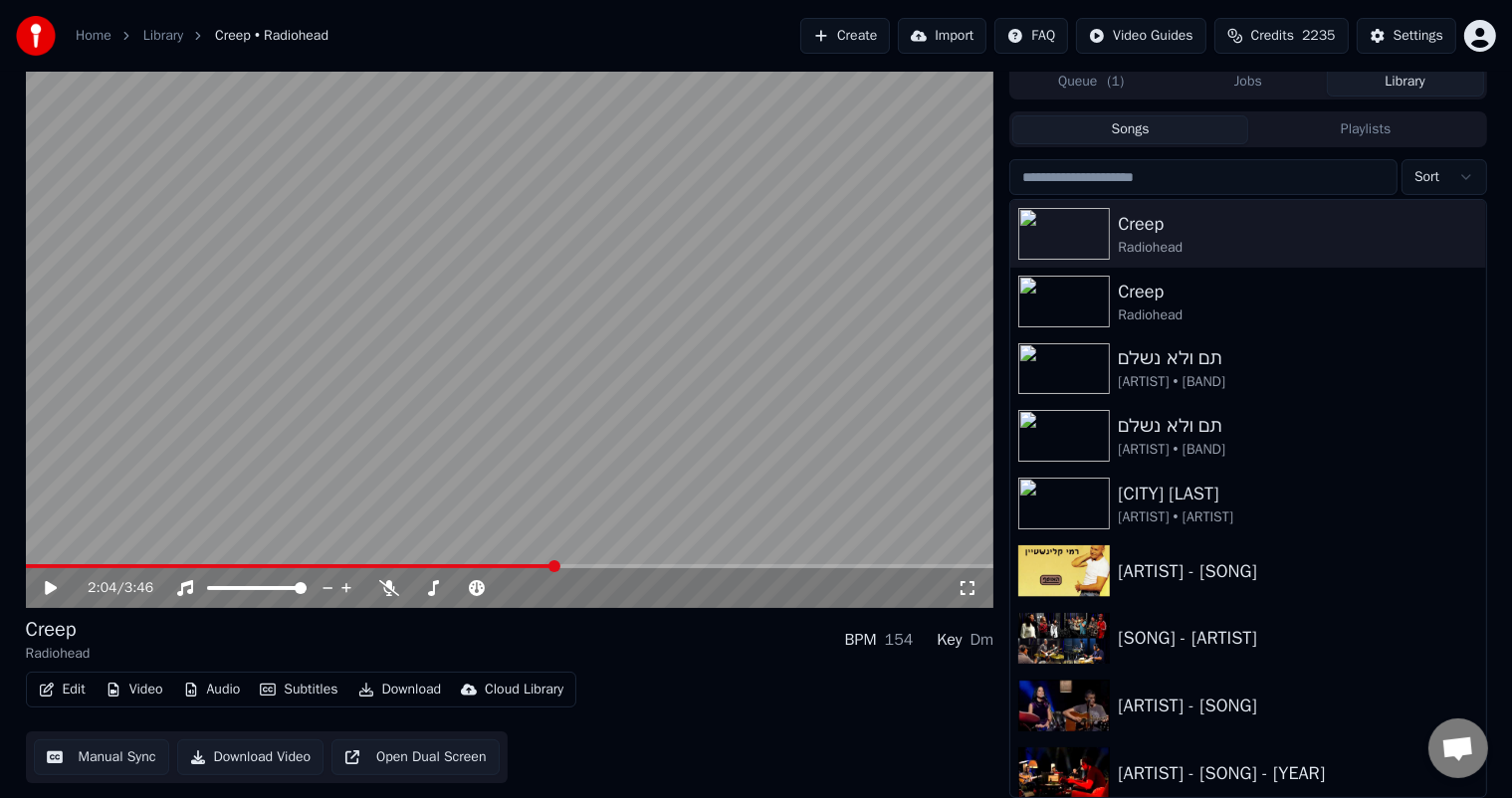 click at bounding box center (291, 566) 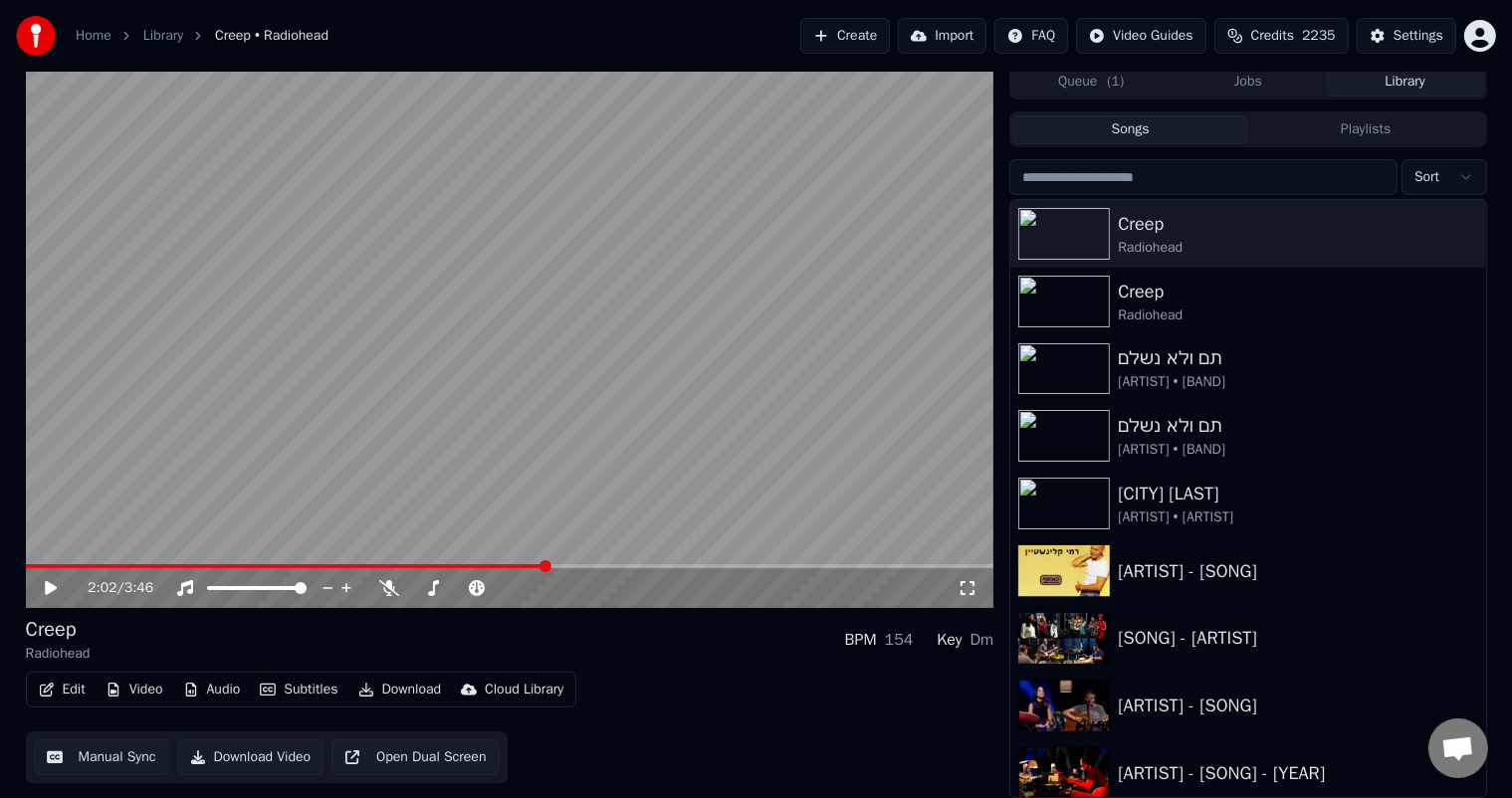 click at bounding box center [510, 335] 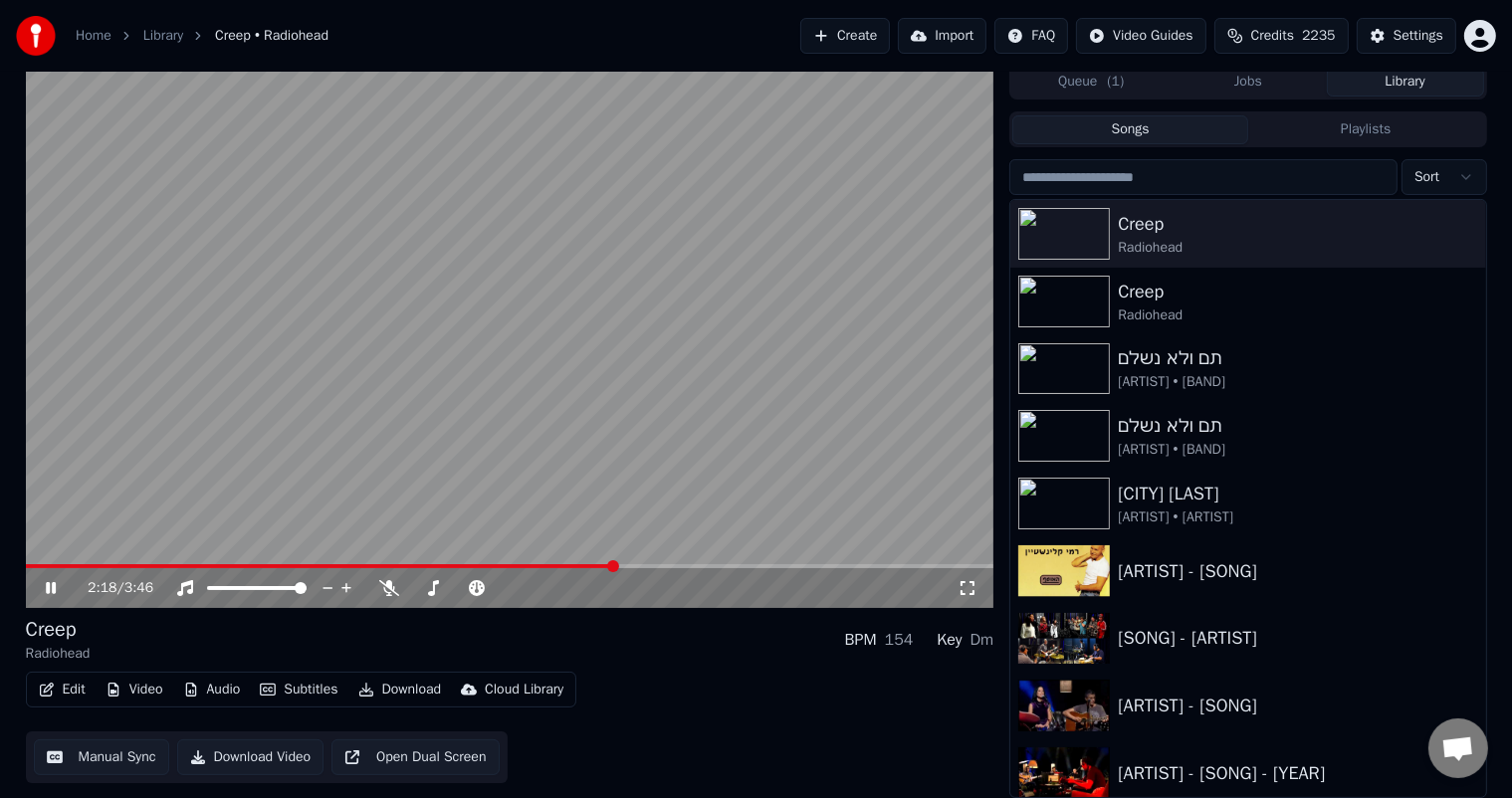 click at bounding box center [613, 566] 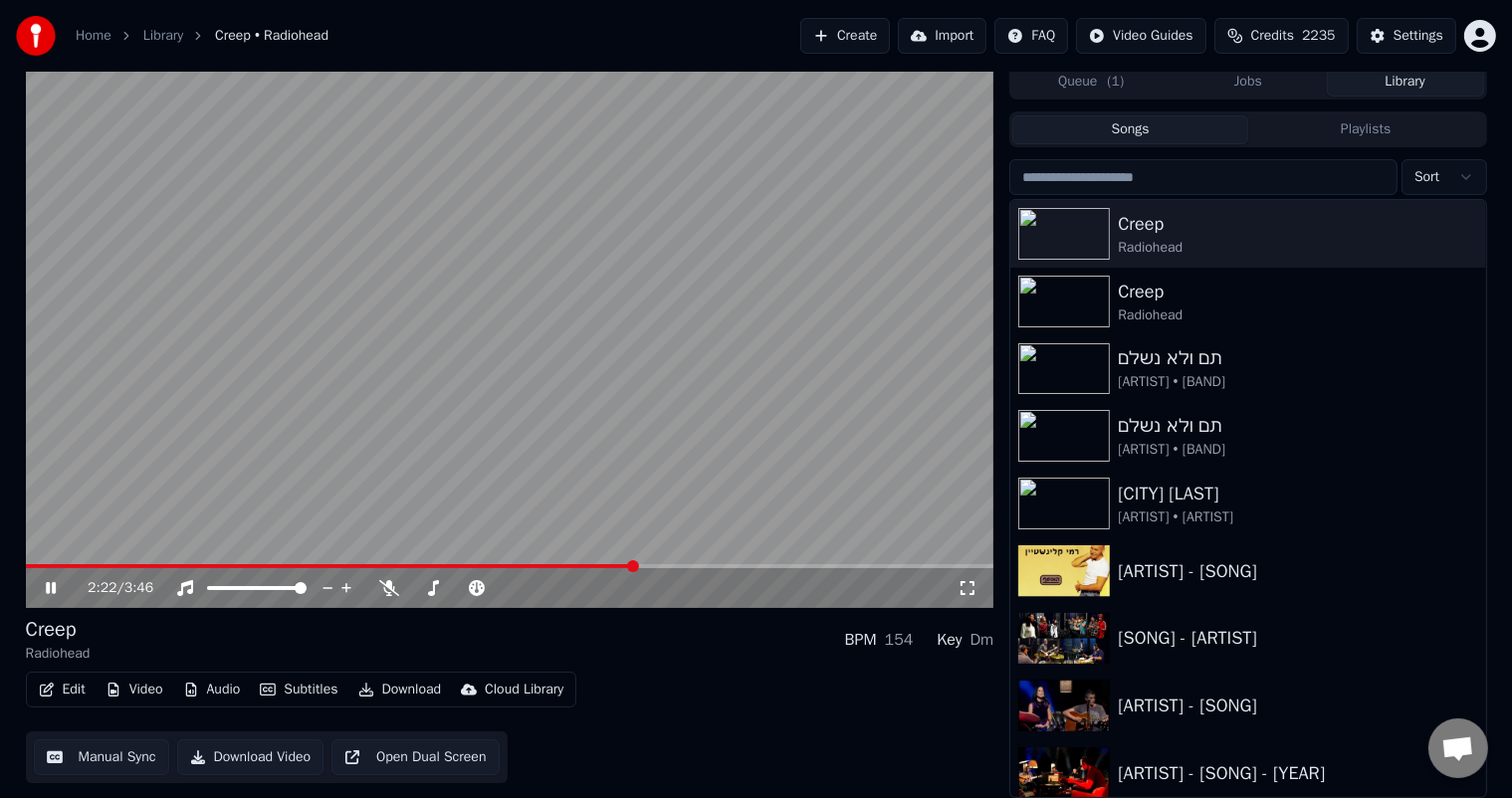 click at bounding box center (510, 335) 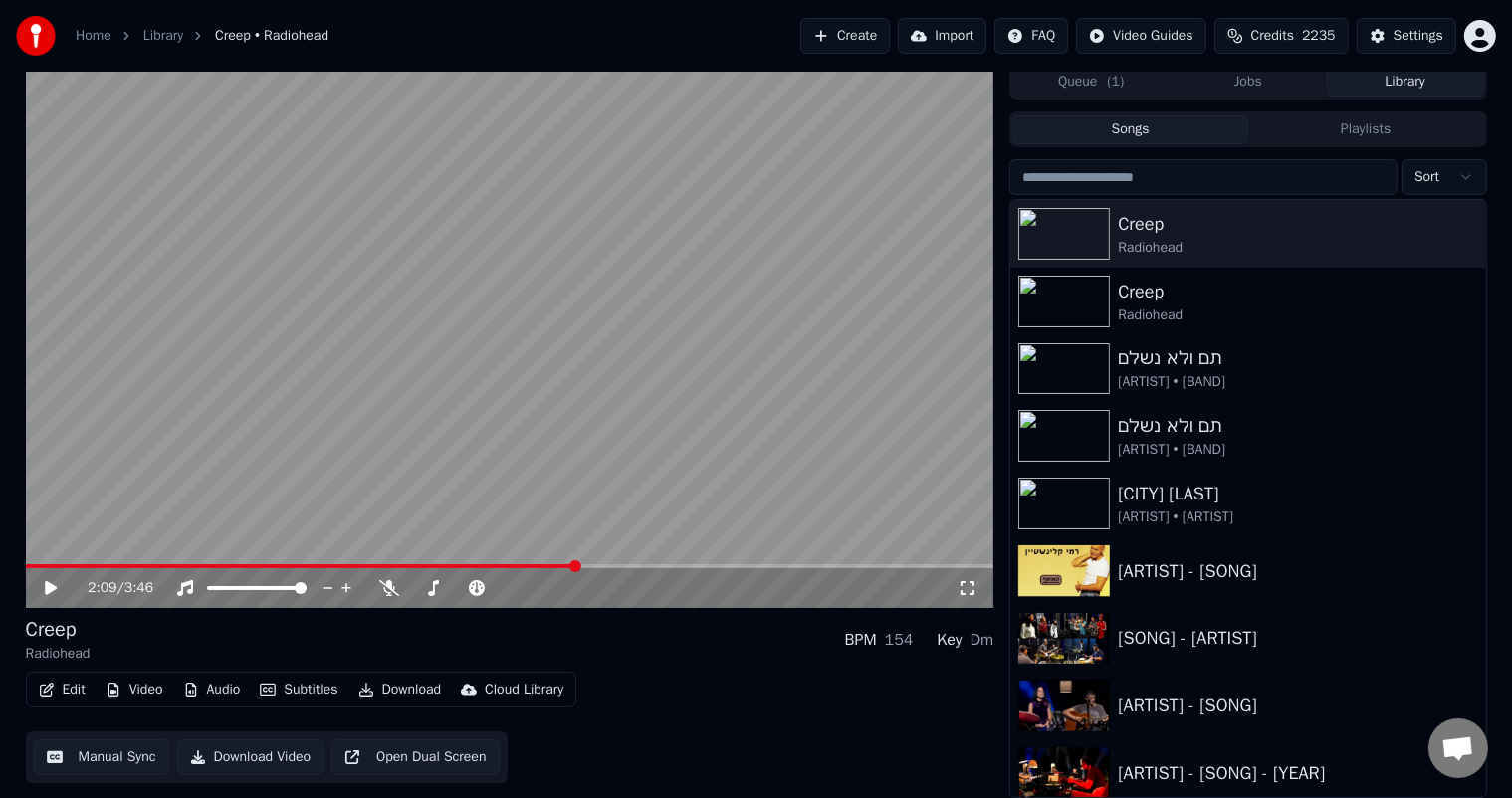 click at bounding box center (575, 566) 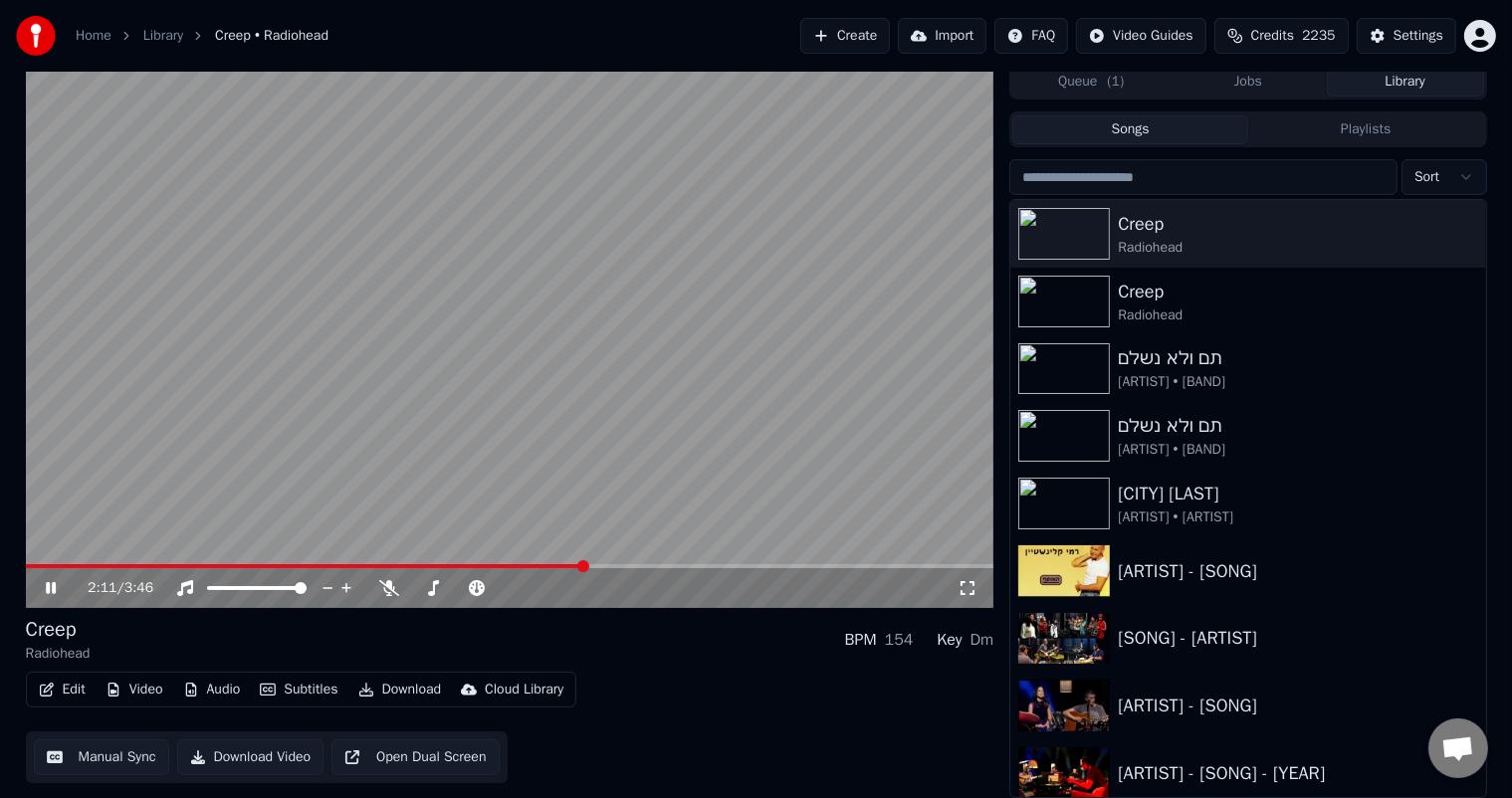 click at bounding box center (510, 335) 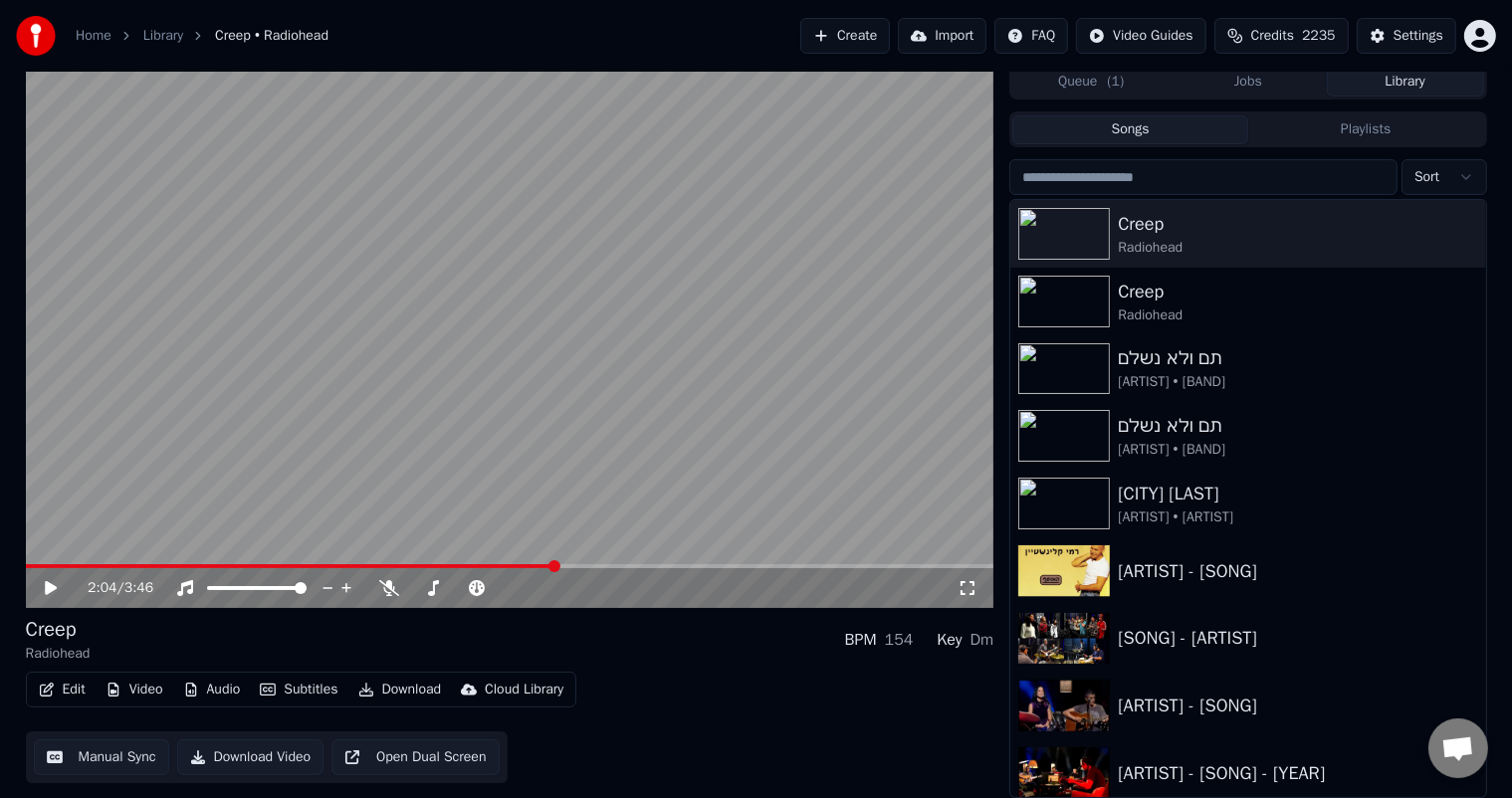 click at bounding box center [554, 566] 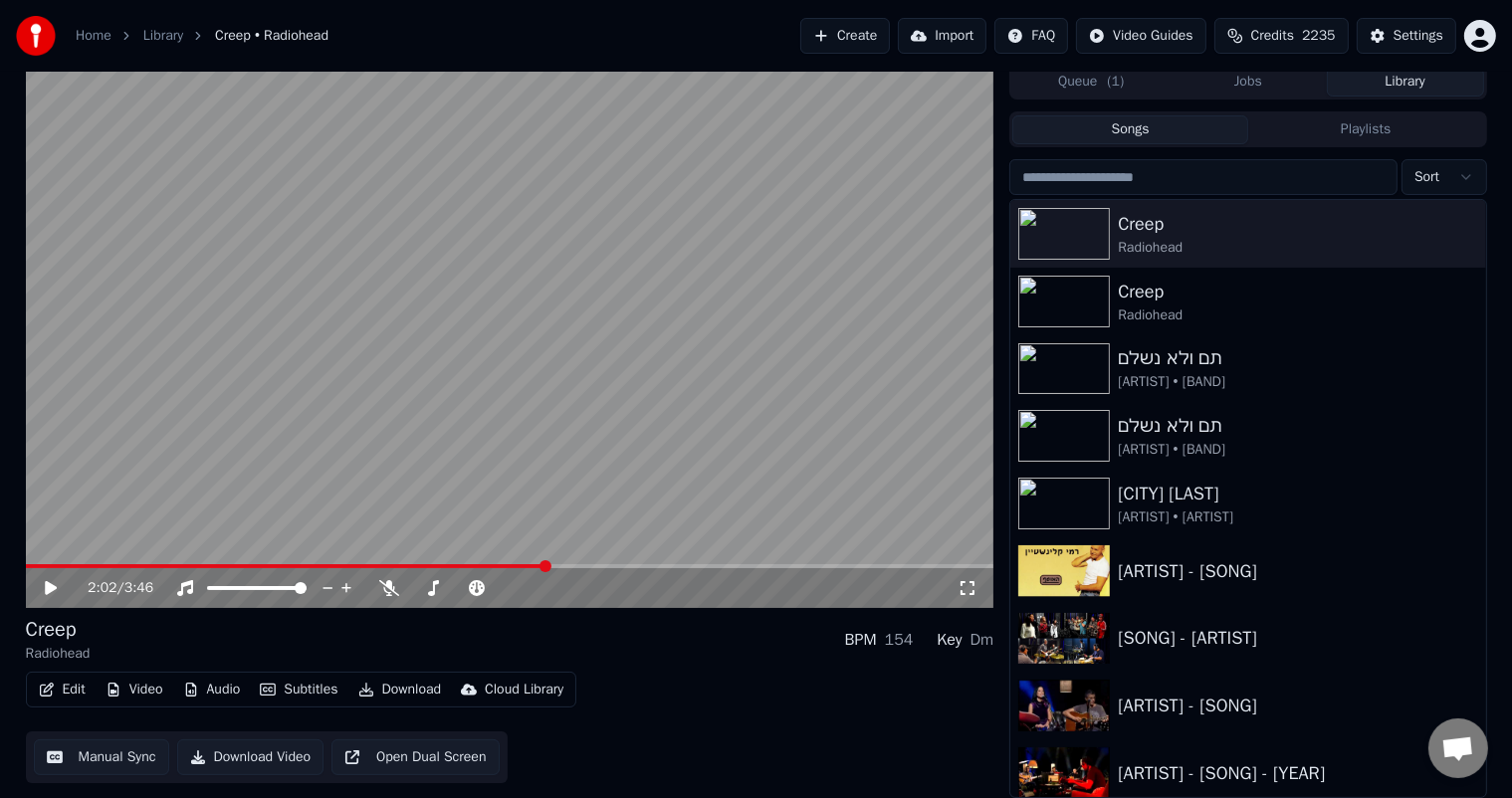click at bounding box center (510, 335) 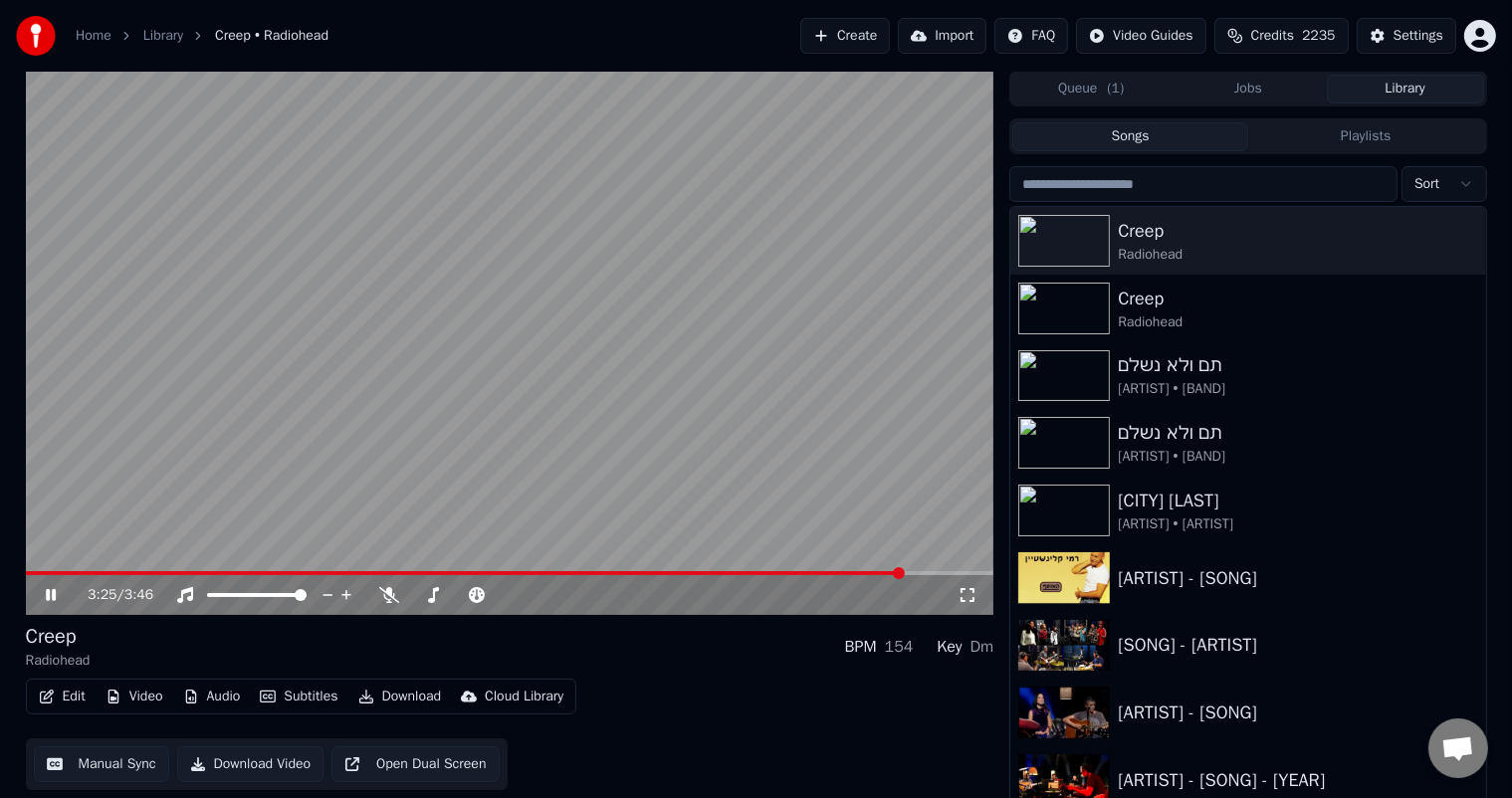 scroll, scrollTop: 0, scrollLeft: 0, axis: both 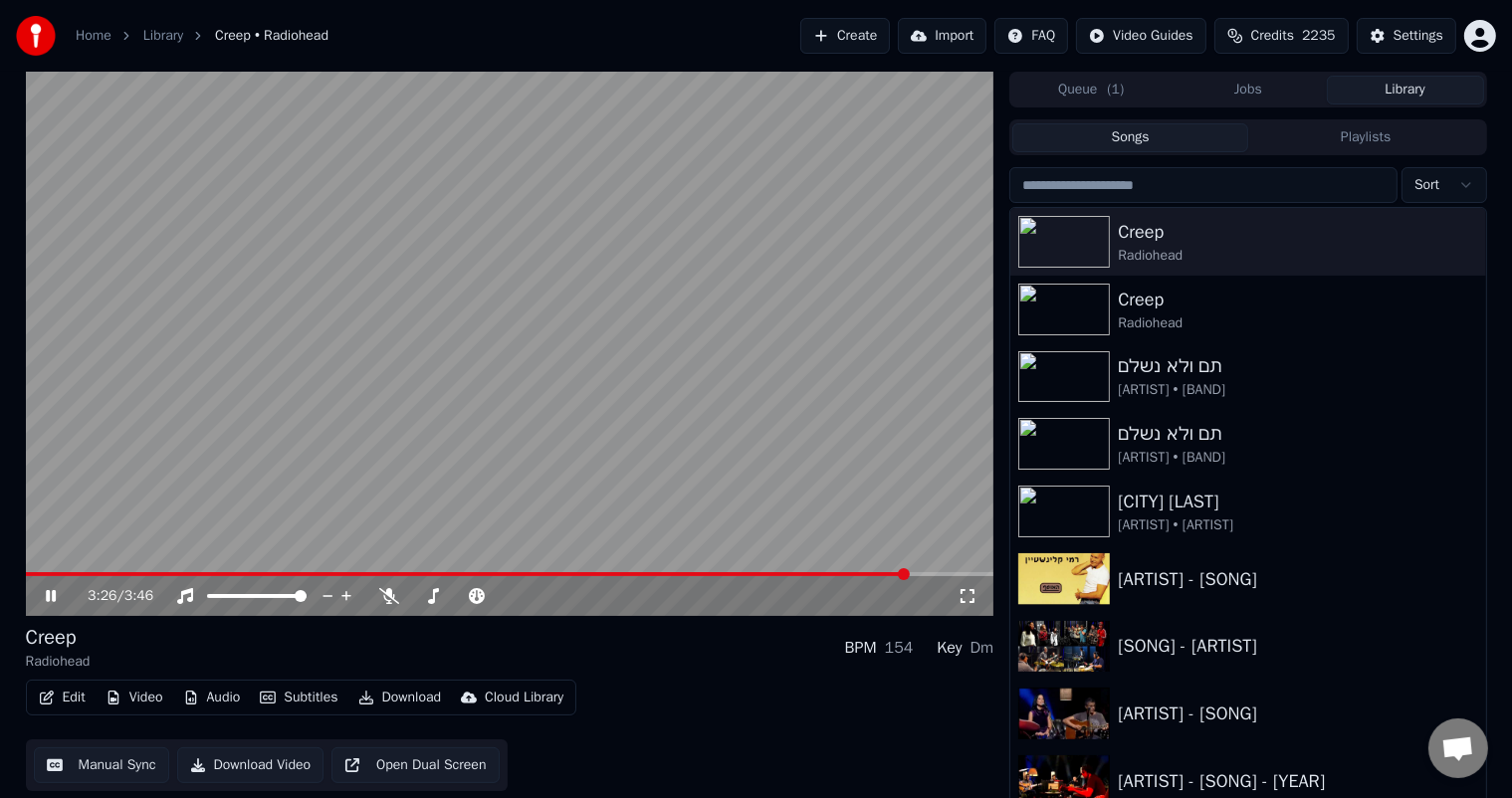 click at bounding box center (510, 343) 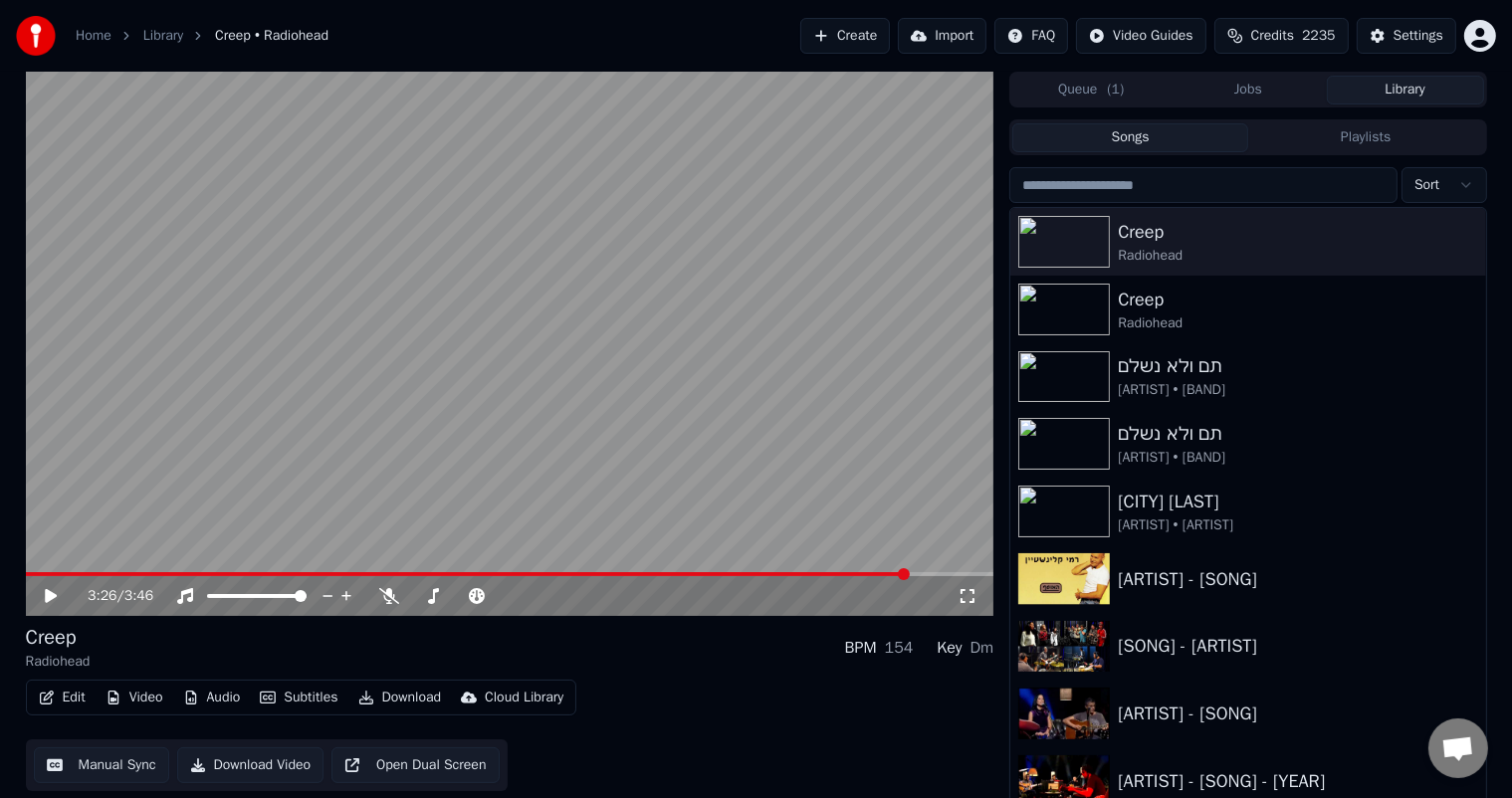 click at bounding box center [510, 343] 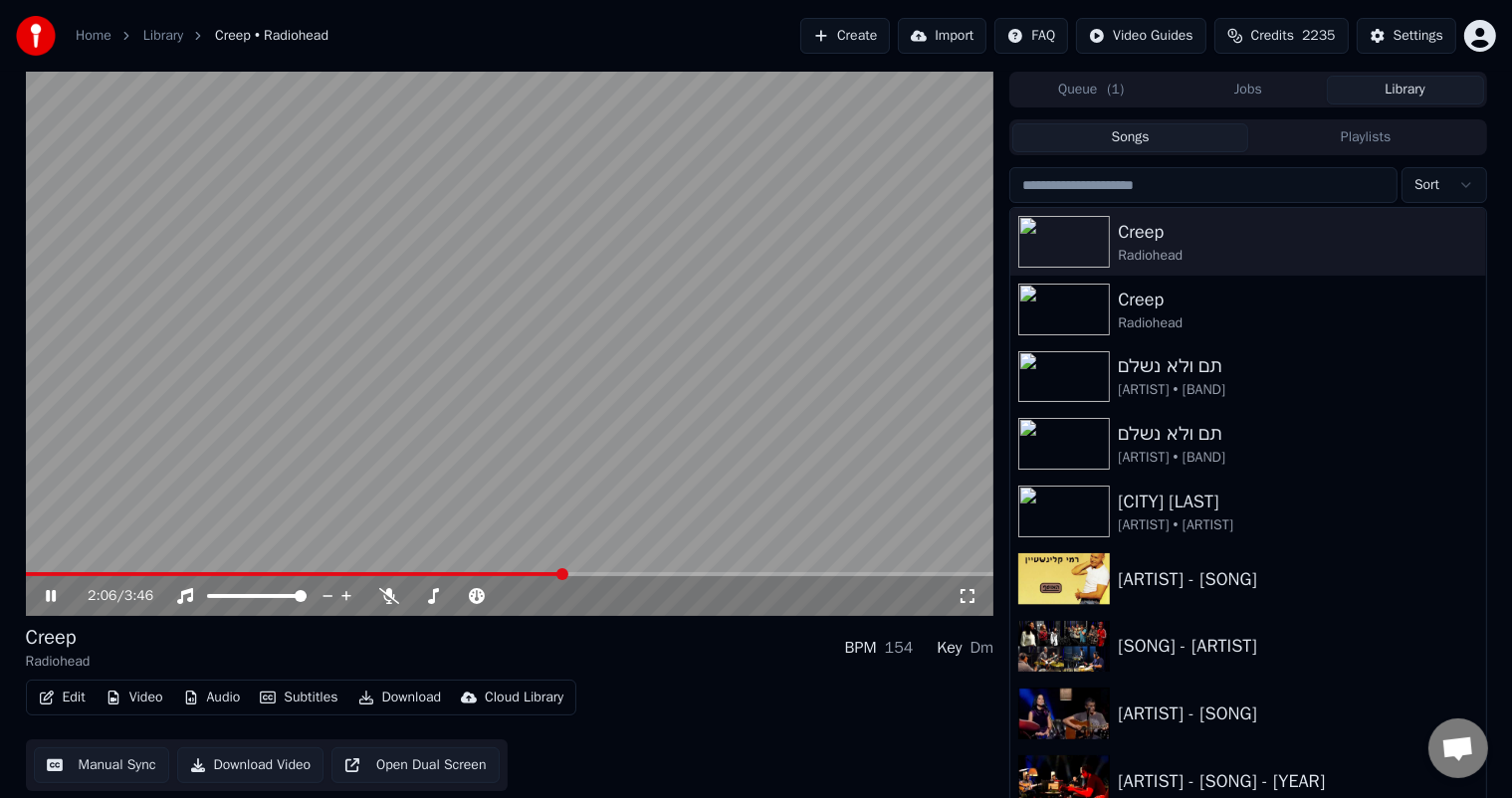 click at bounding box center [295, 574] 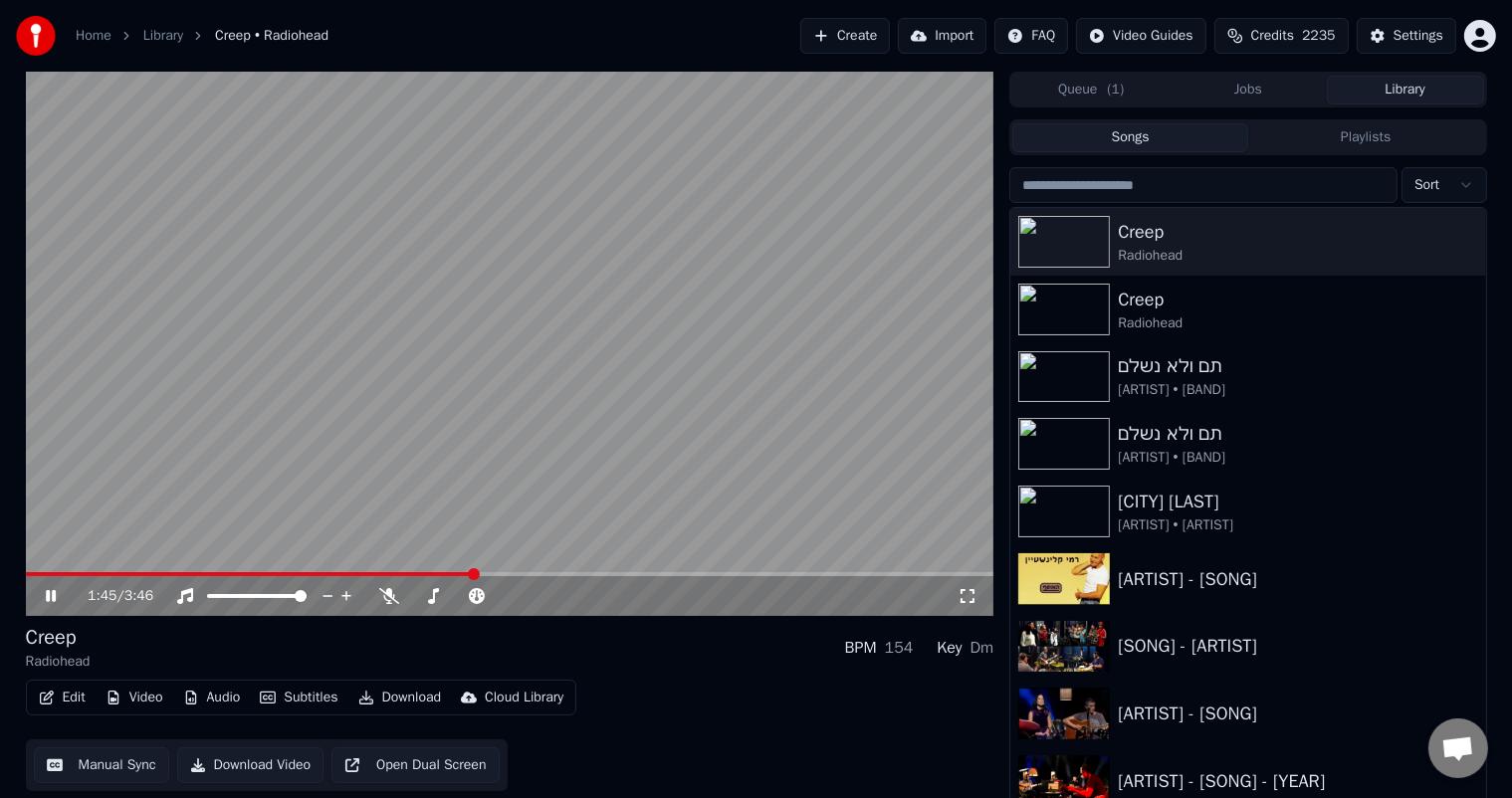 click at bounding box center (250, 574) 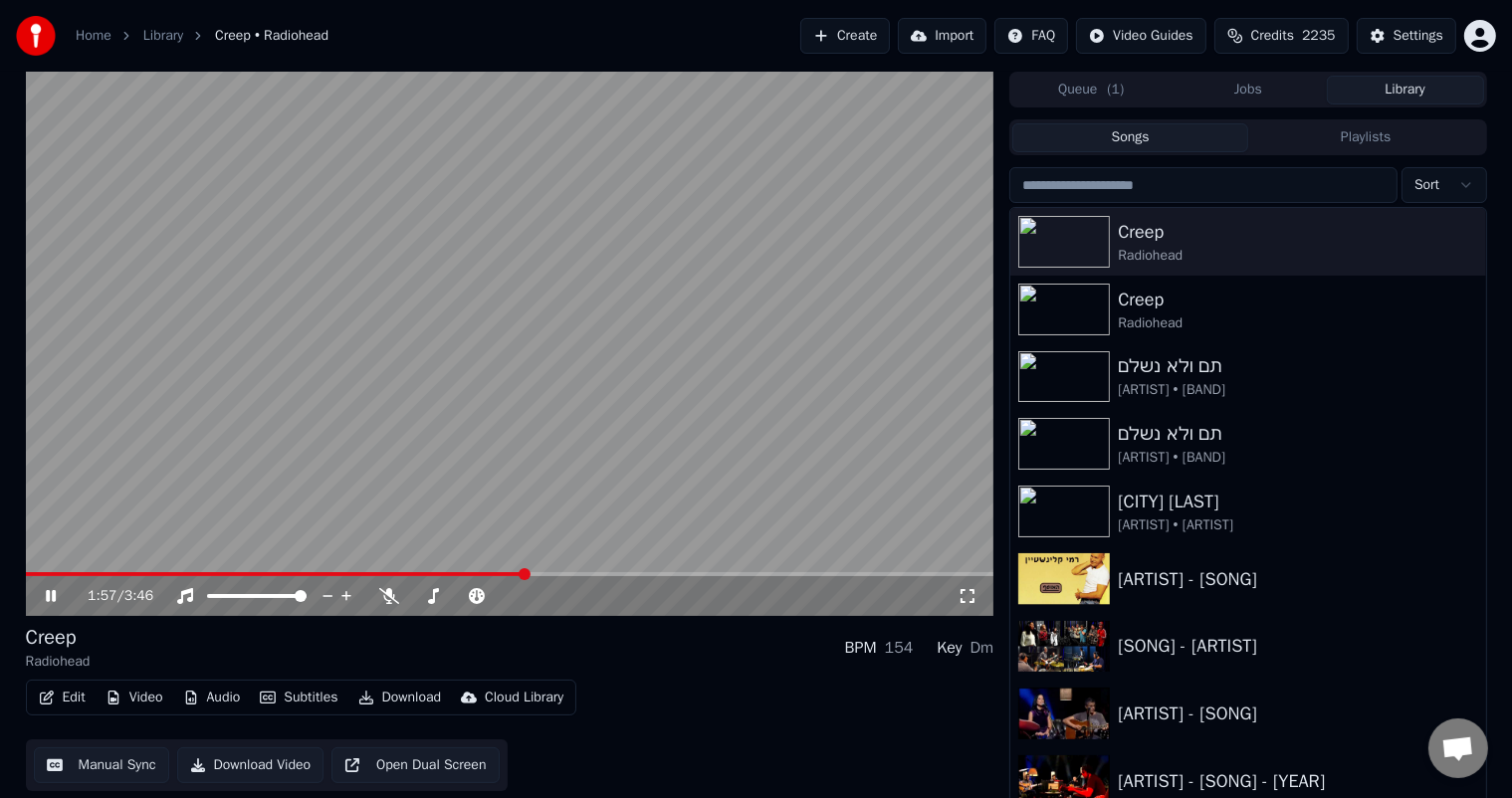 click at bounding box center (510, 574) 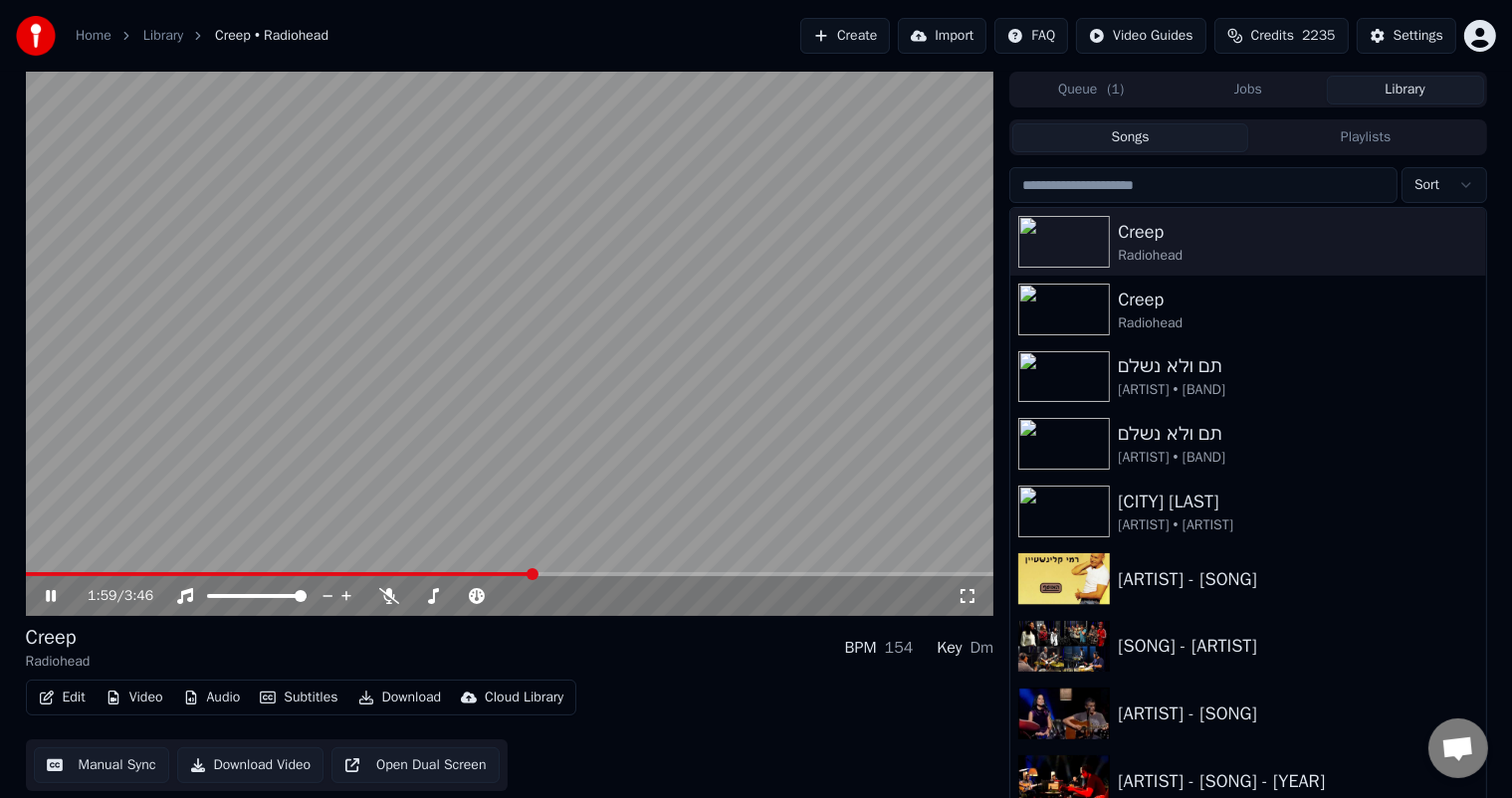 click at bounding box center [280, 574] 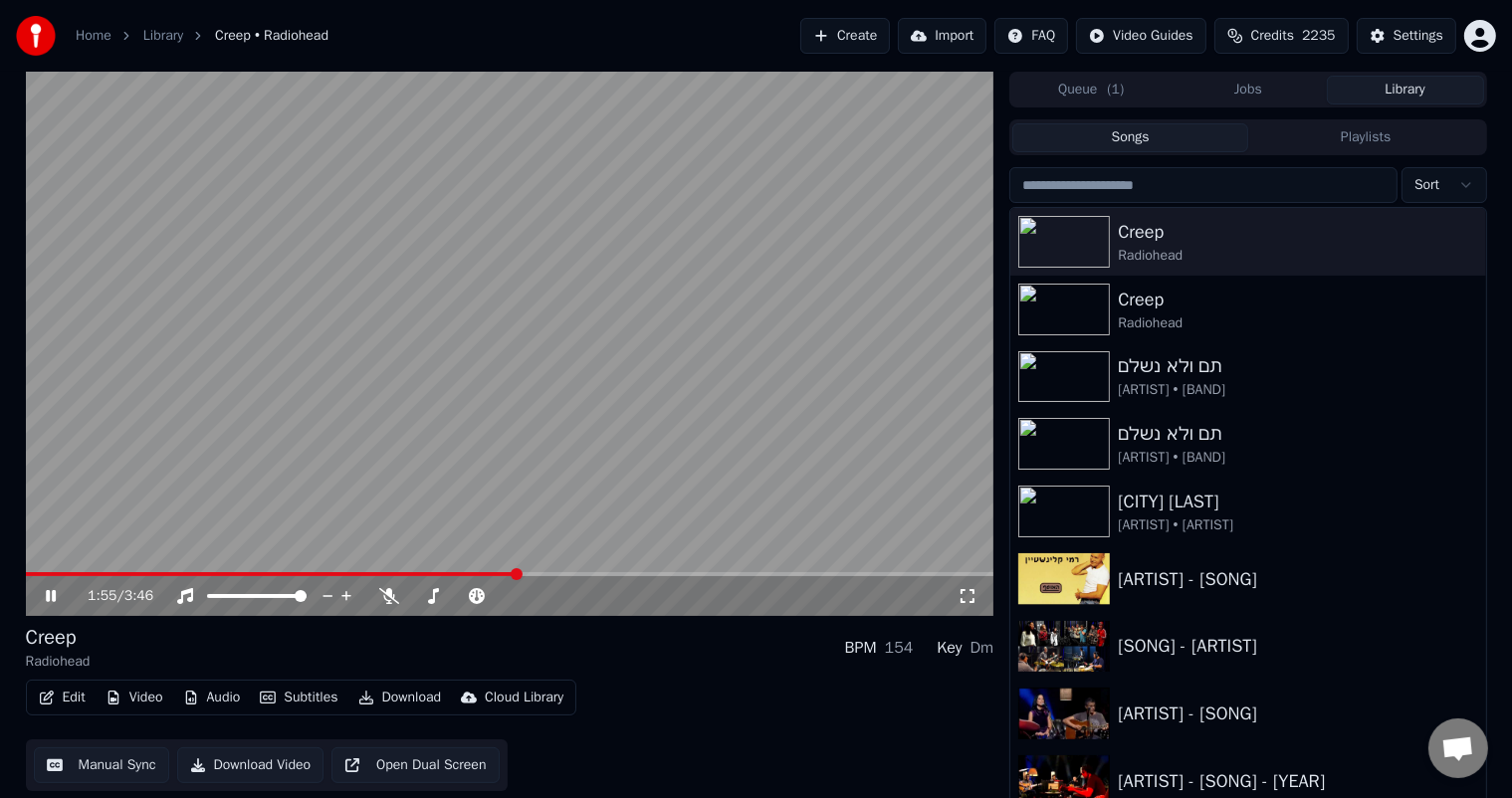 click at bounding box center [271, 574] 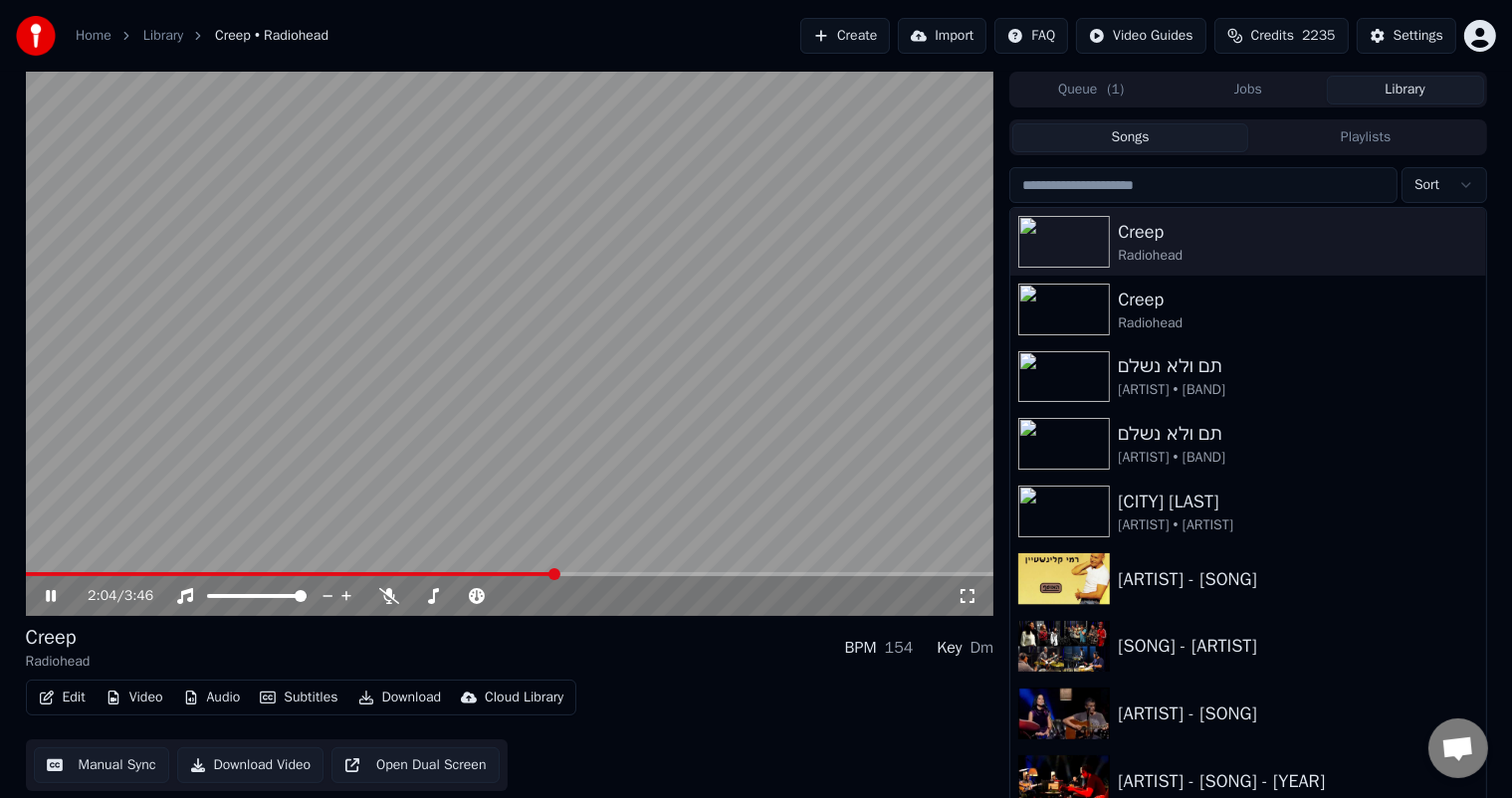 click at bounding box center (554, 574) 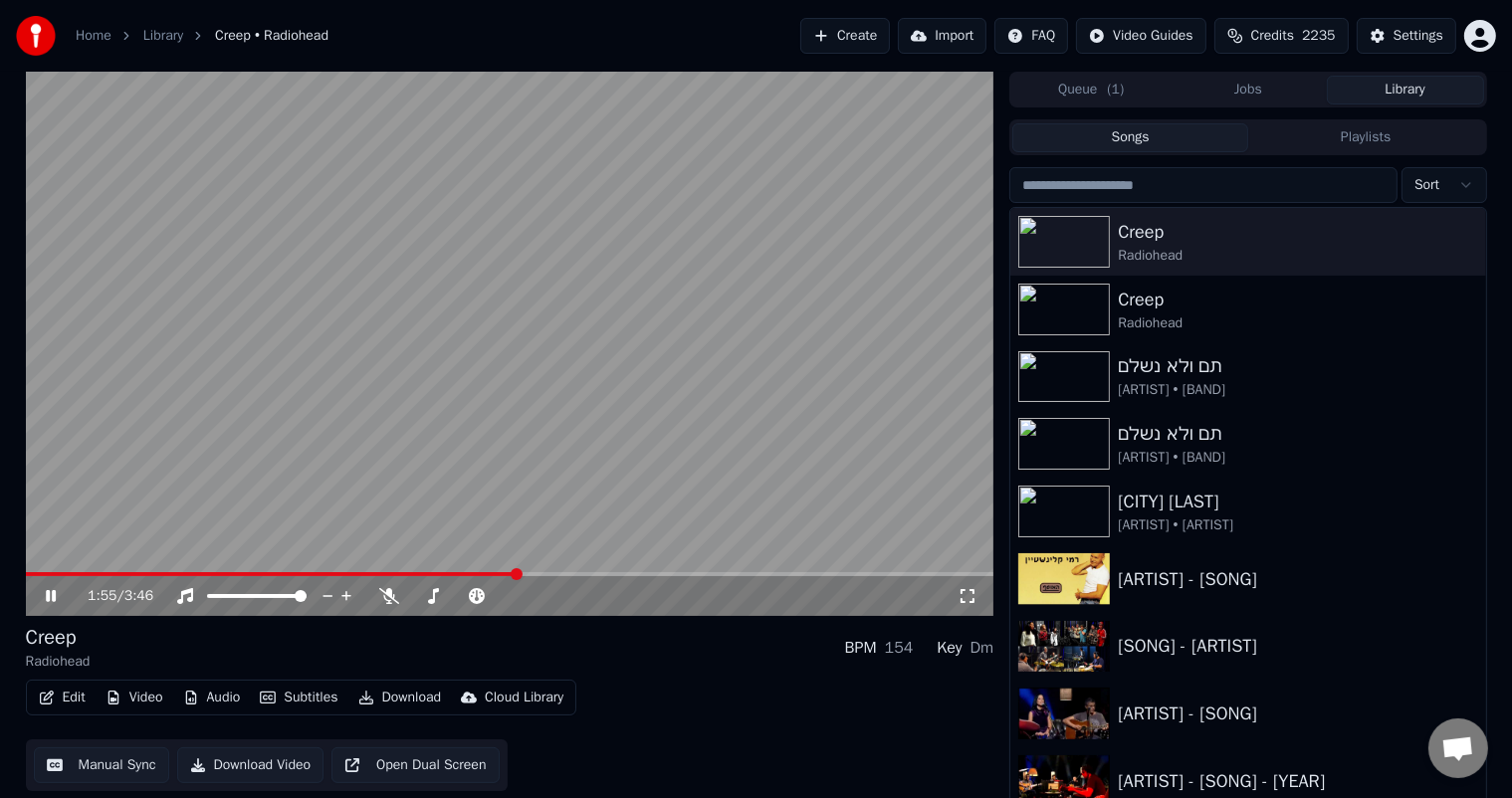 click at bounding box center (517, 574) 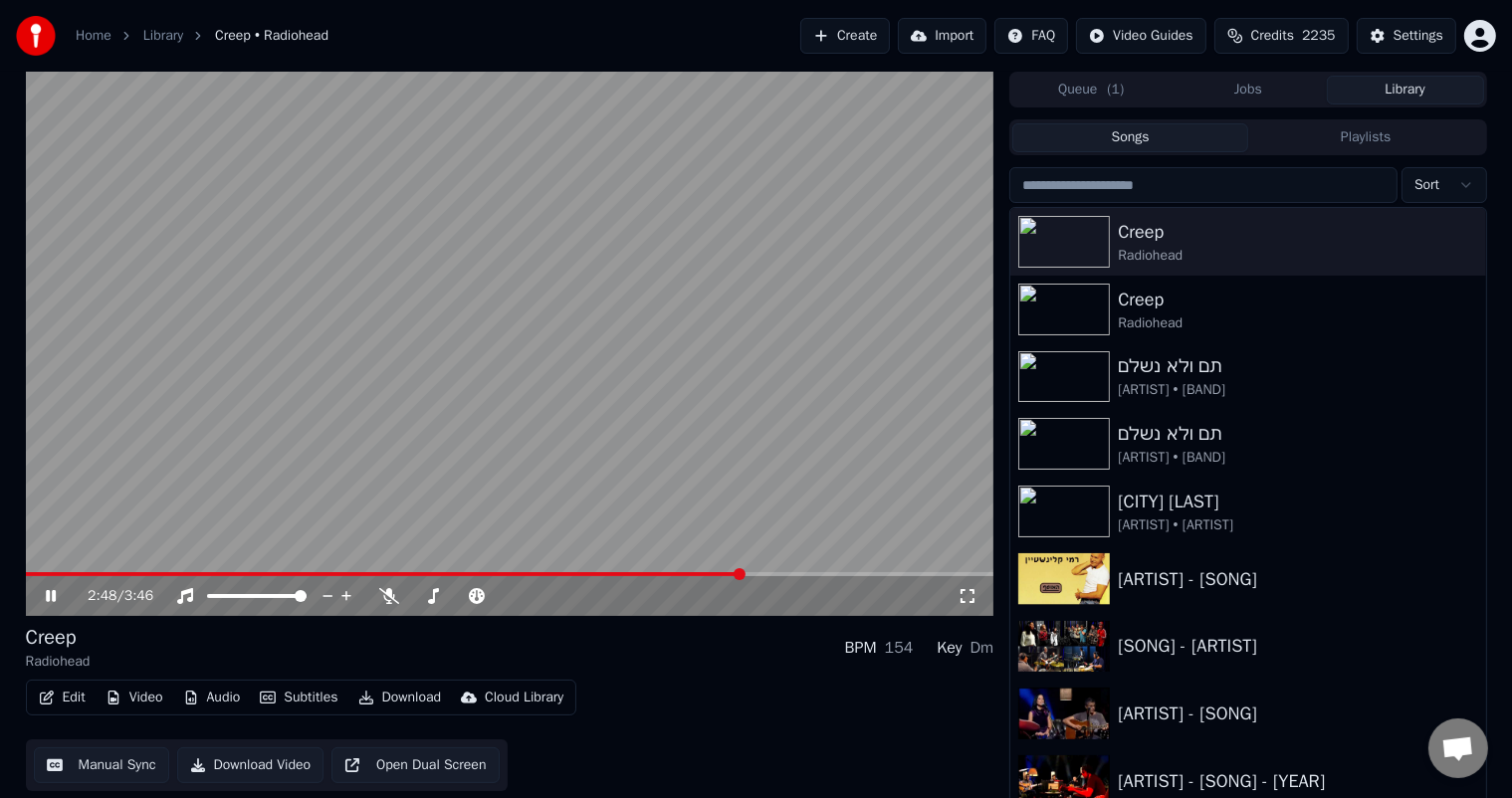 click at bounding box center (740, 574) 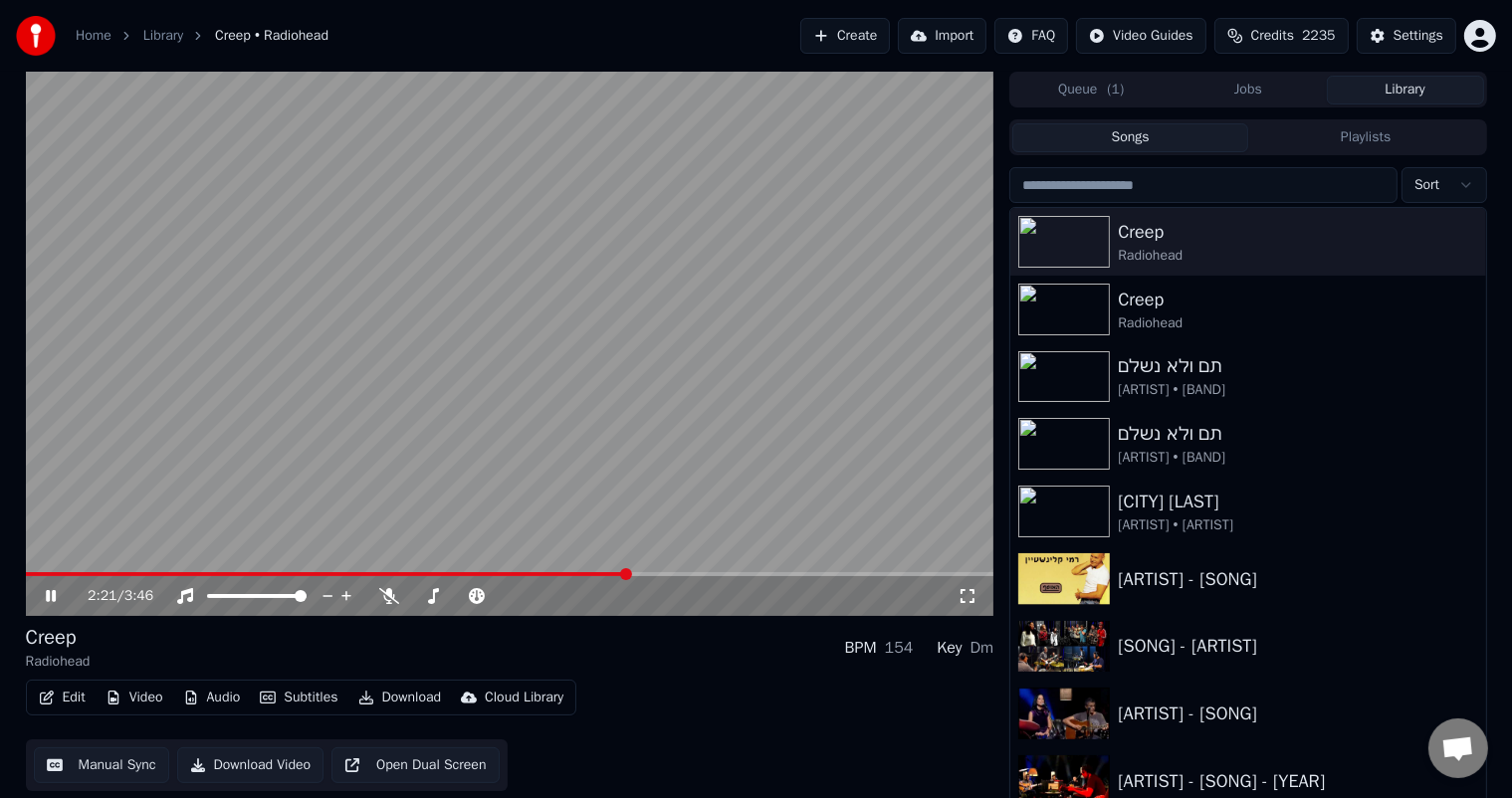 click at bounding box center (626, 574) 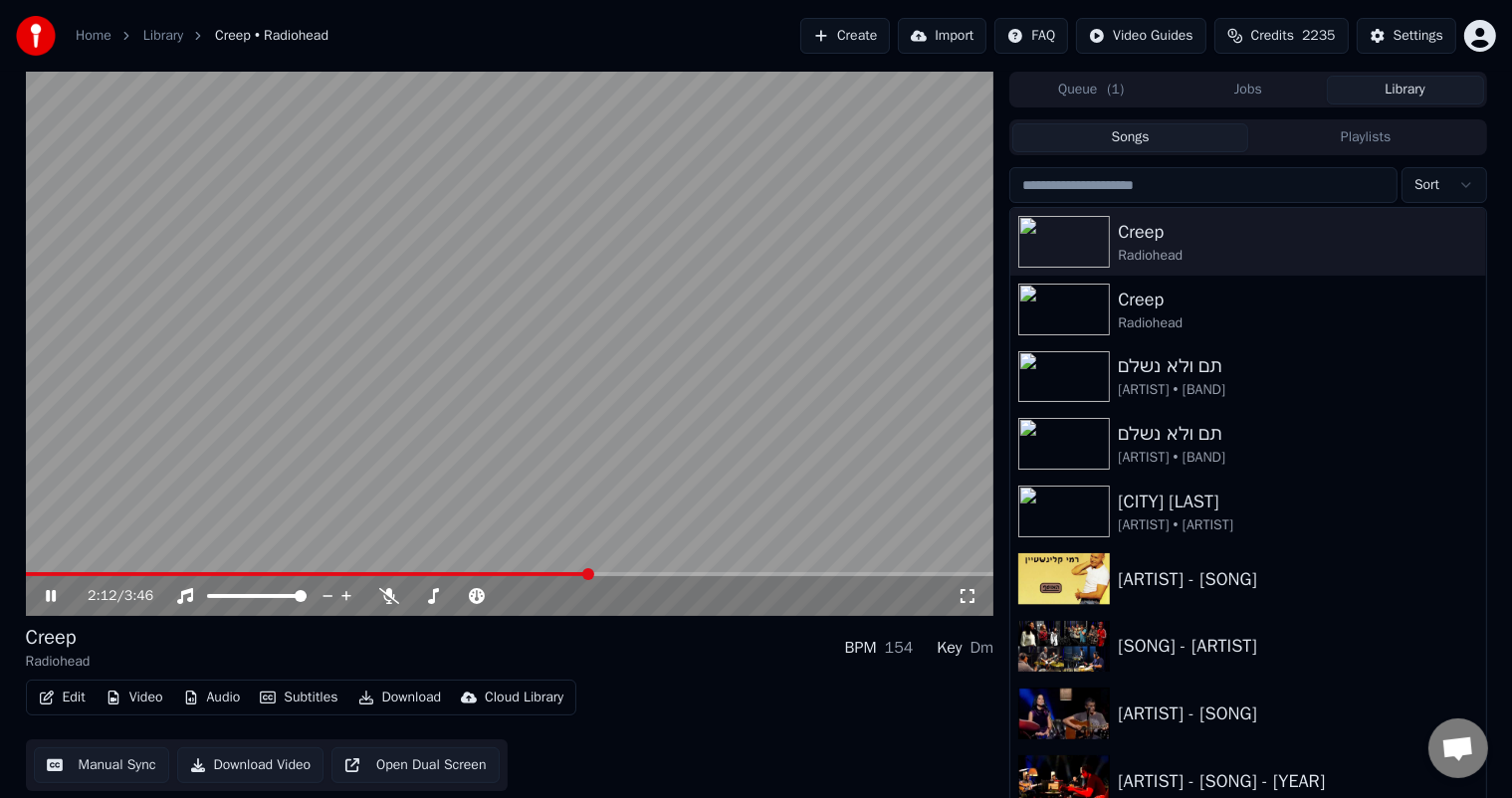 click at bounding box center (588, 574) 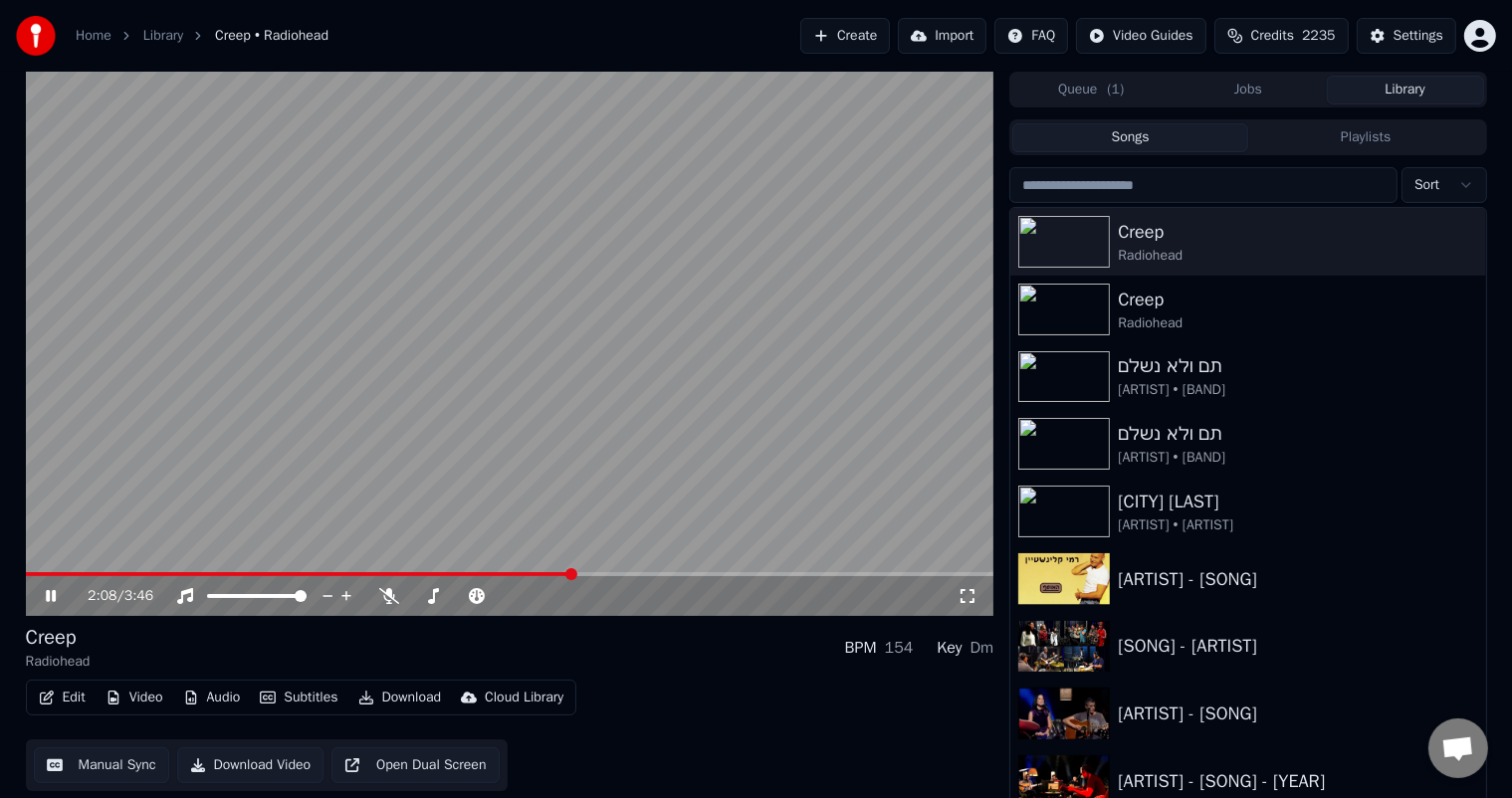 click at bounding box center (571, 574) 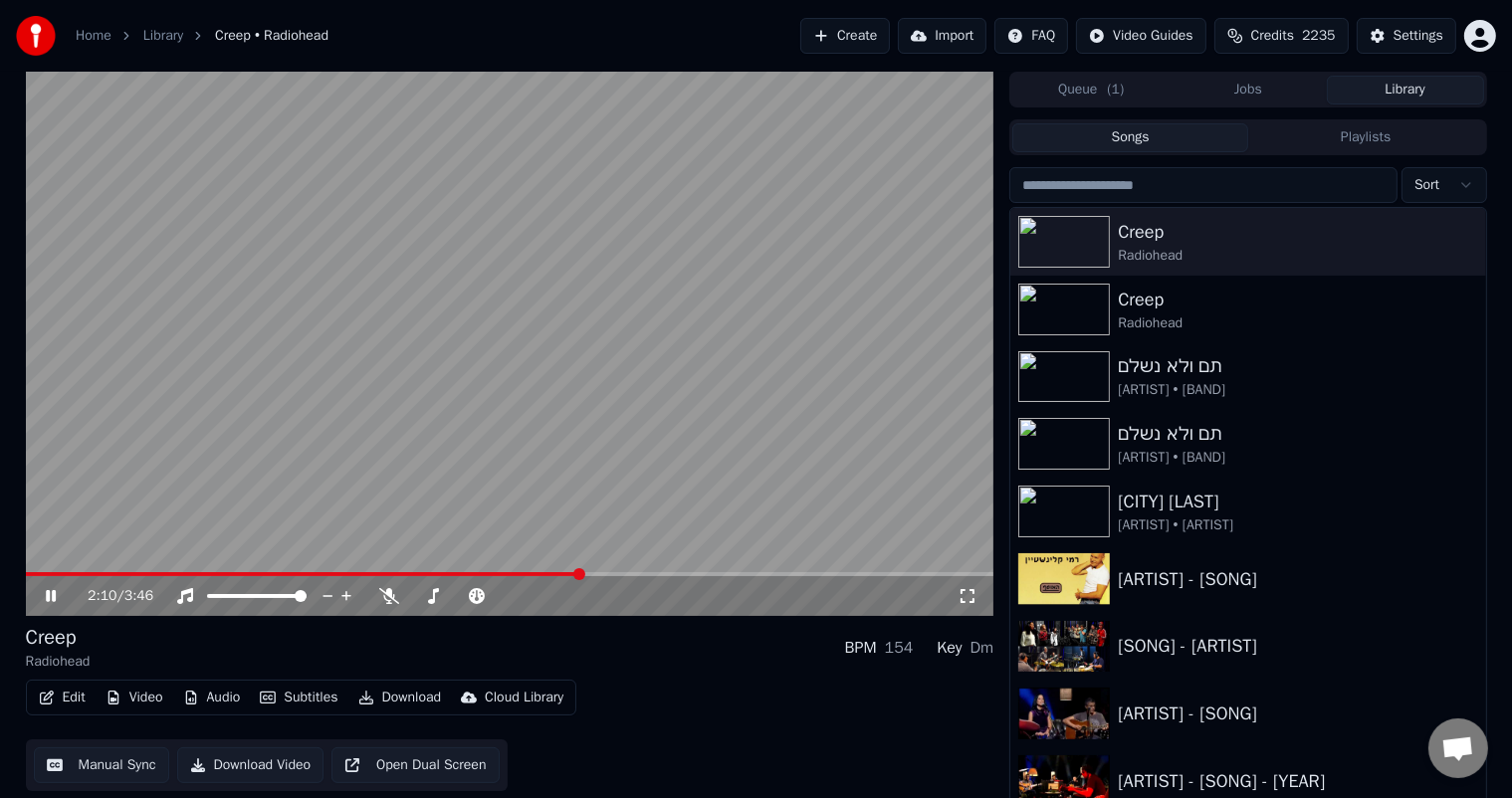 drag, startPoint x: 565, startPoint y: 578, endPoint x: 498, endPoint y: 593, distance: 68.65858 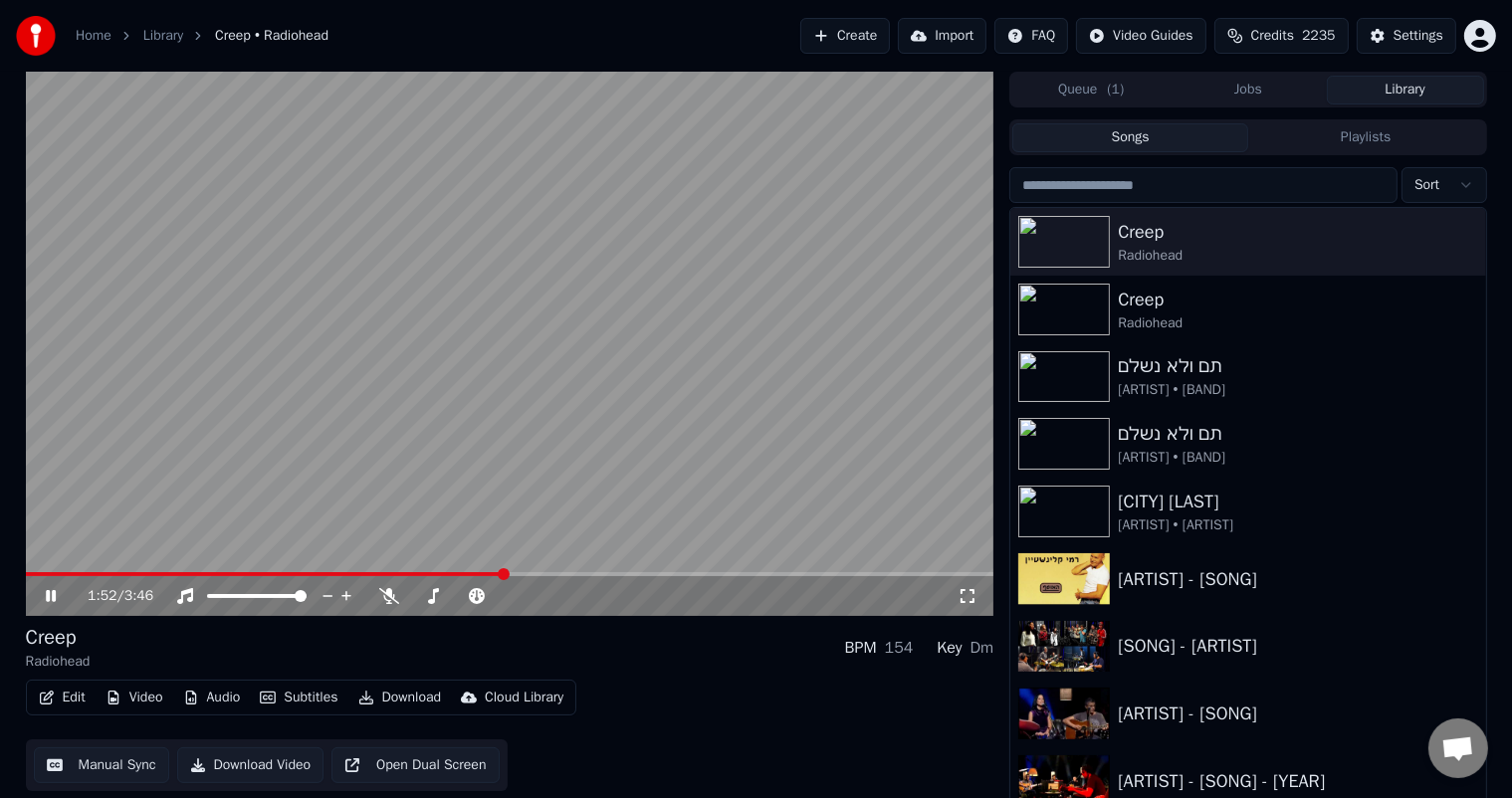 click at bounding box center (265, 574) 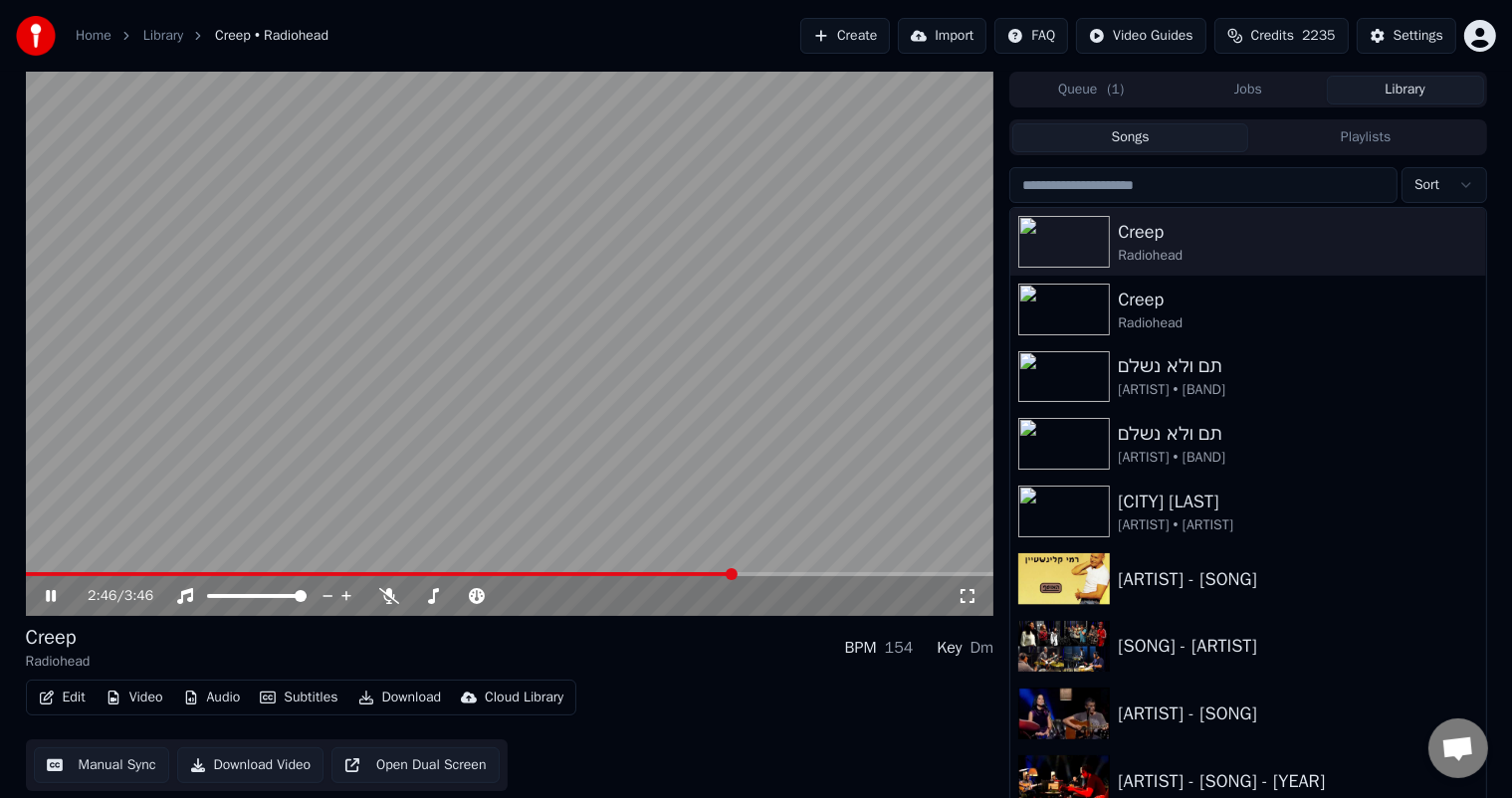 click at bounding box center (510, 343) 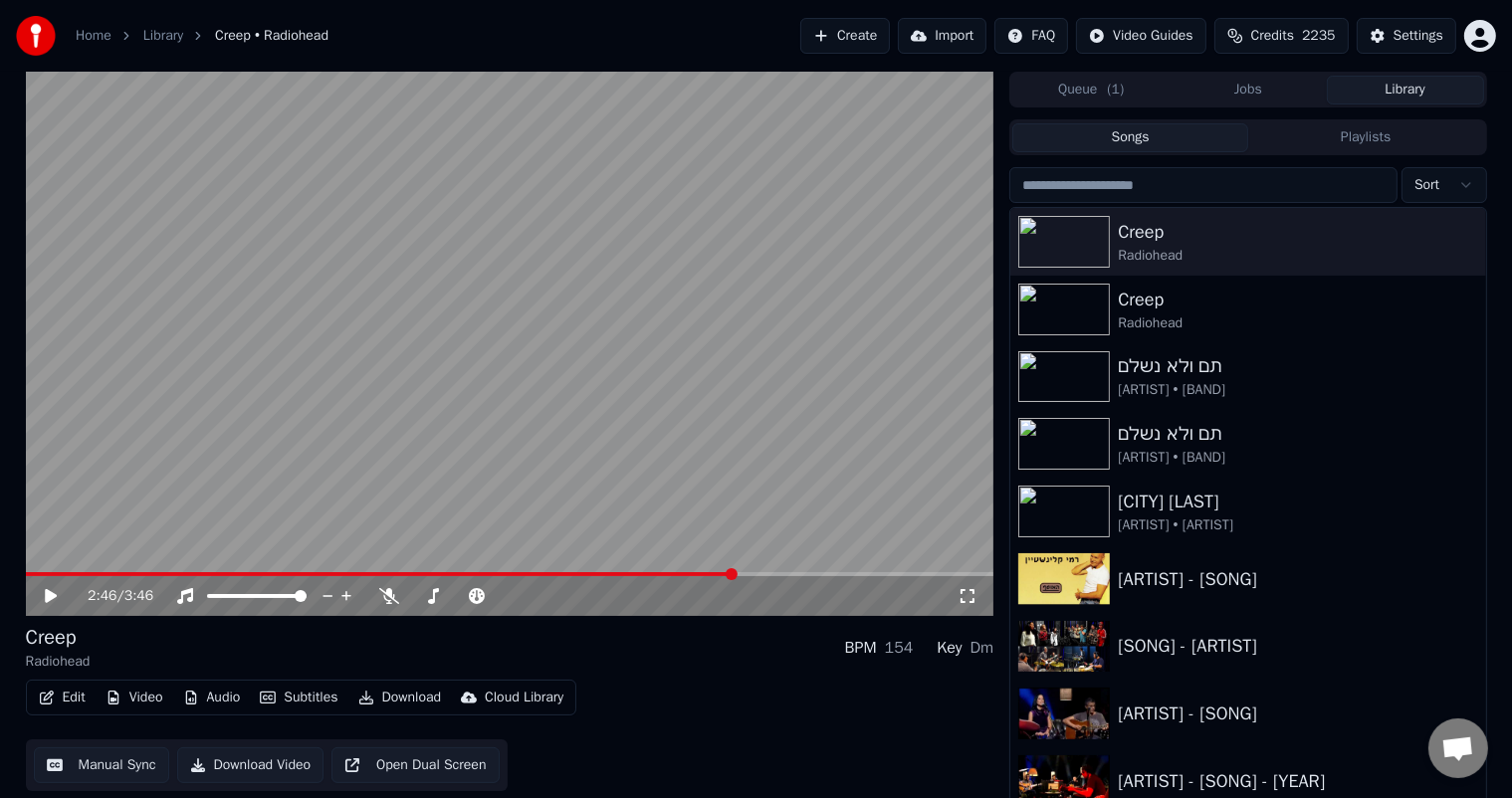 click at bounding box center [380, 574] 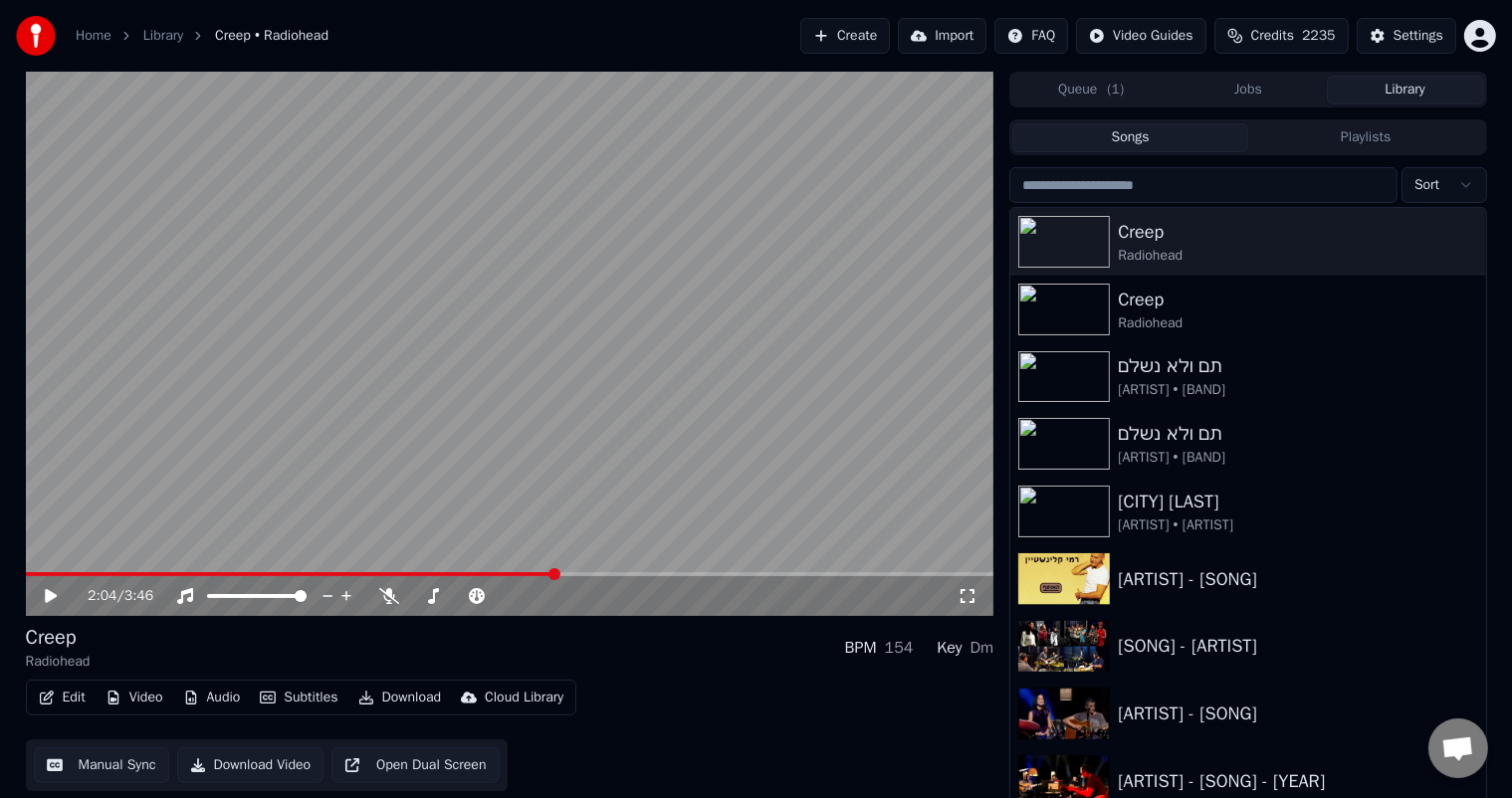 click at bounding box center (510, 343) 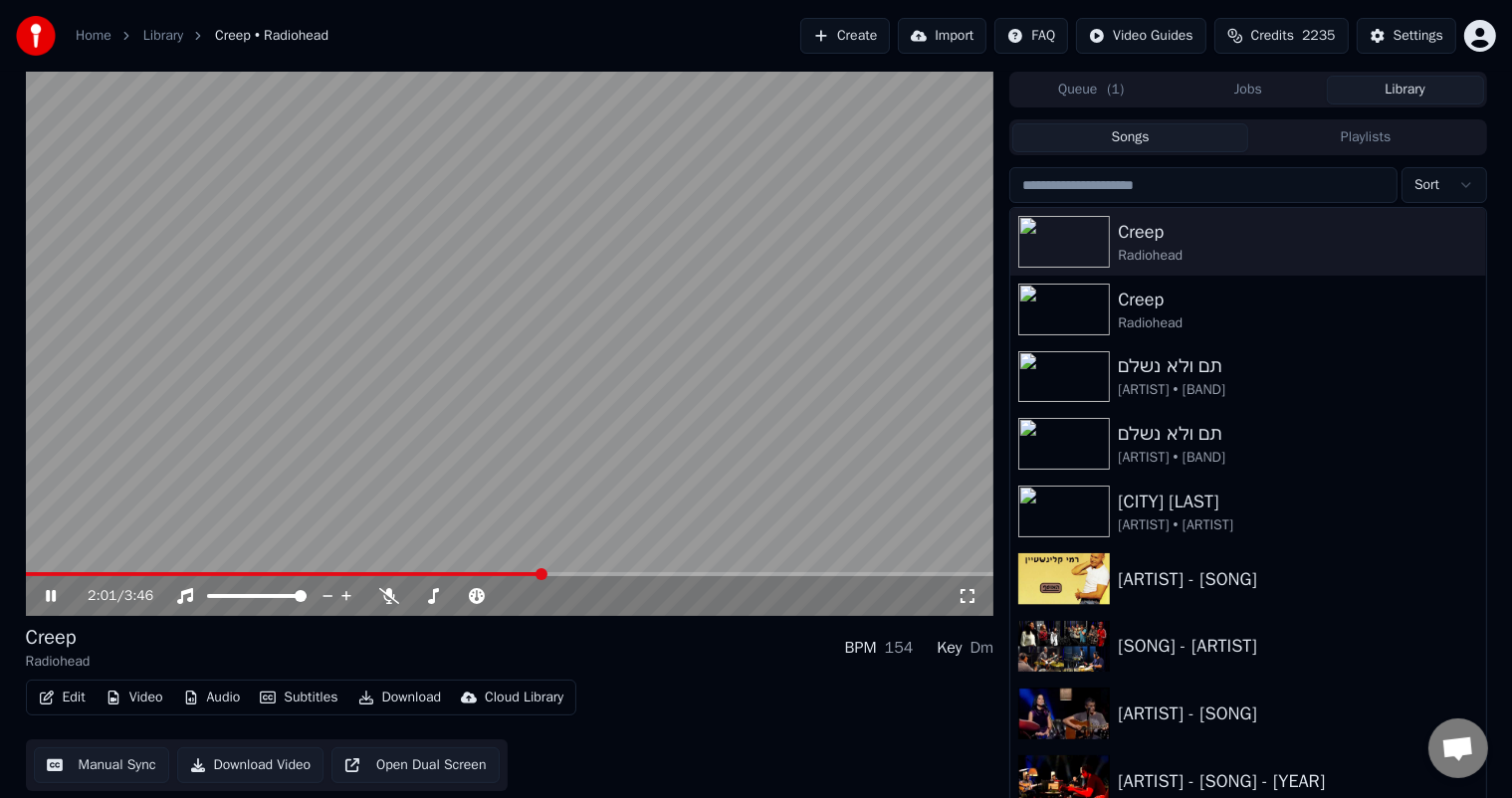 click at bounding box center [284, 574] 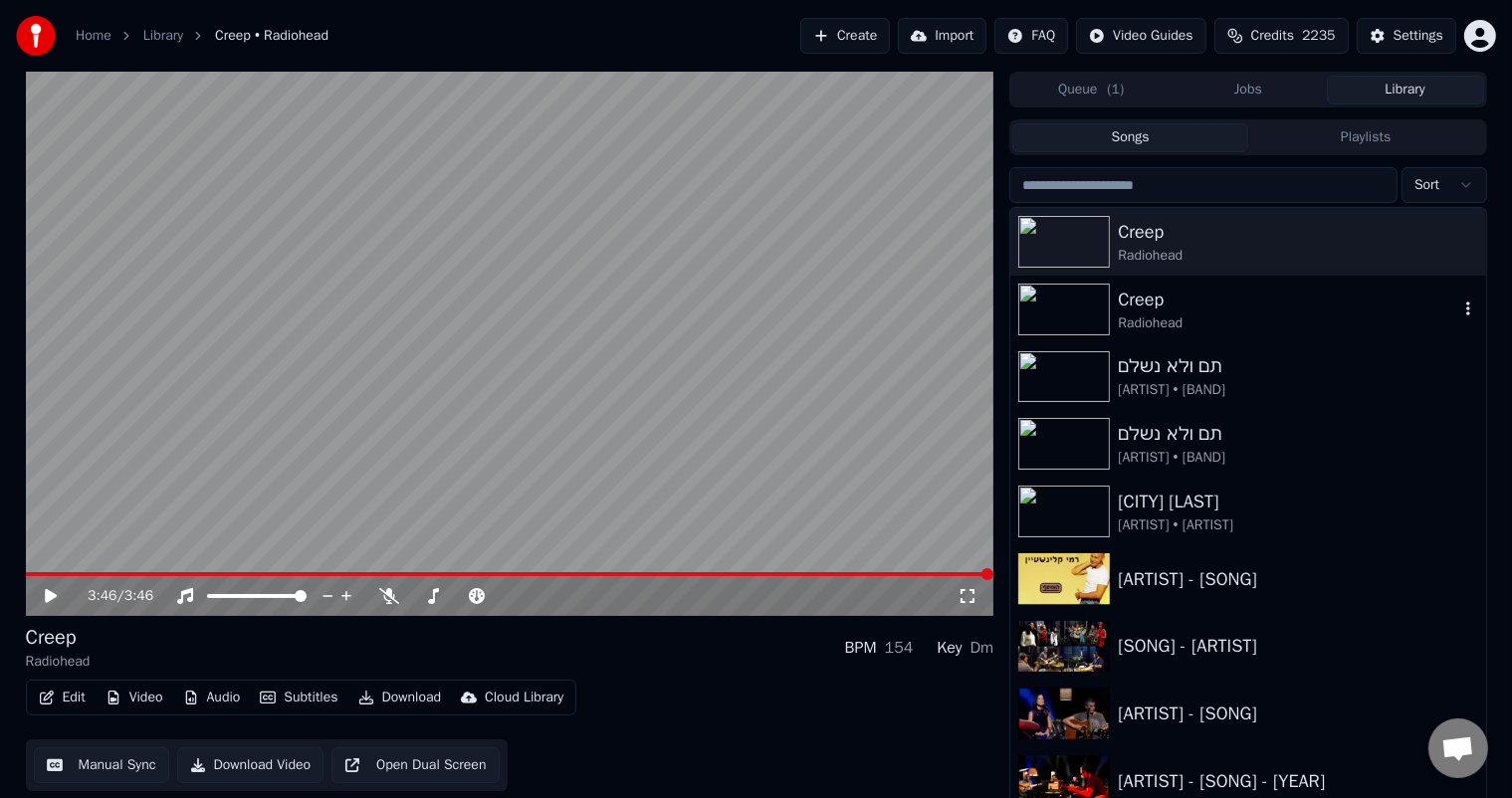 click at bounding box center [1064, 309] 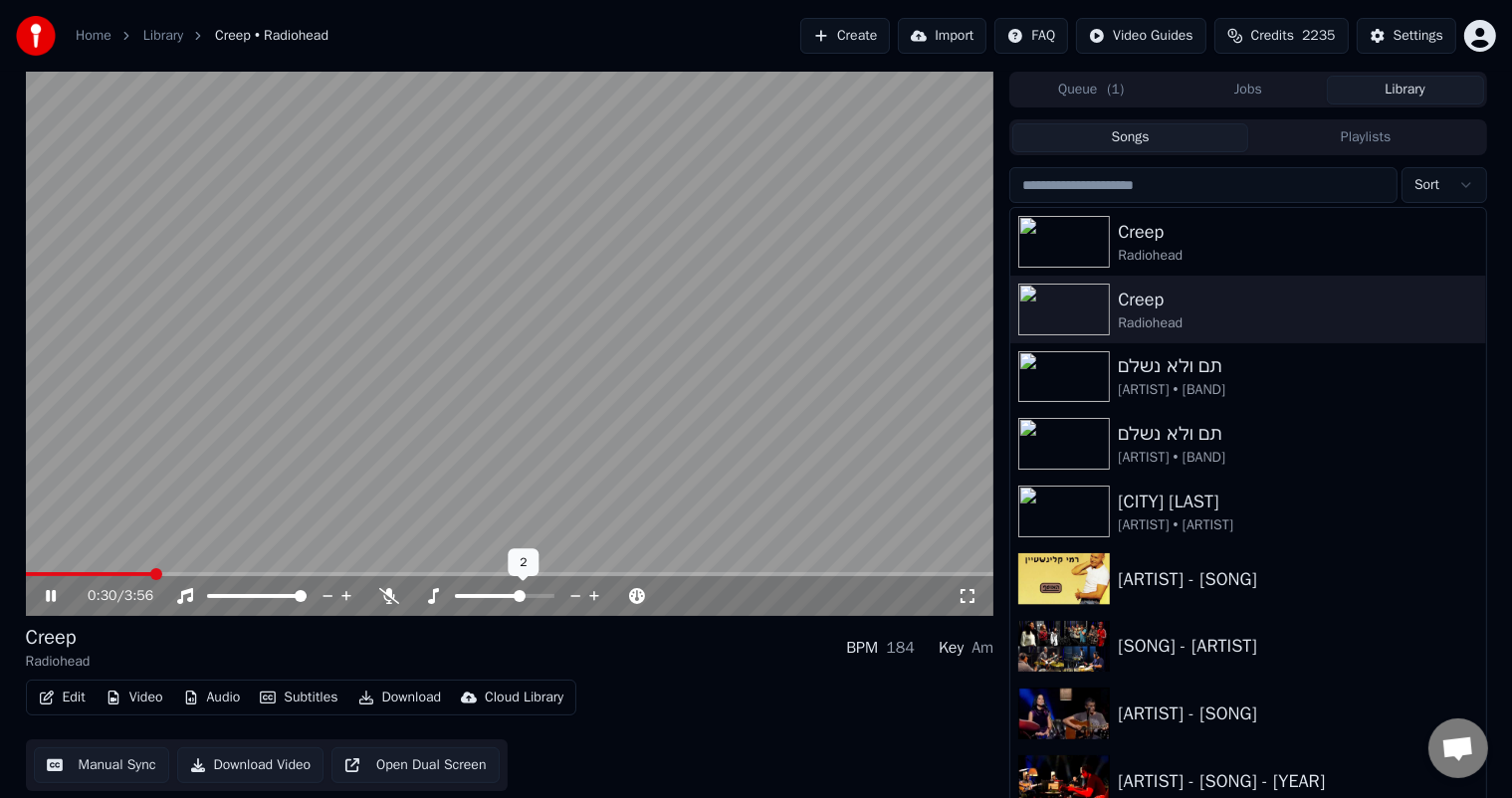 click at bounding box center [520, 596] 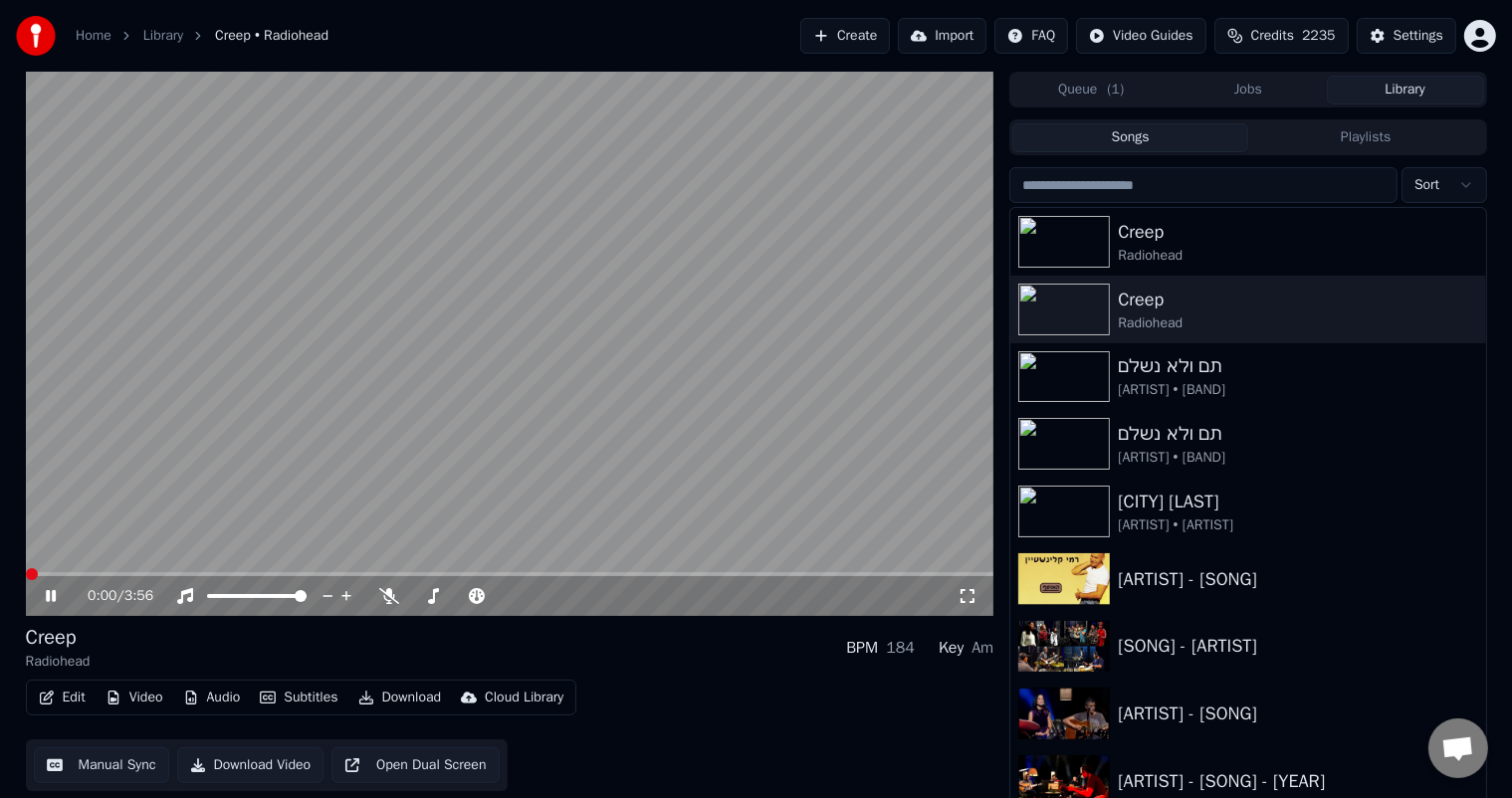 click at bounding box center (32, 574) 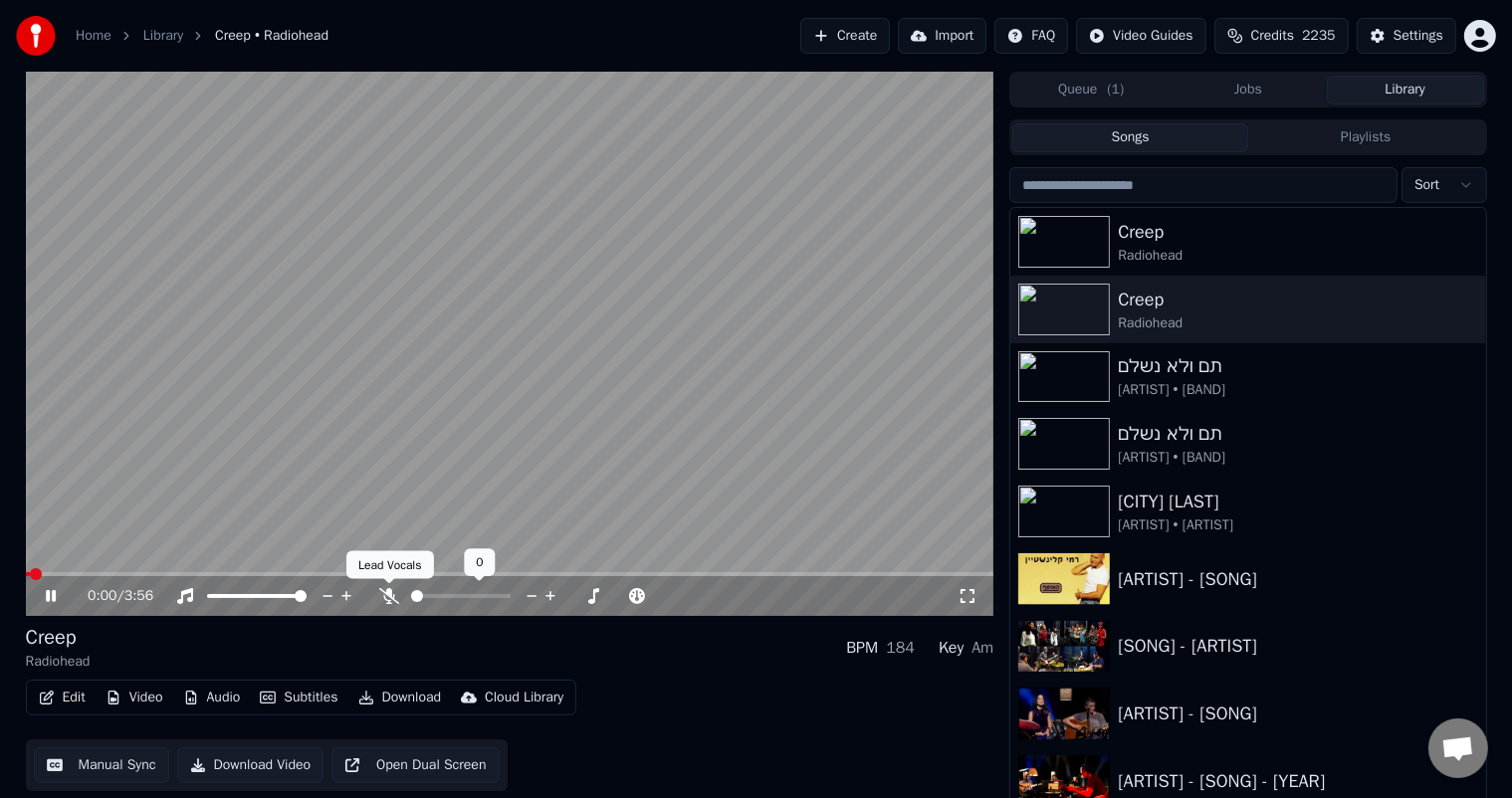 click 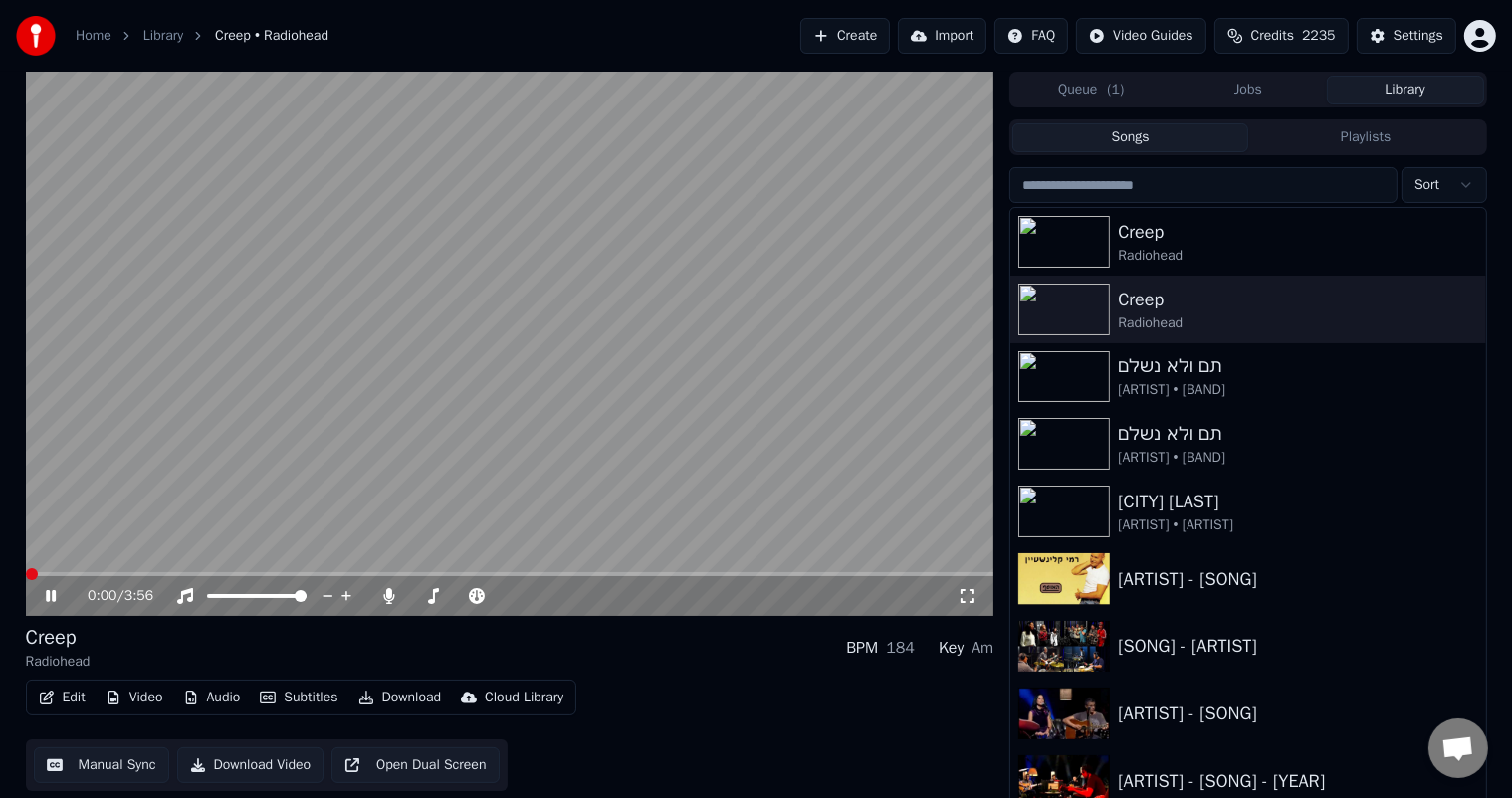 click at bounding box center [32, 574] 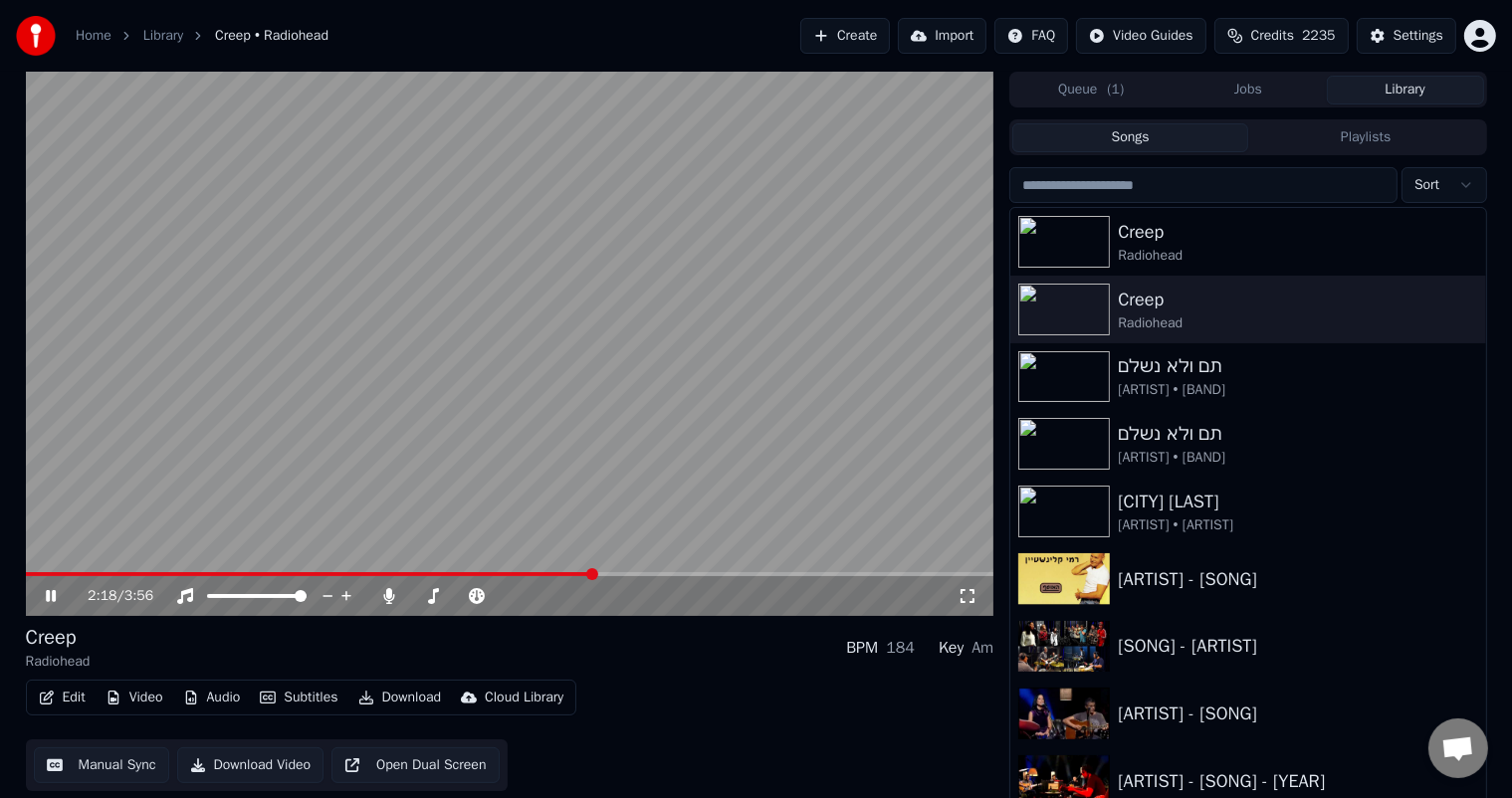 drag, startPoint x: 590, startPoint y: 562, endPoint x: 464, endPoint y: 570, distance: 126.25371 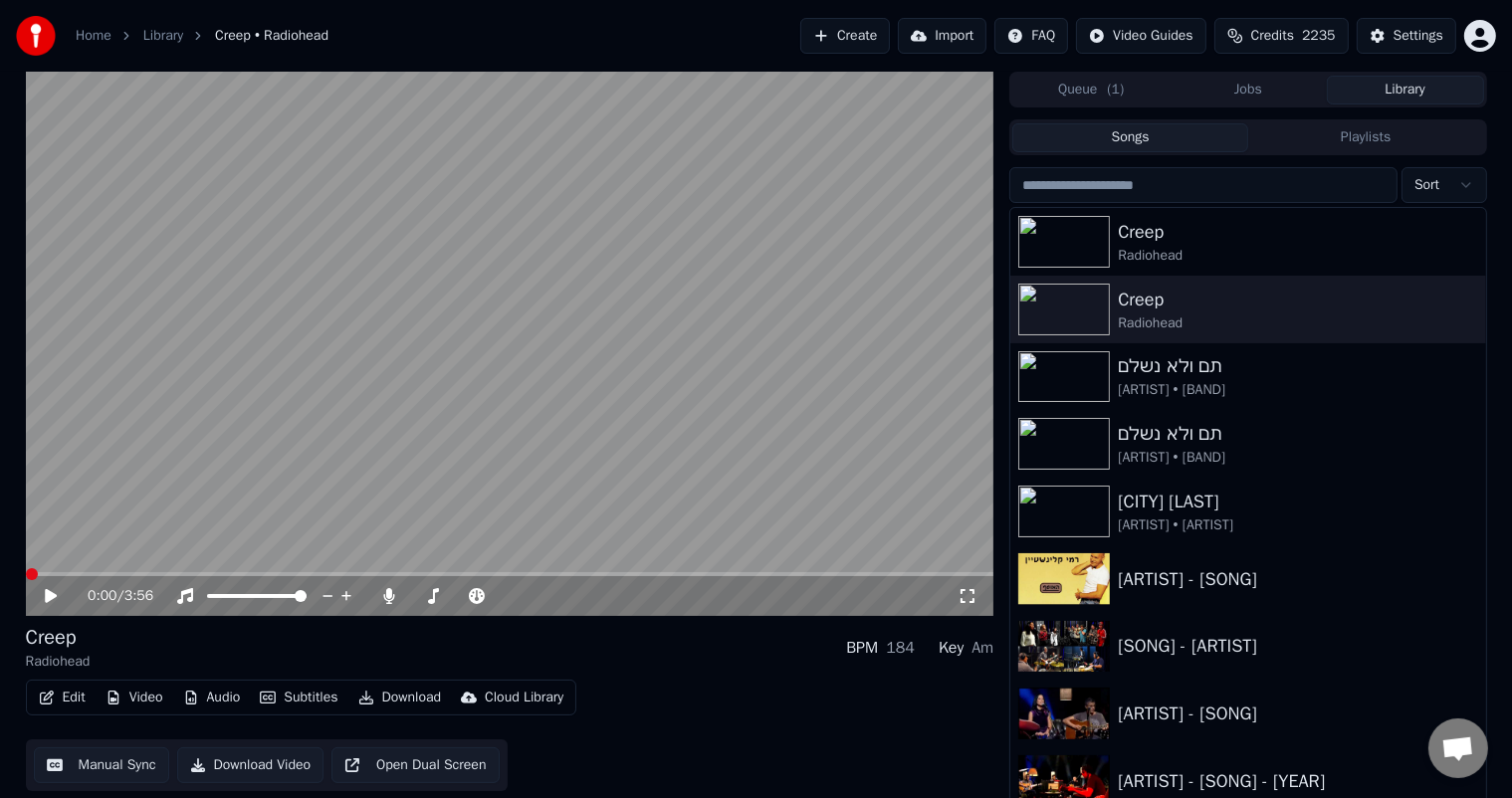 click at bounding box center [26, 574] 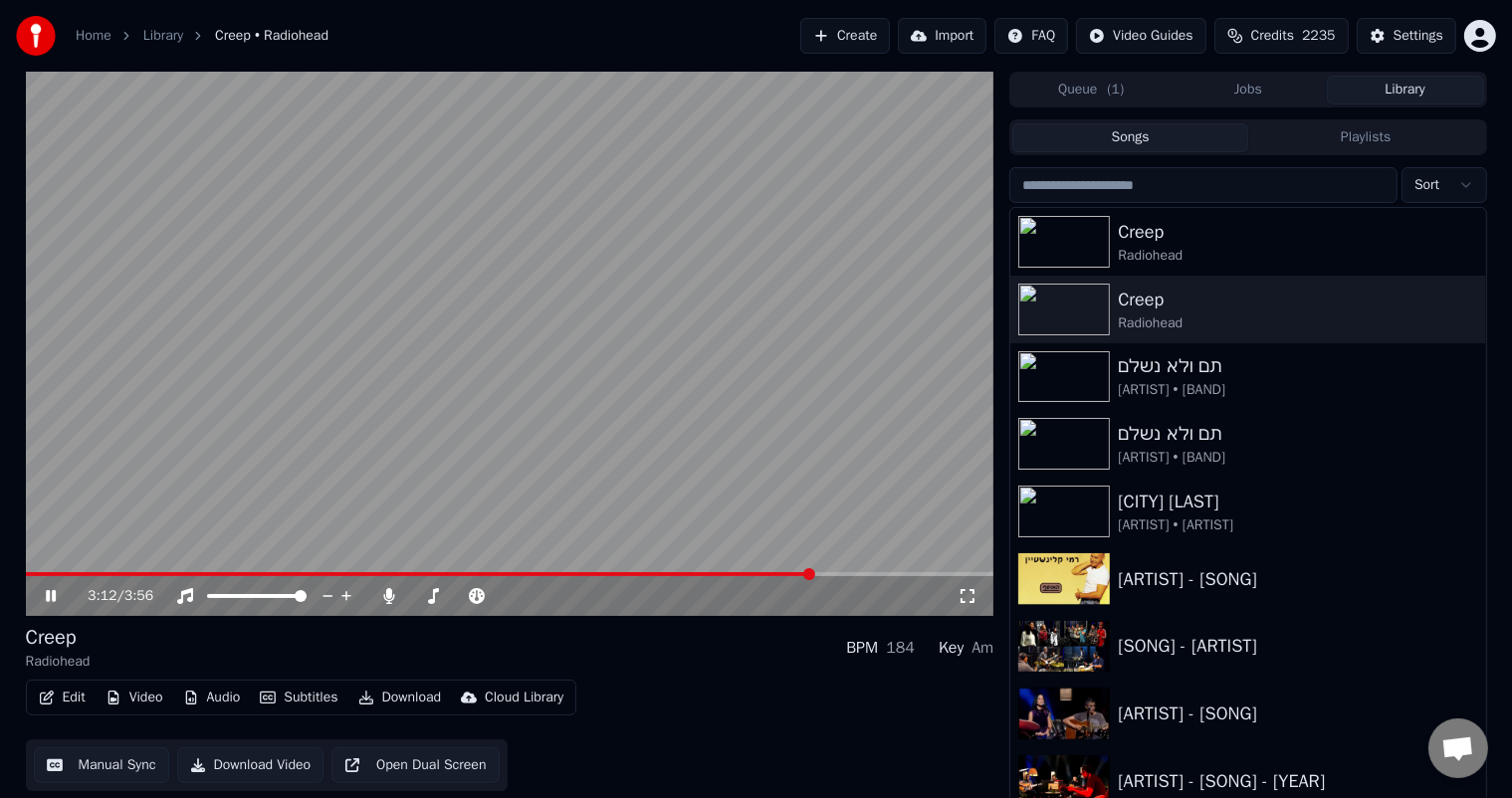 click on "3:12  /  3:56" at bounding box center [510, 596] 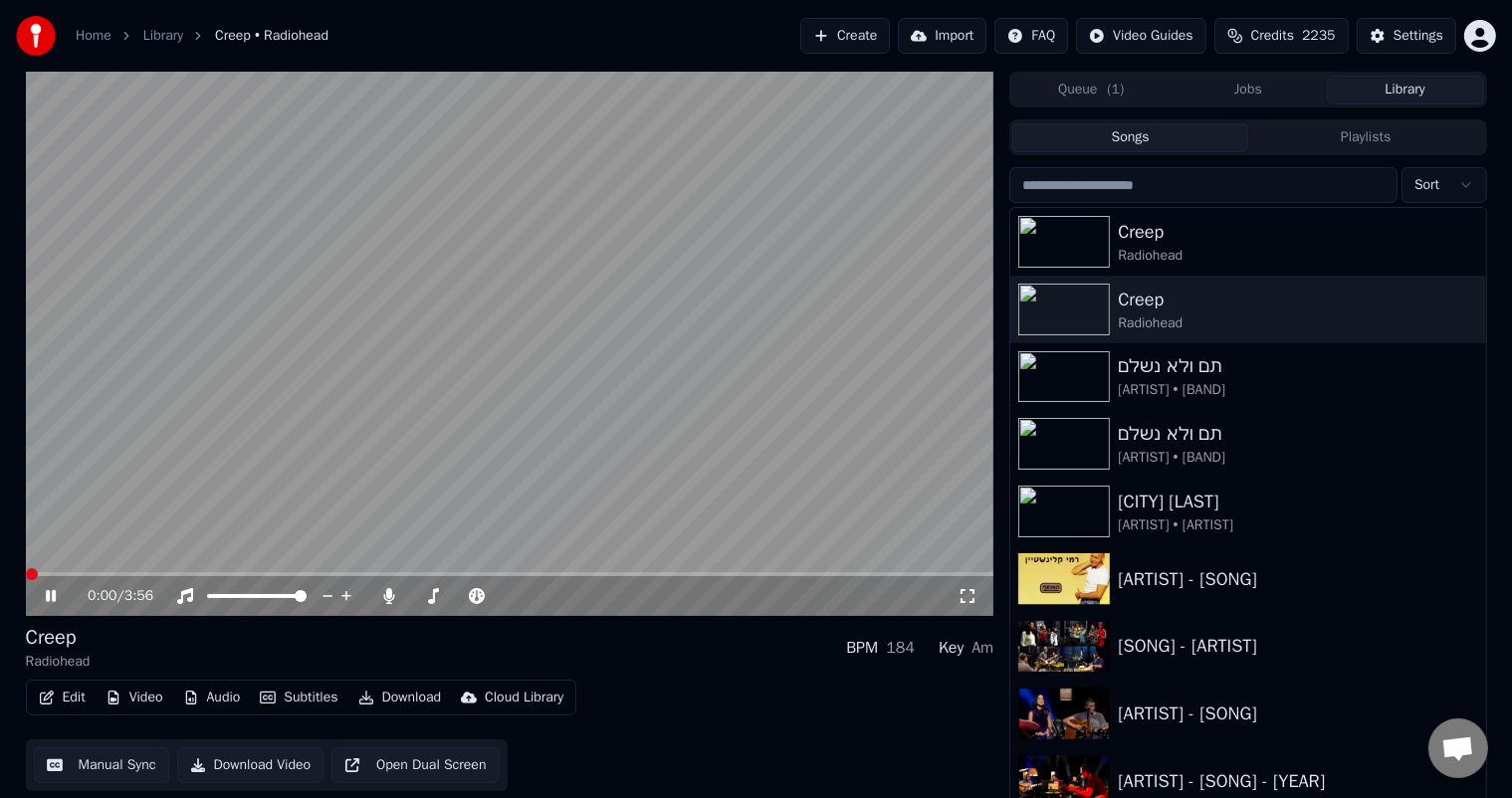 click at bounding box center (26, 574) 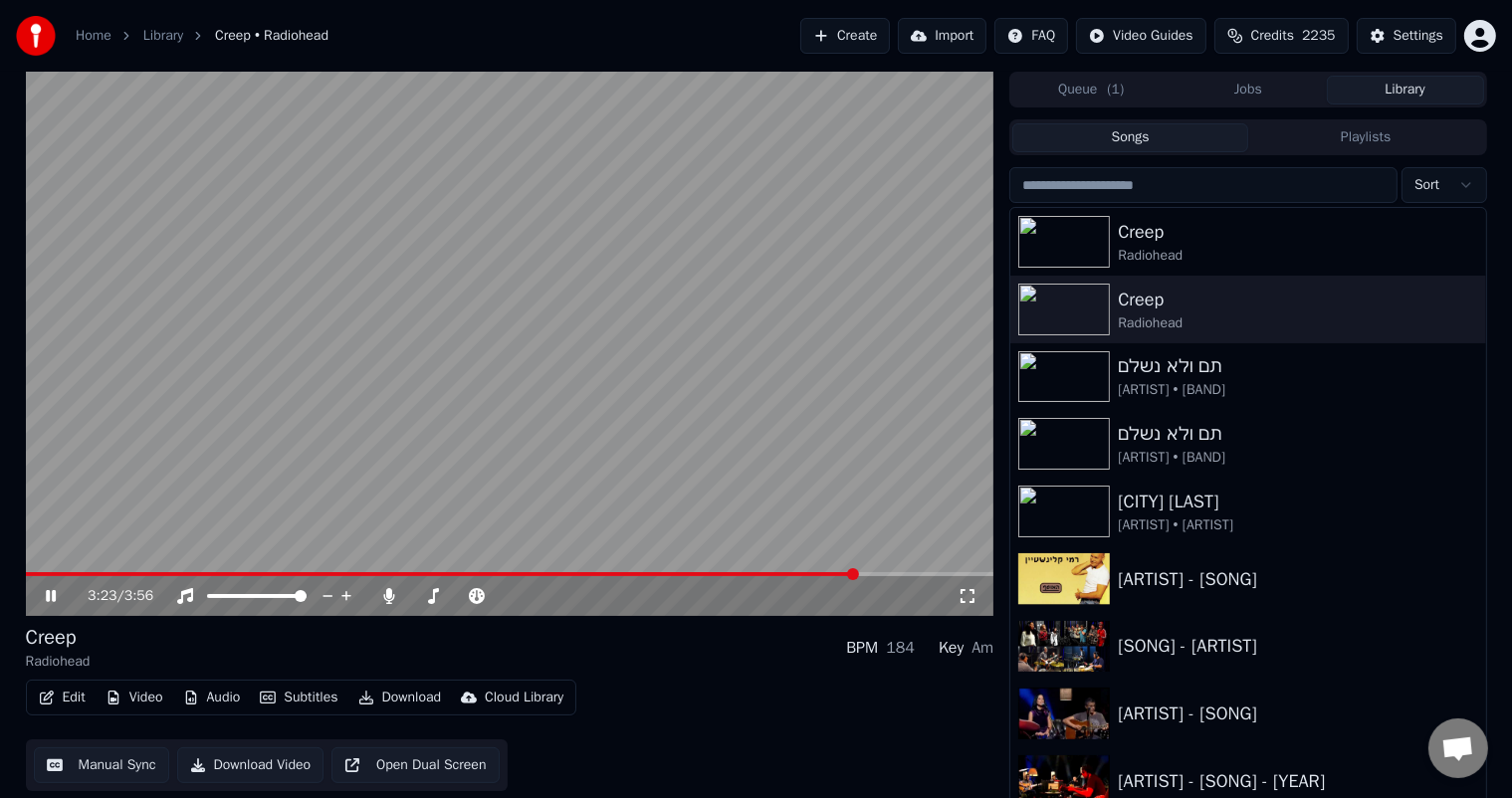 scroll, scrollTop: 8, scrollLeft: 0, axis: vertical 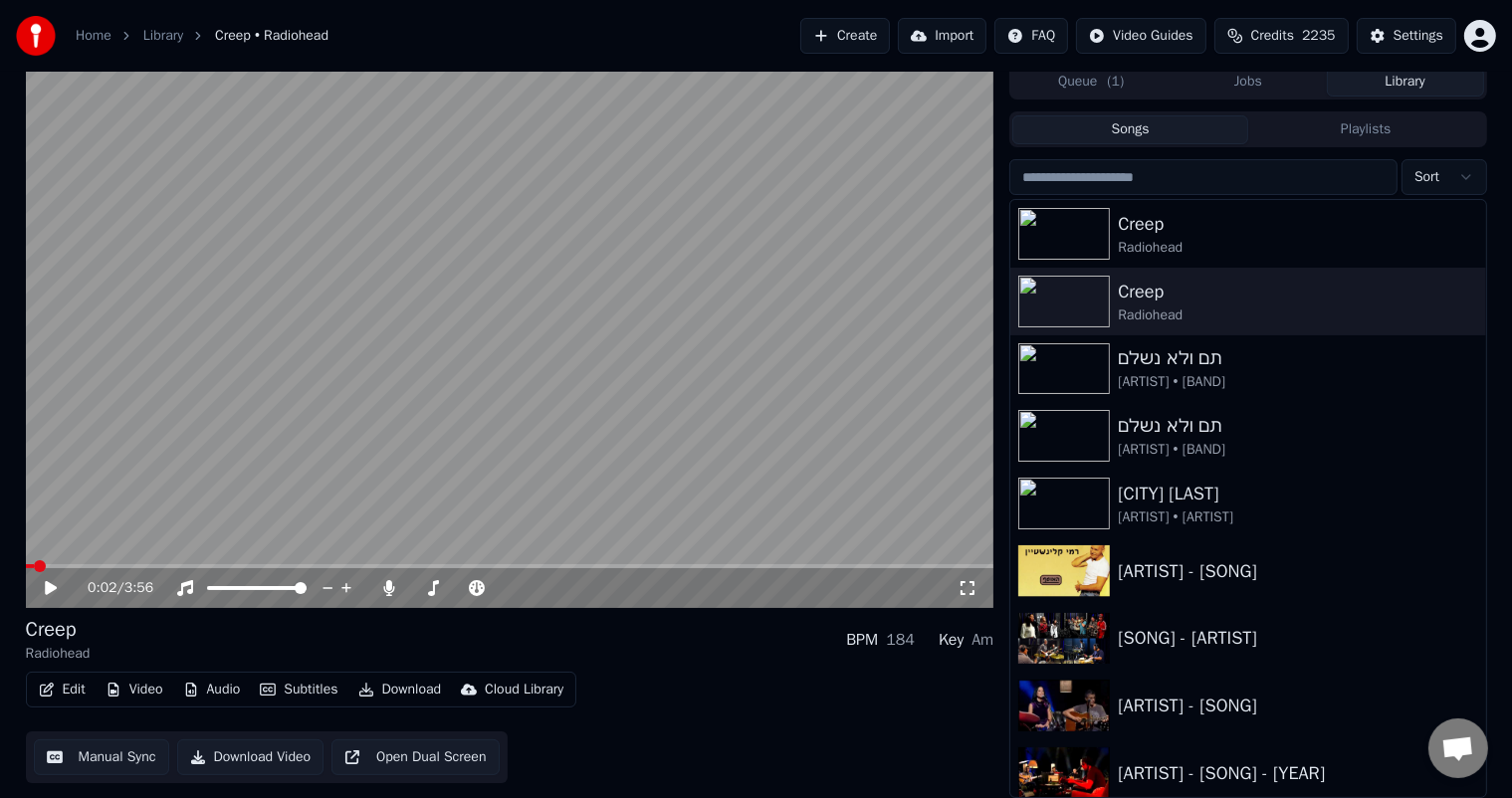 click at bounding box center (30, 566) 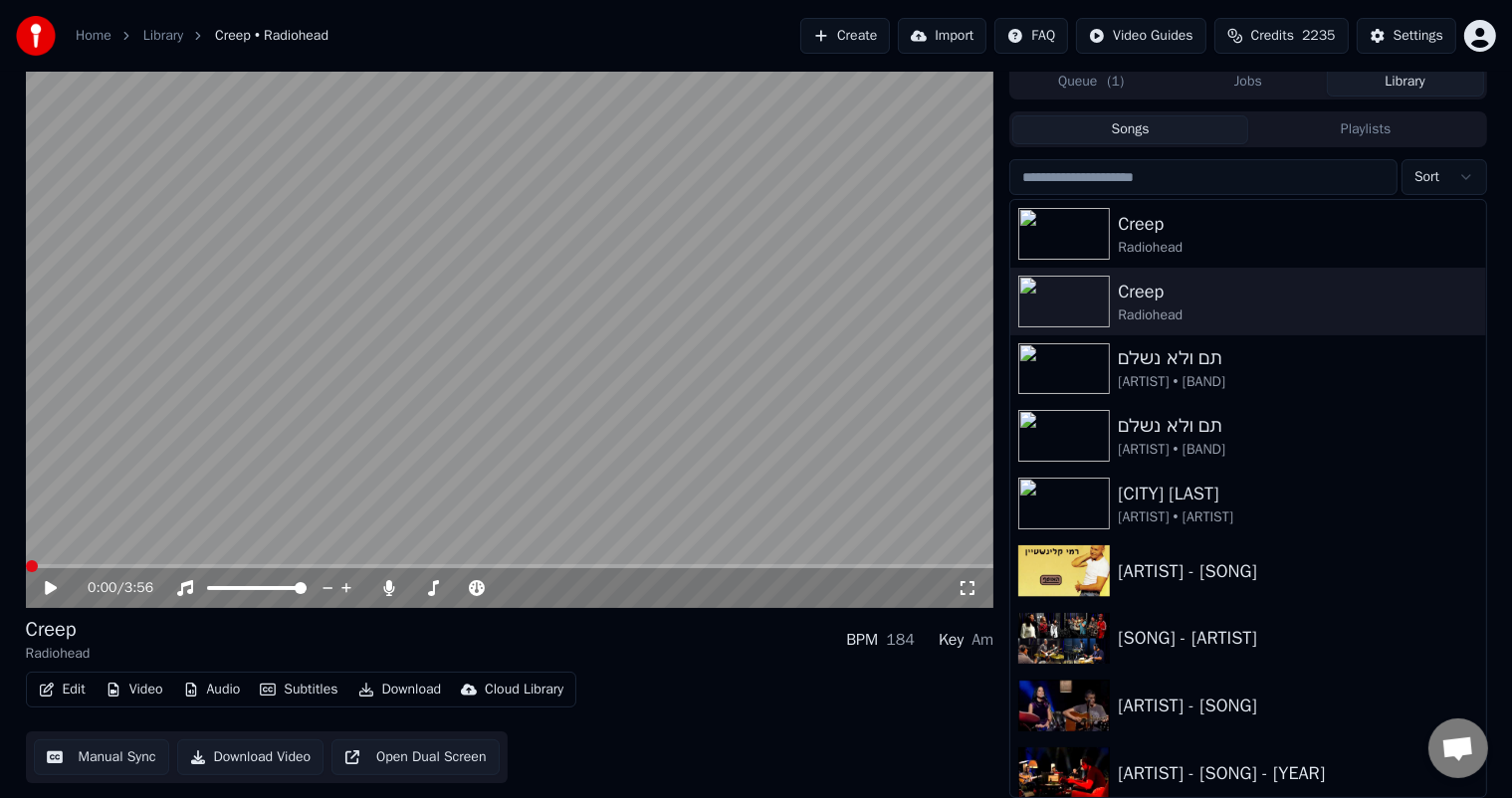 click at bounding box center (32, 566) 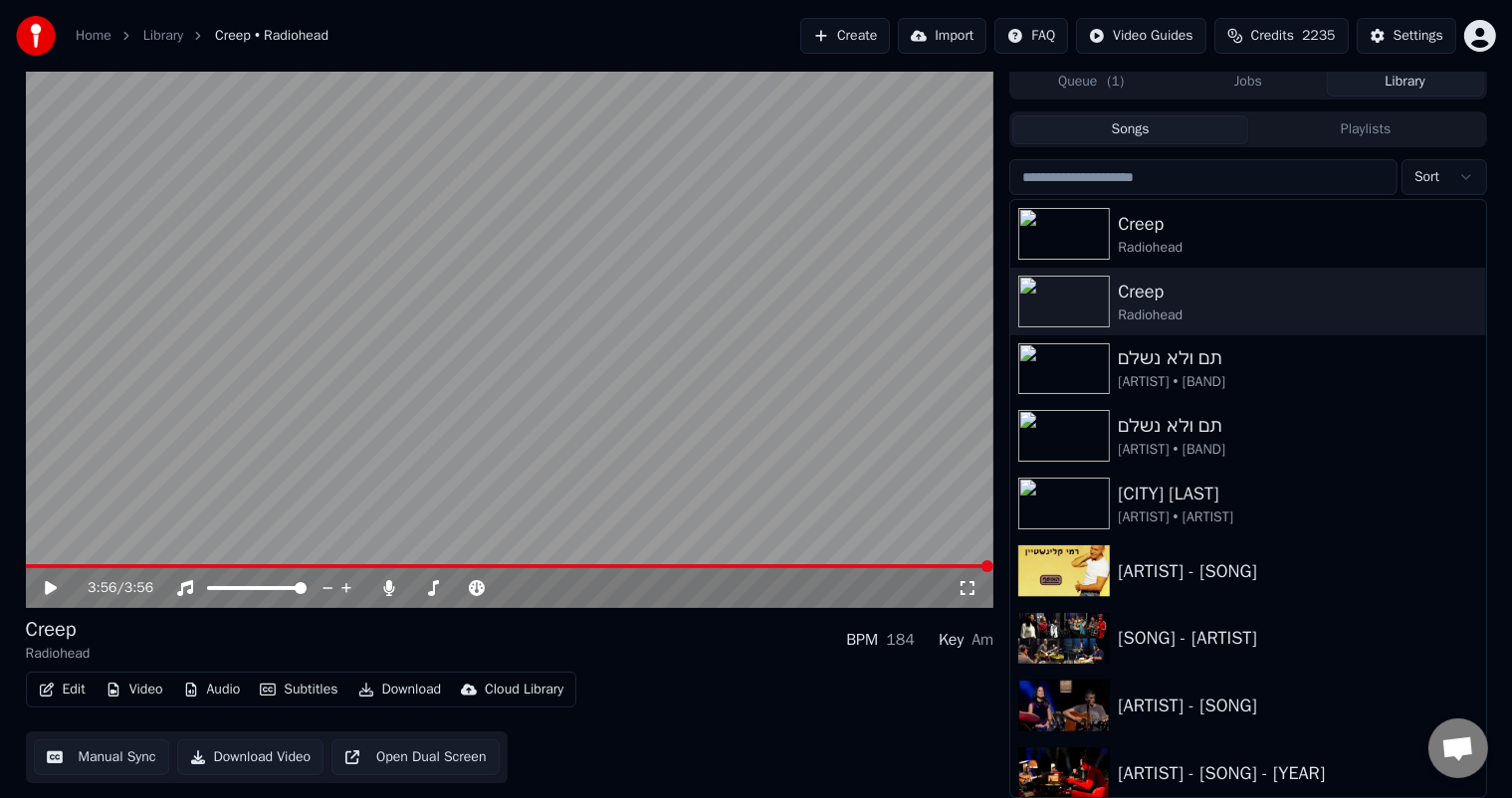 click at bounding box center (510, 566) 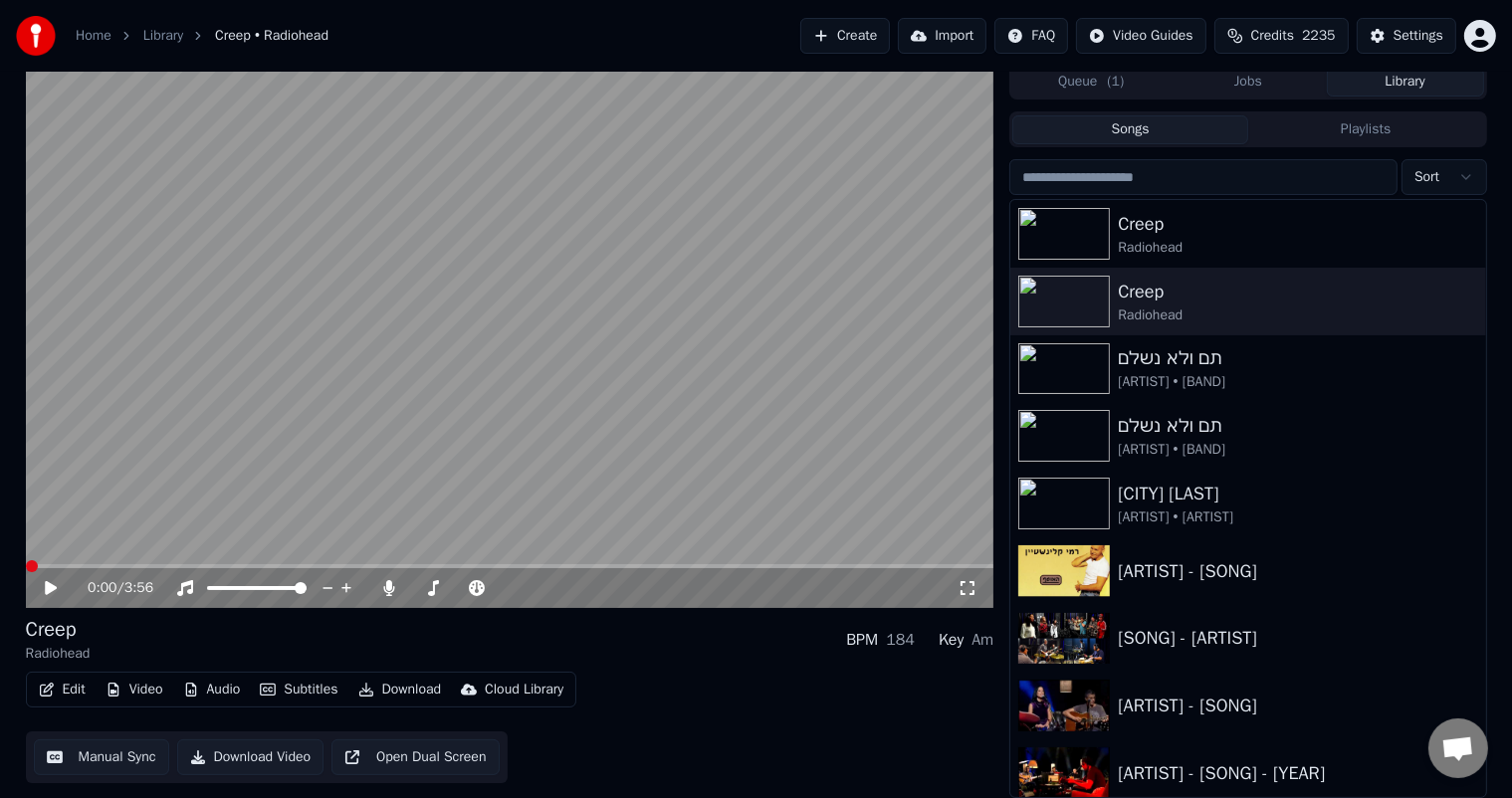 click at bounding box center (32, 566) 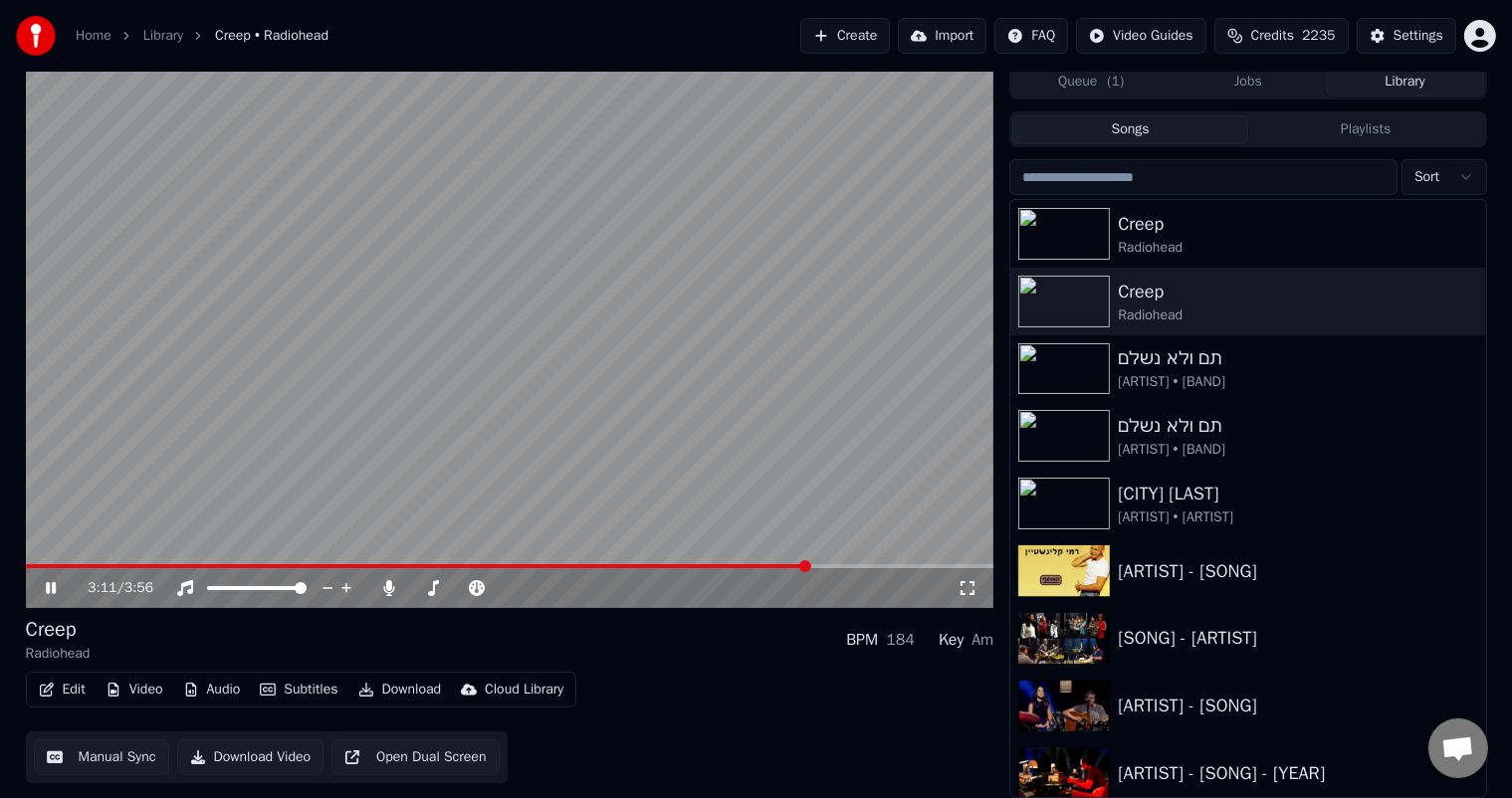 click at bounding box center (510, 335) 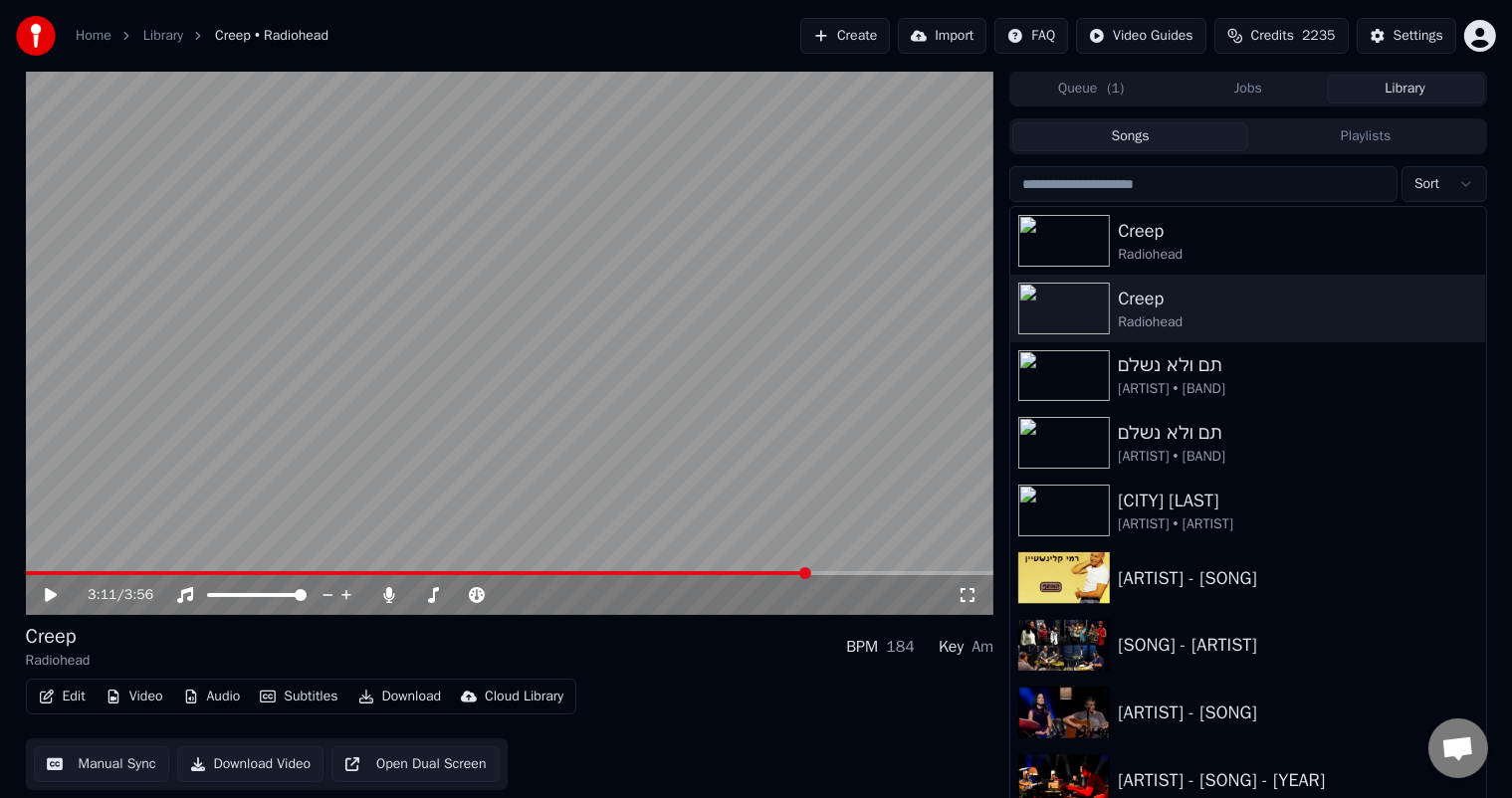 scroll, scrollTop: 0, scrollLeft: 0, axis: both 